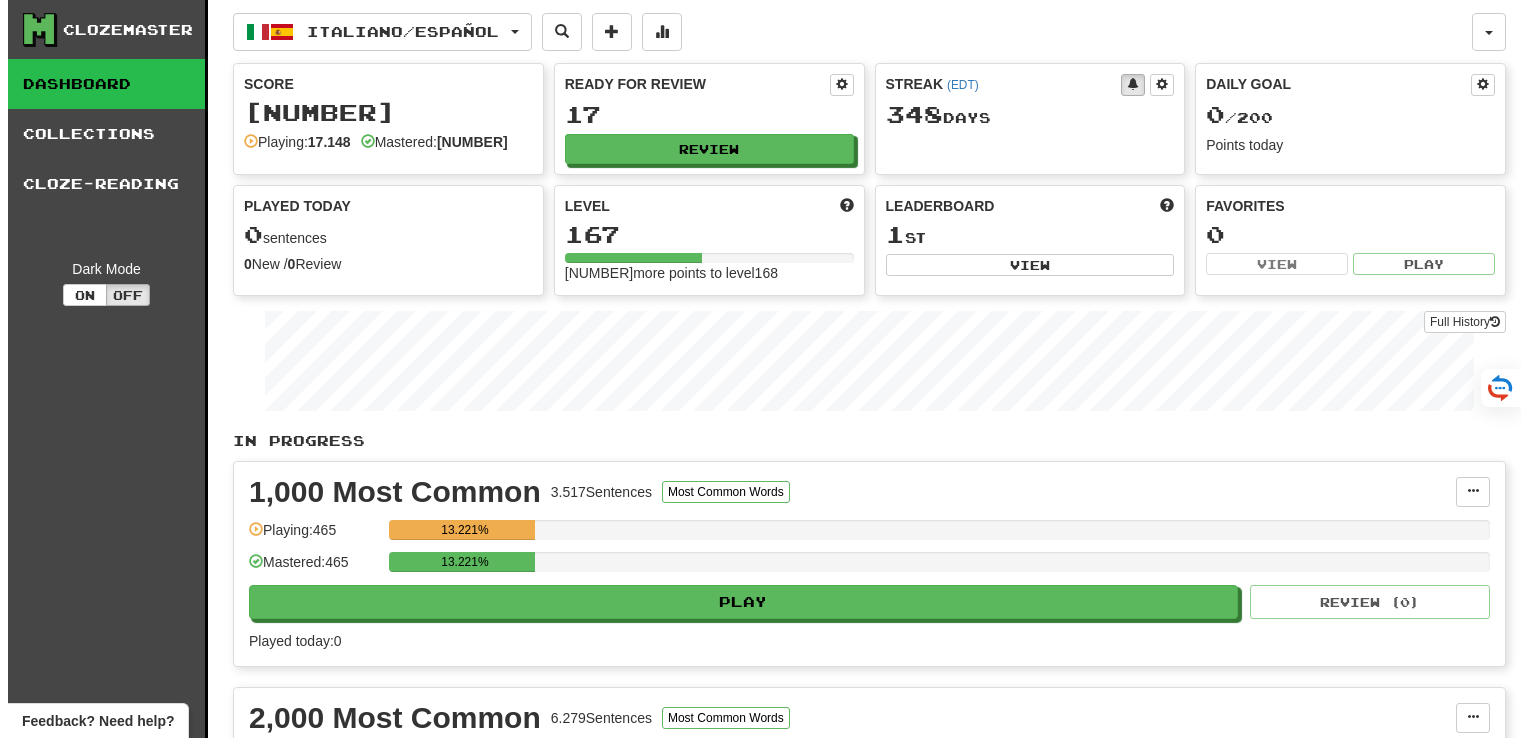 scroll, scrollTop: 0, scrollLeft: 0, axis: both 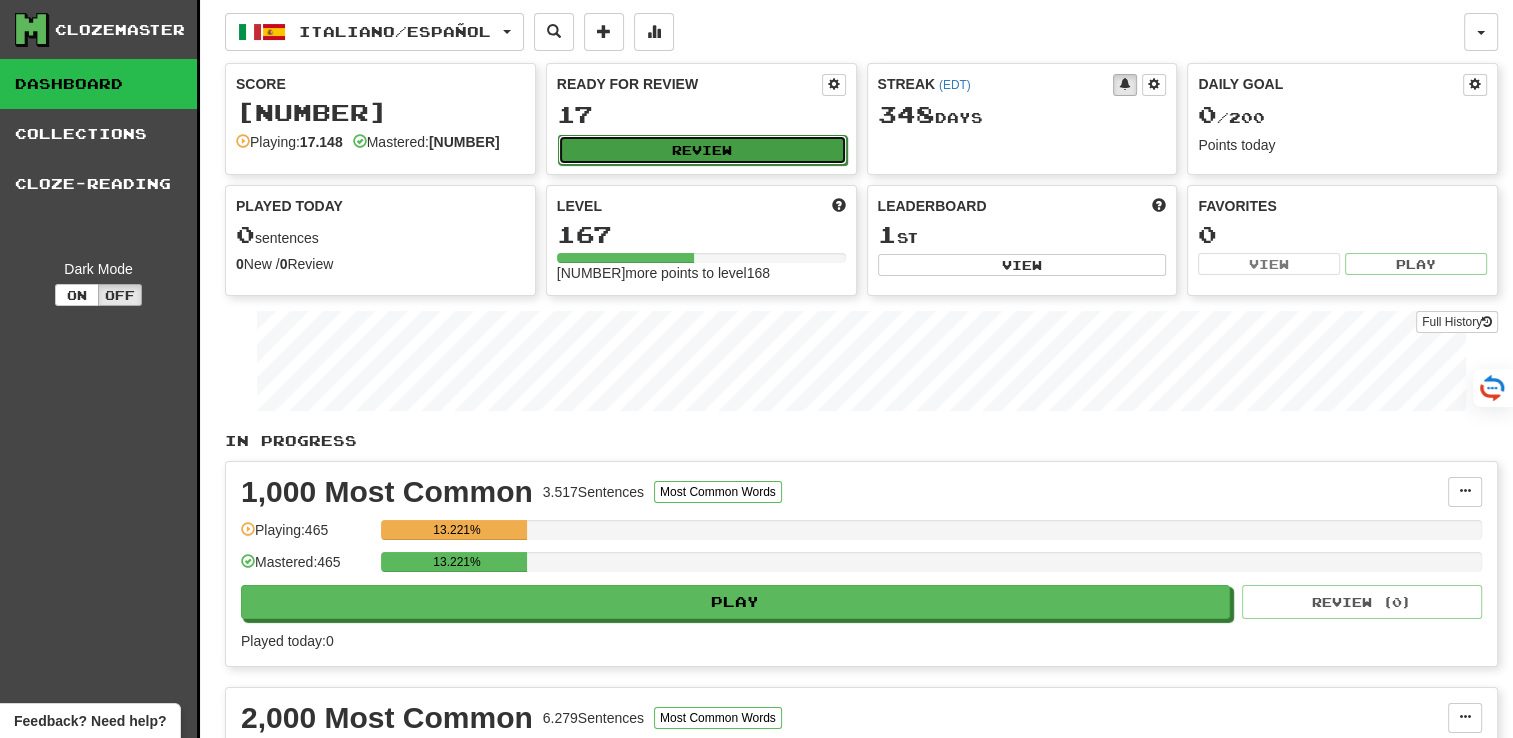 click on "Review" at bounding box center [702, 150] 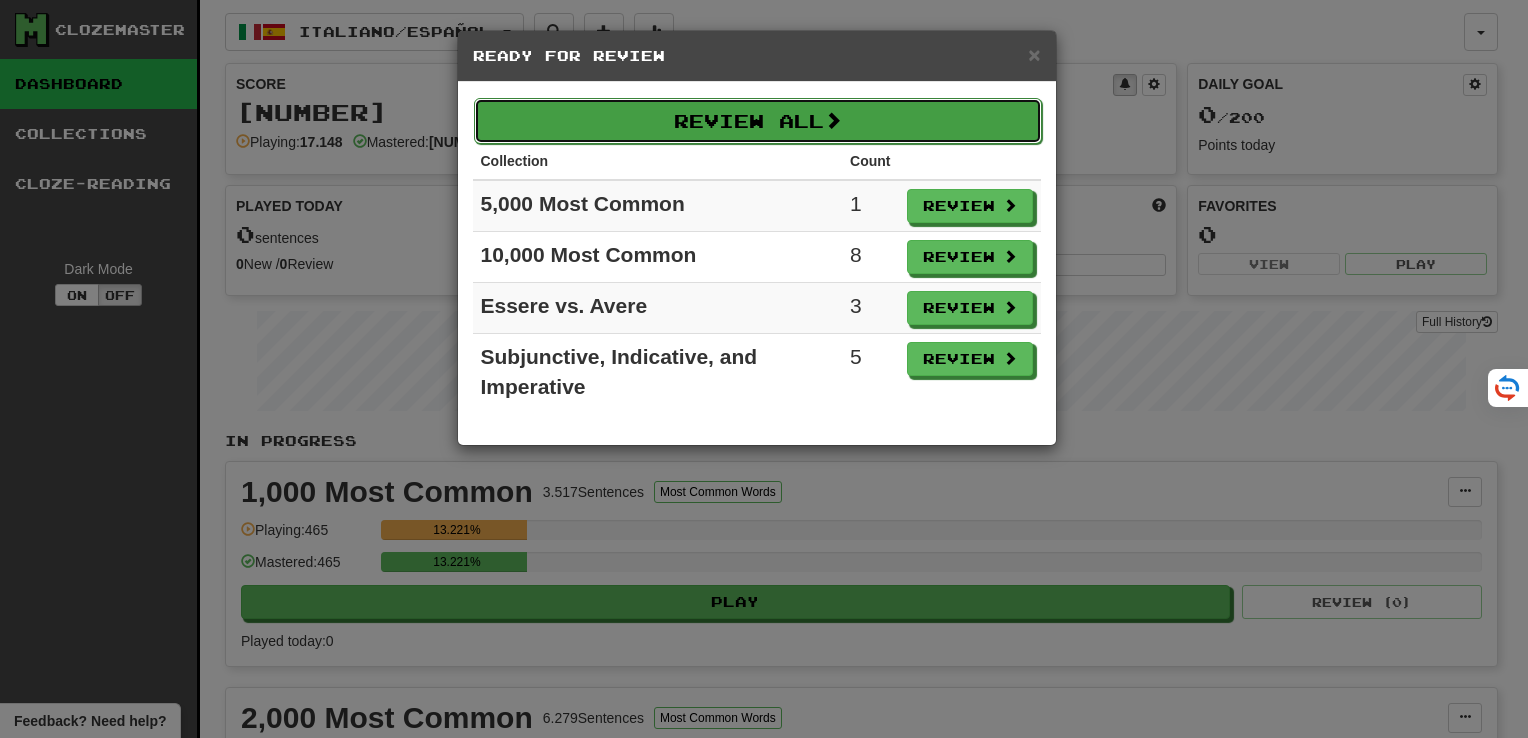 click on "Review All" at bounding box center (758, 121) 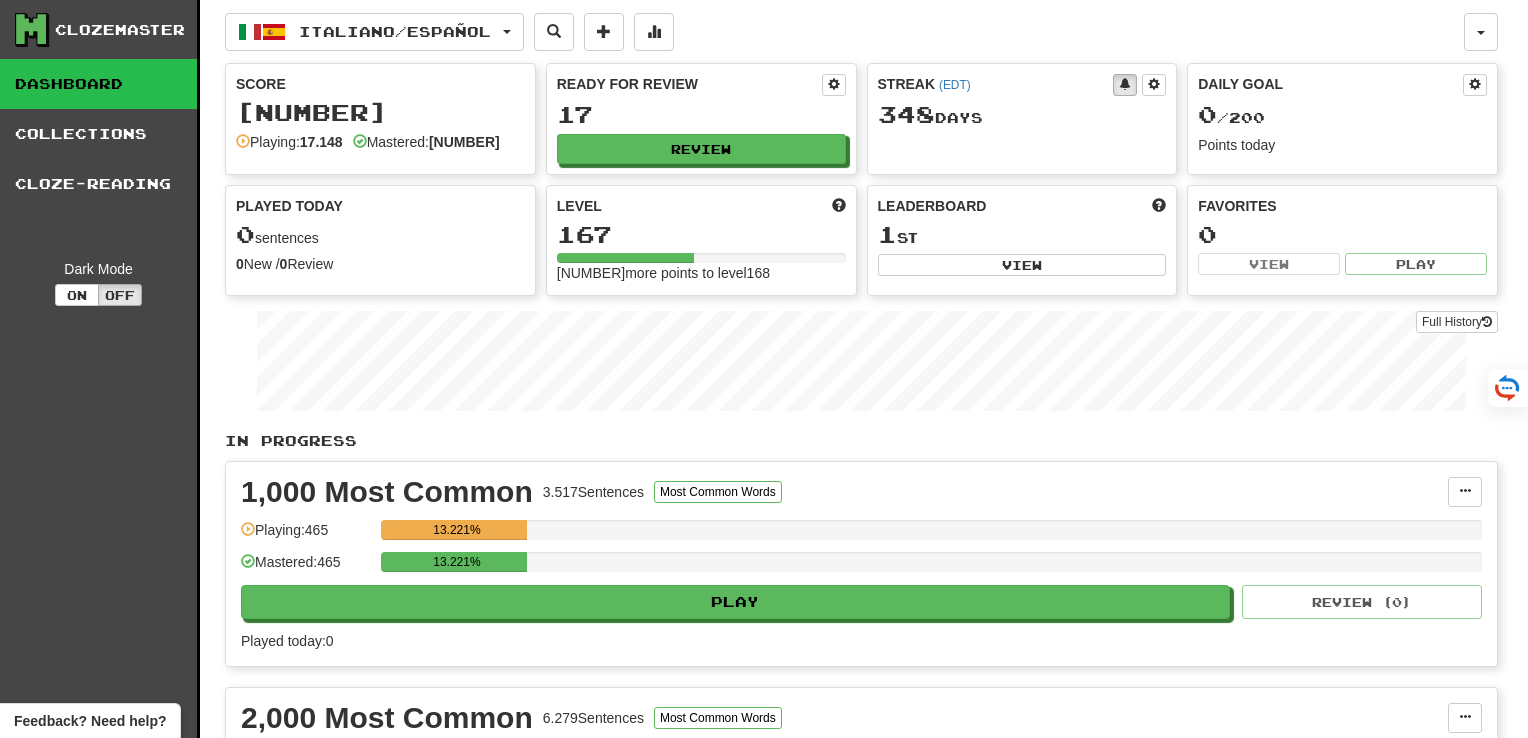 select on "***" 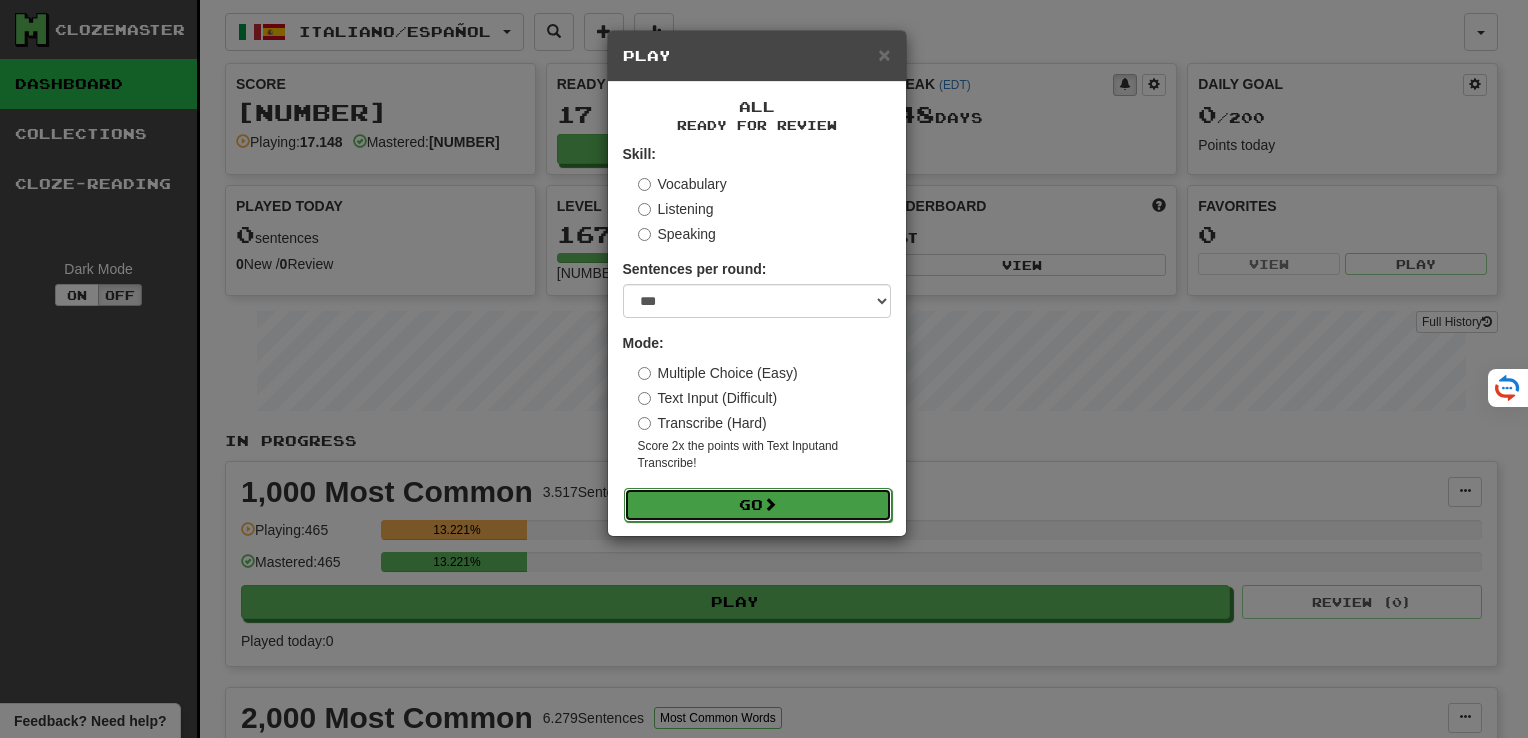 click at bounding box center [770, 504] 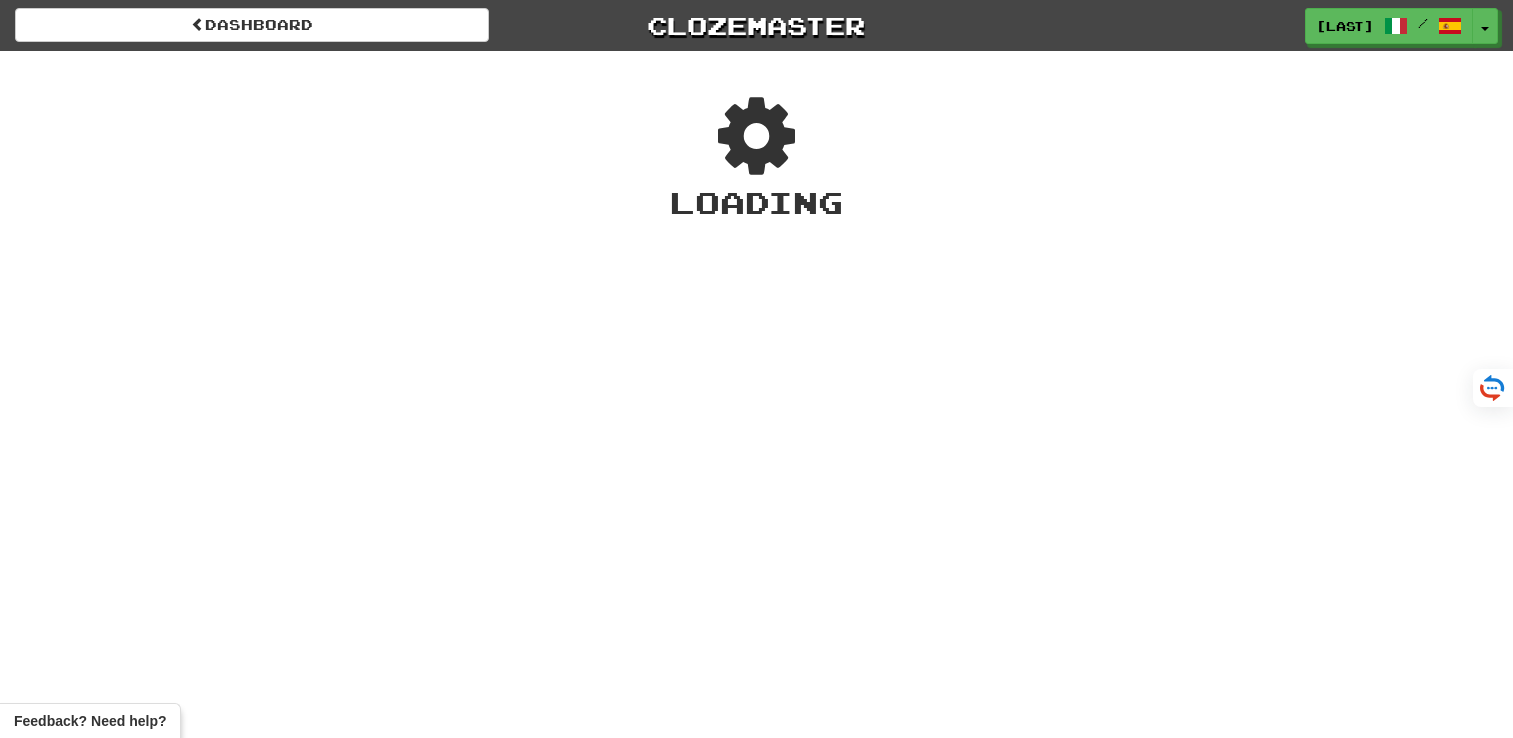 scroll, scrollTop: 0, scrollLeft: 0, axis: both 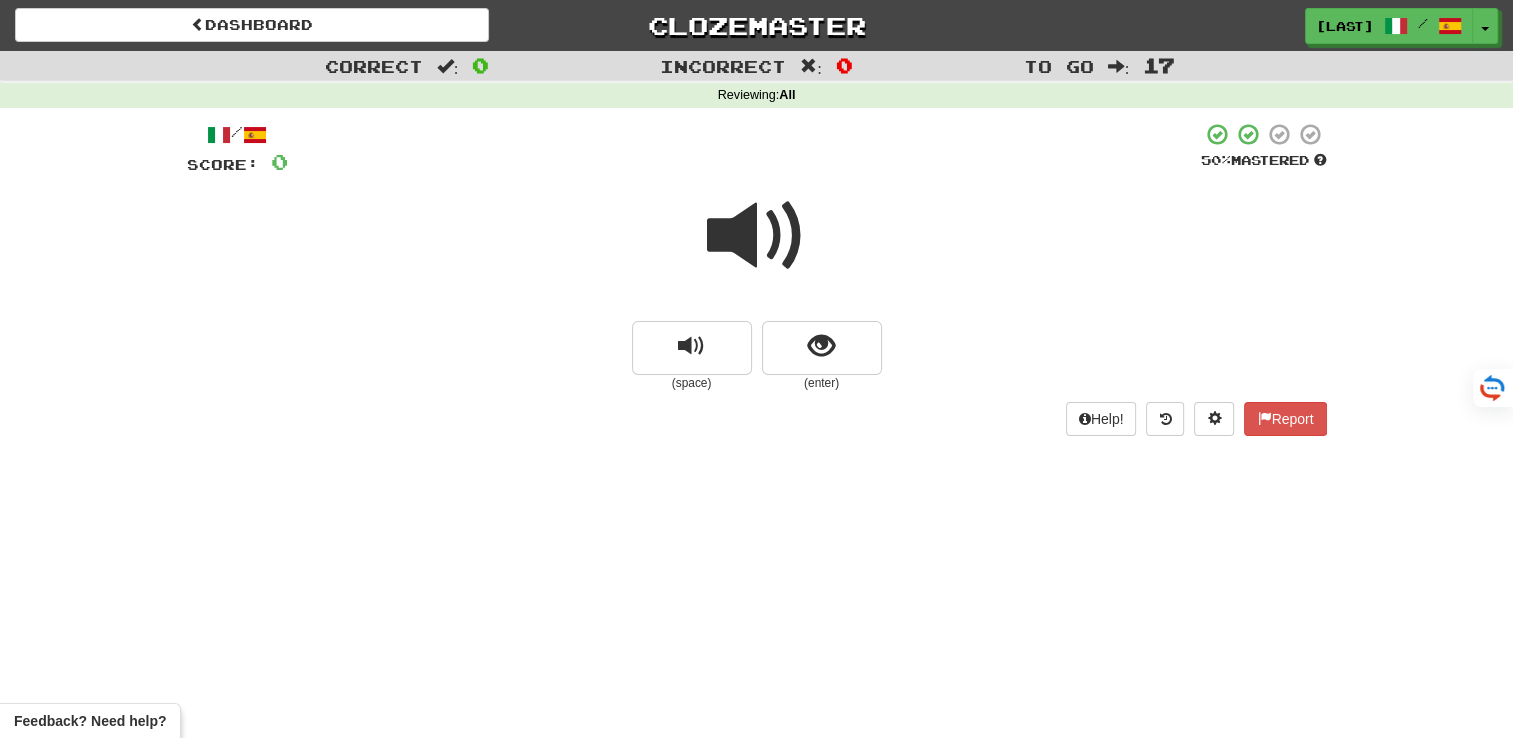 click at bounding box center (757, 236) 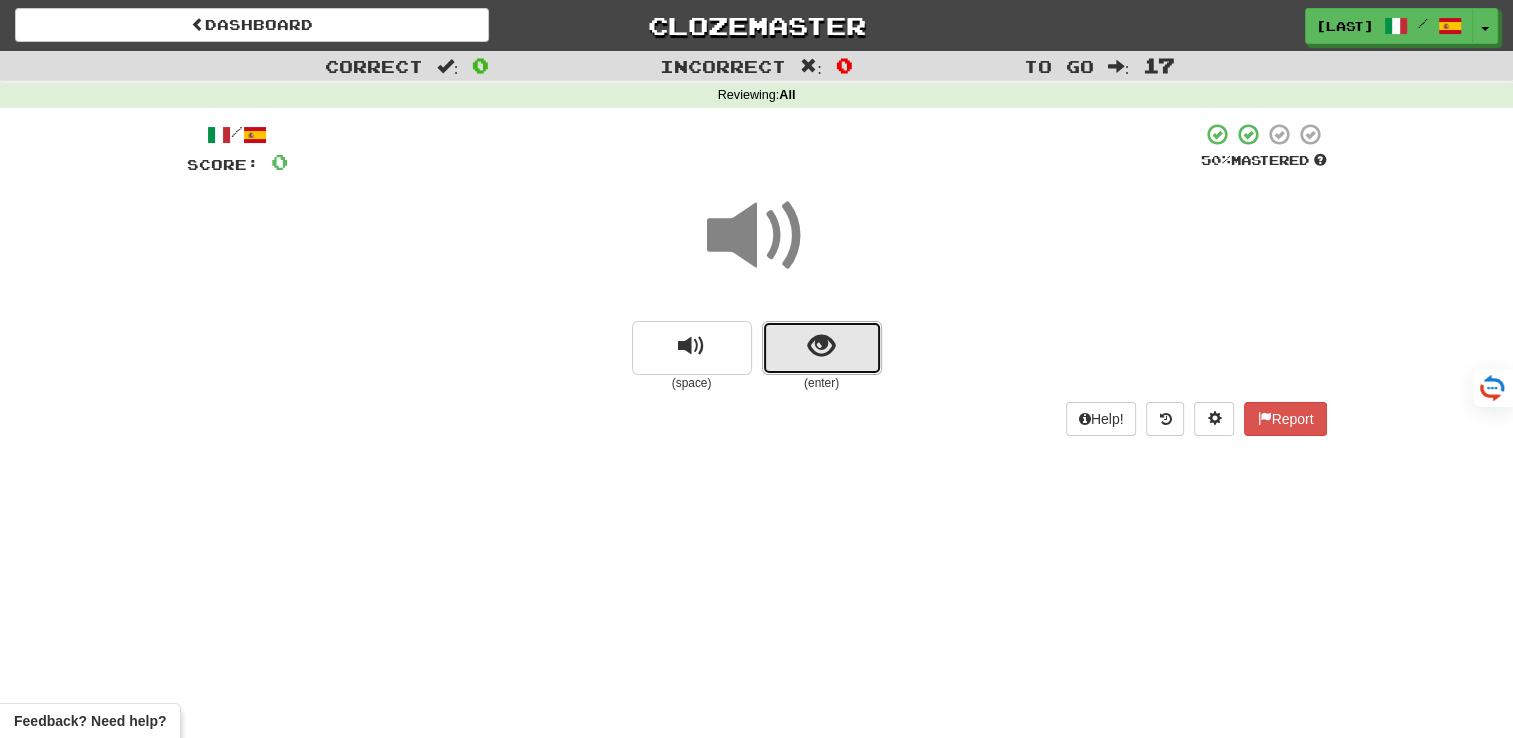 click at bounding box center [821, 346] 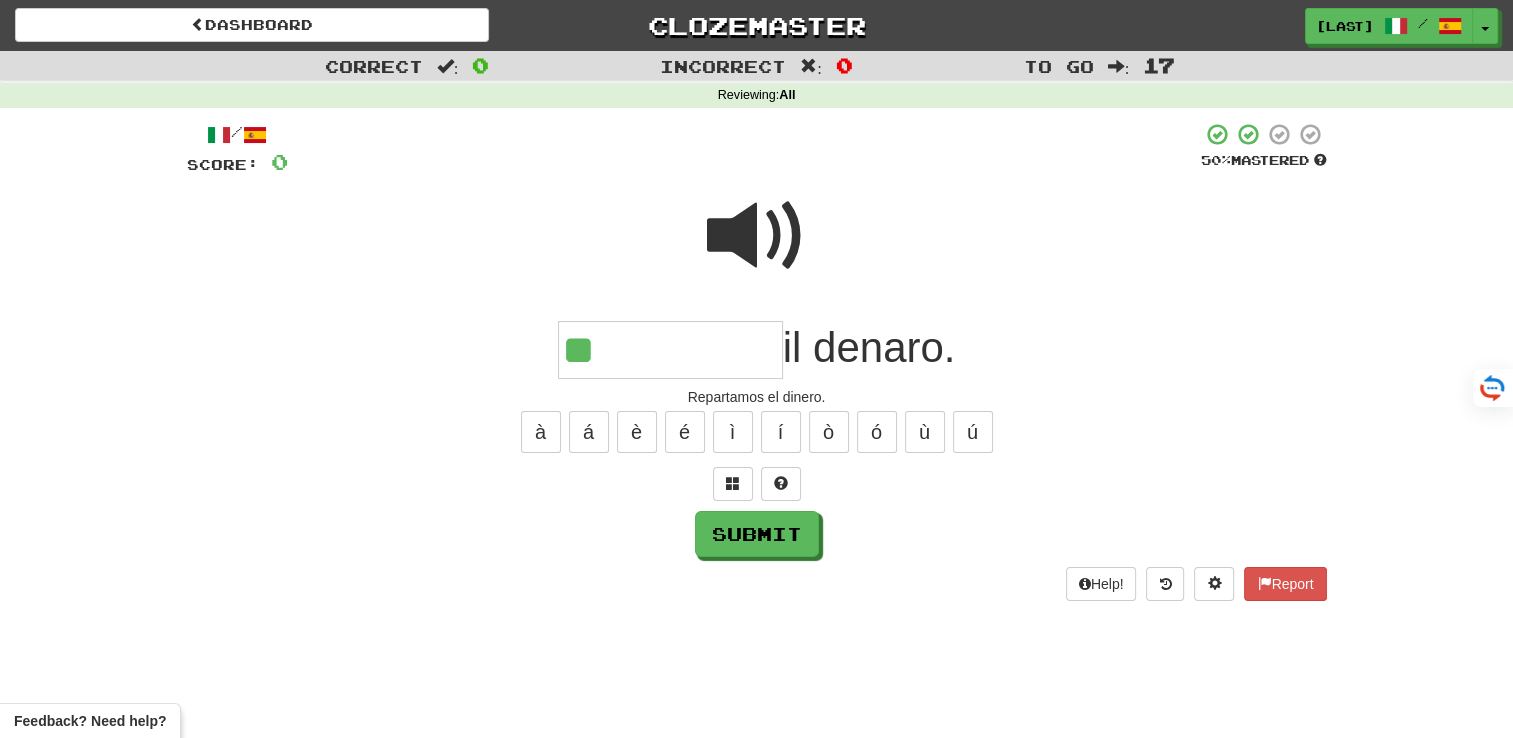 type on "*" 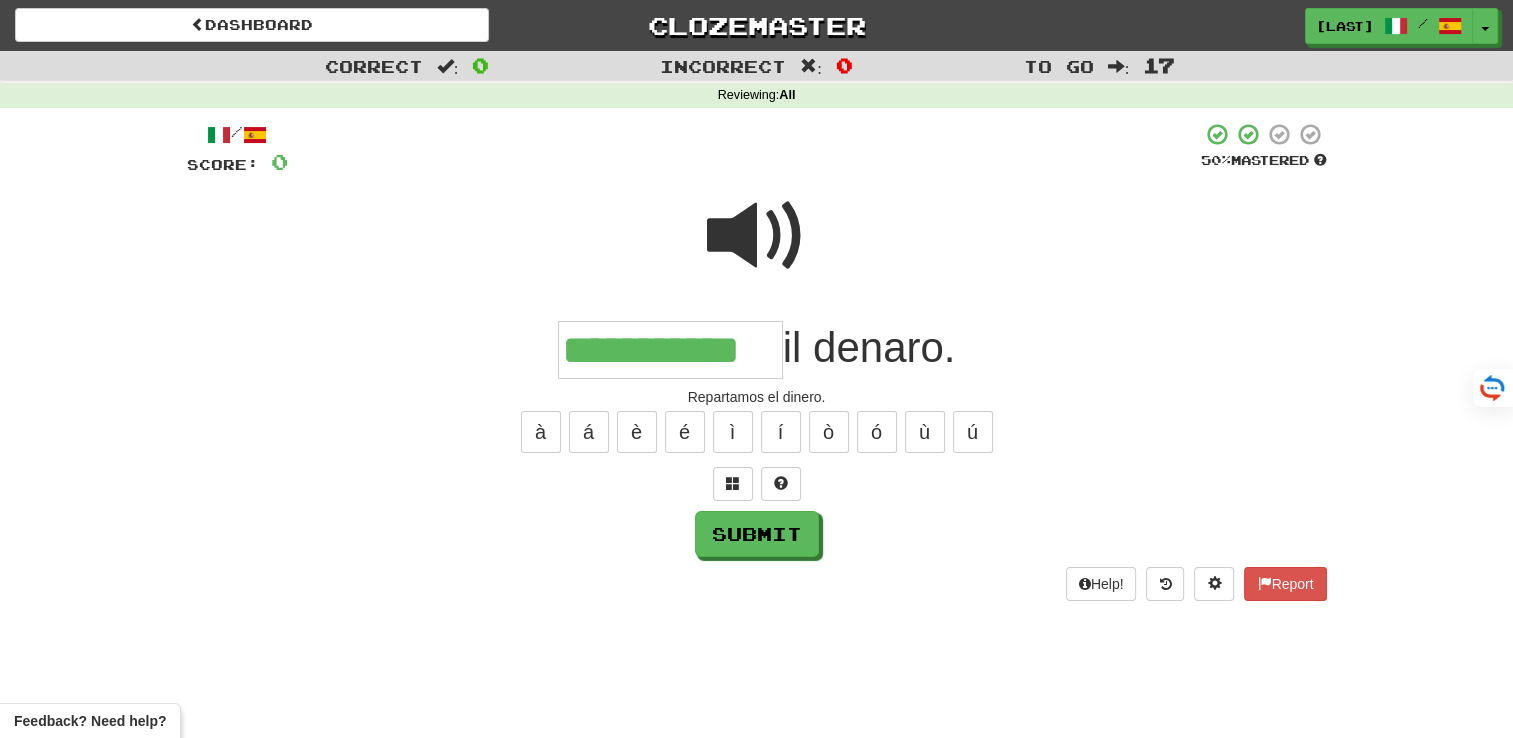 type on "**********" 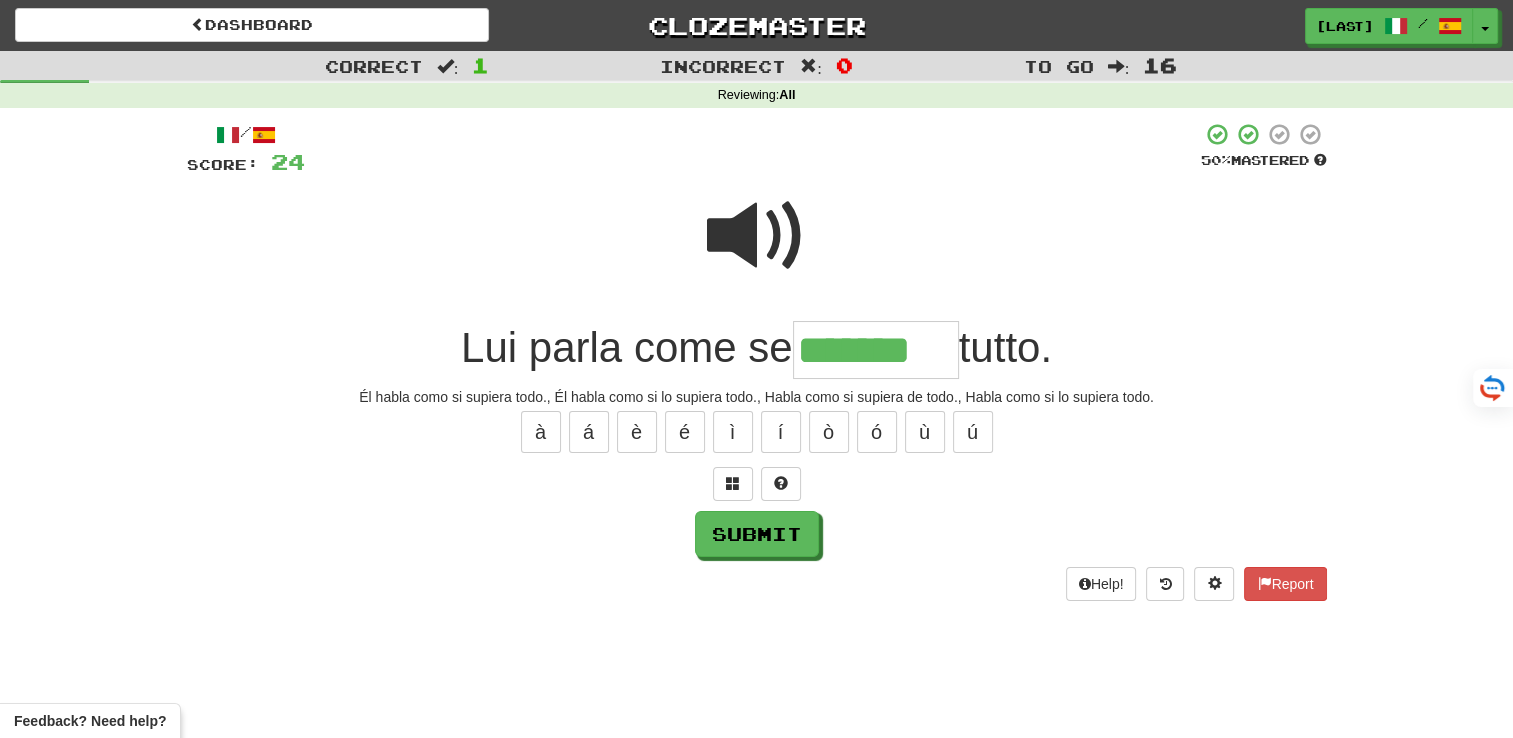 type on "*******" 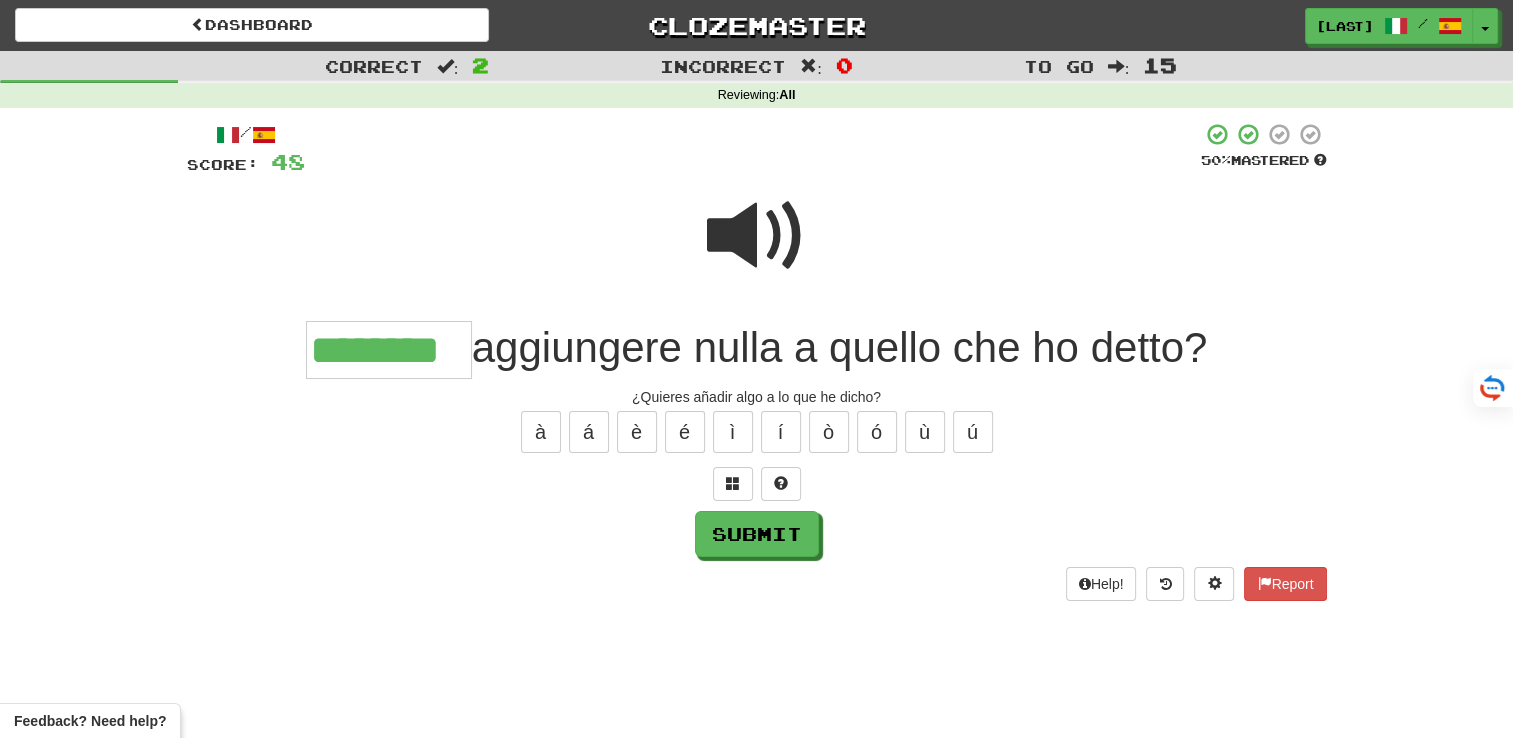type on "********" 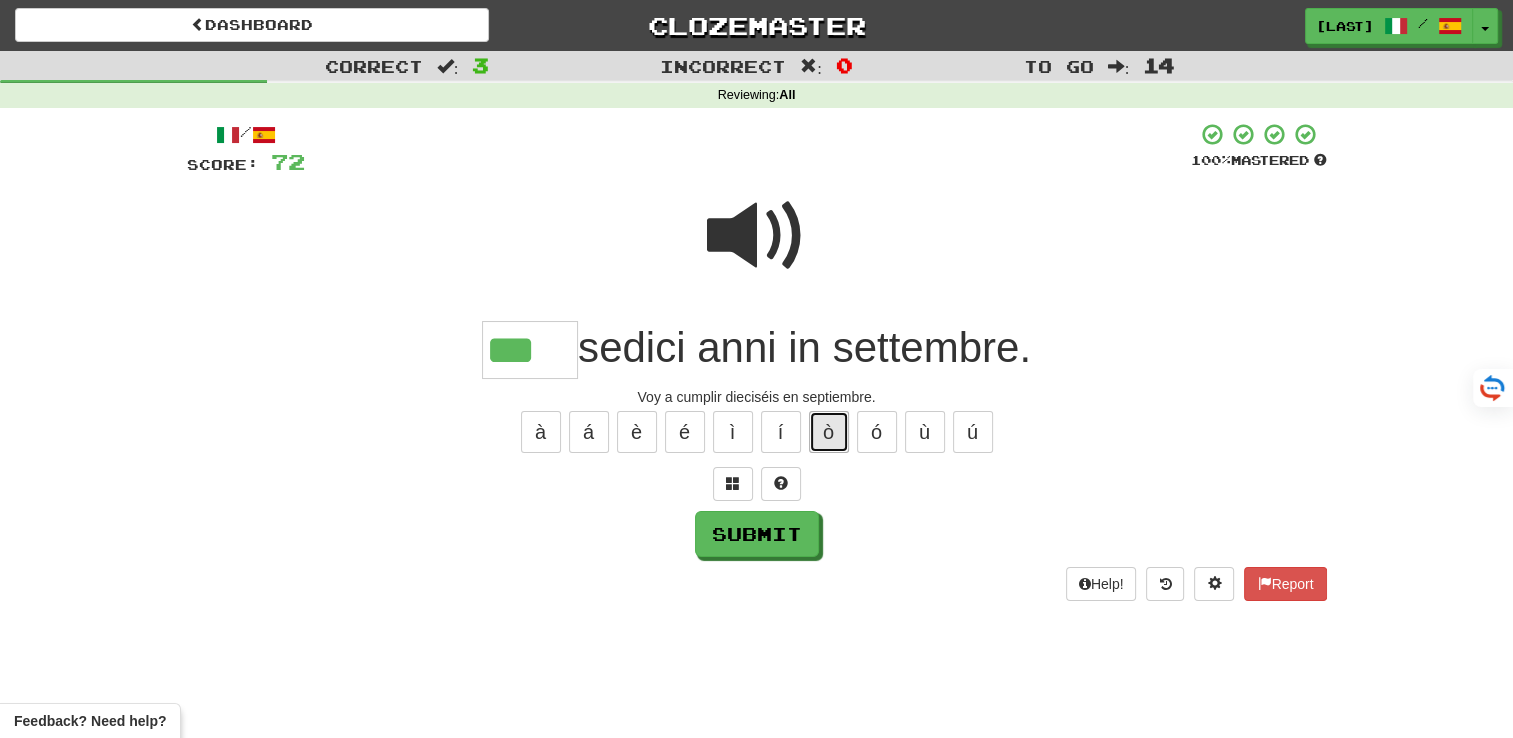 click on "ò" at bounding box center [829, 432] 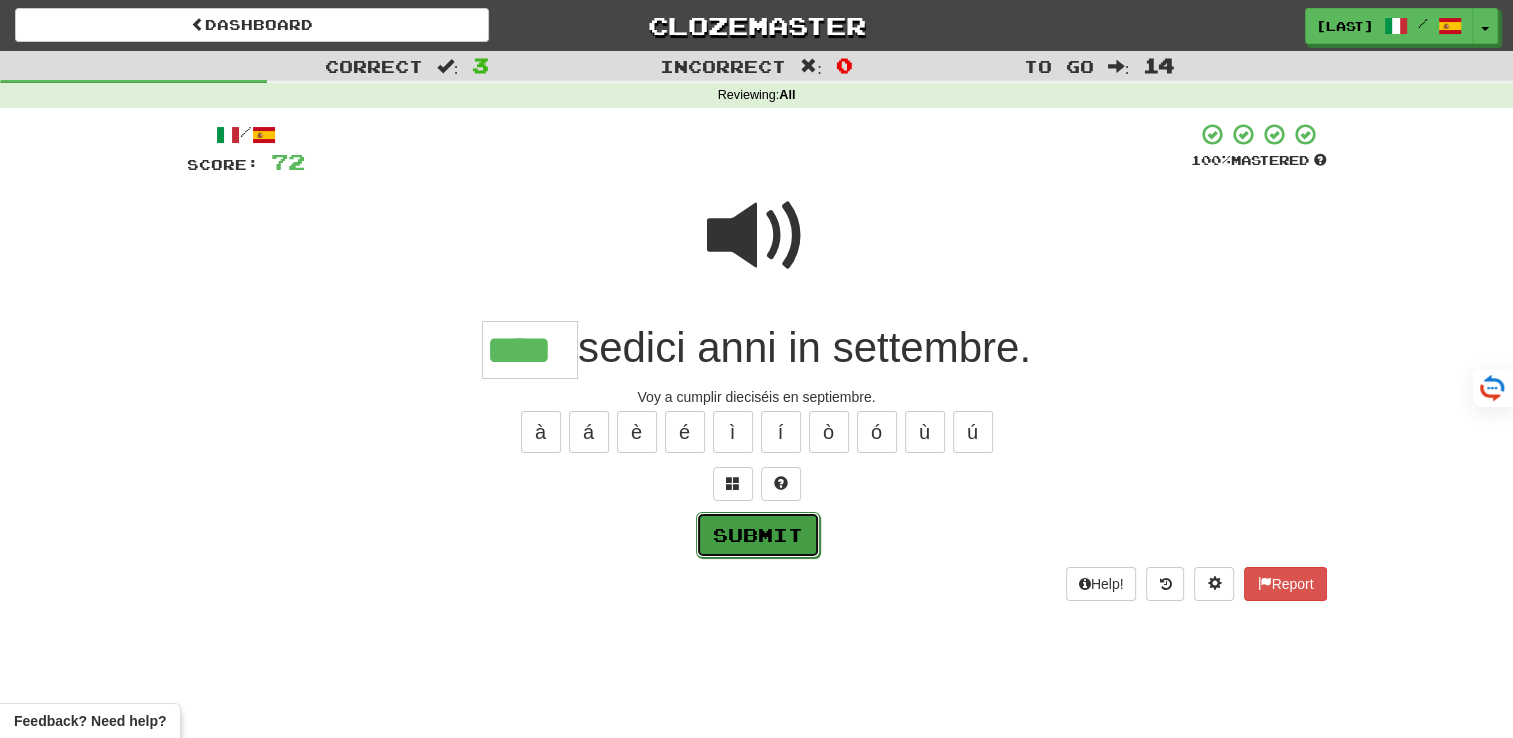 click on "Submit" at bounding box center [758, 535] 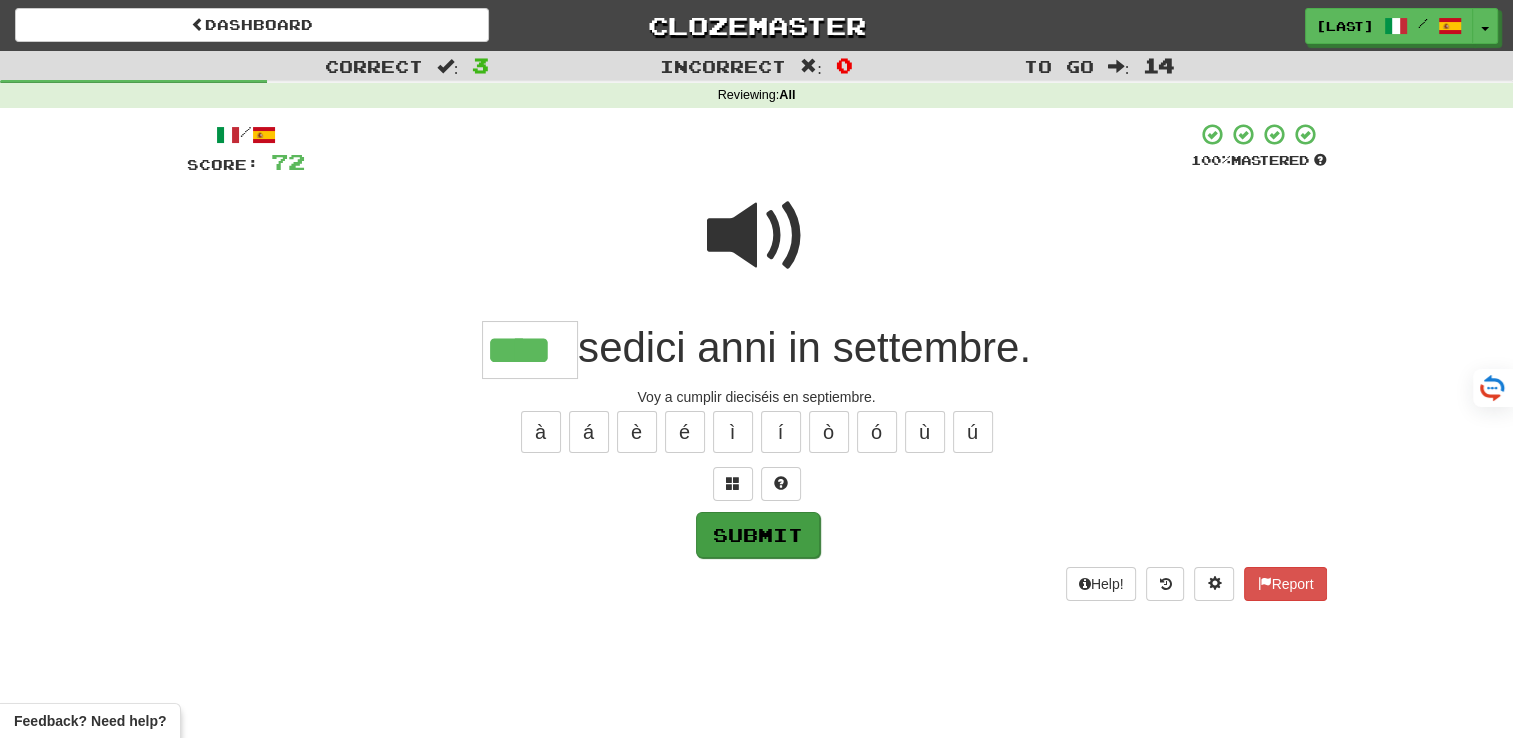 type on "****" 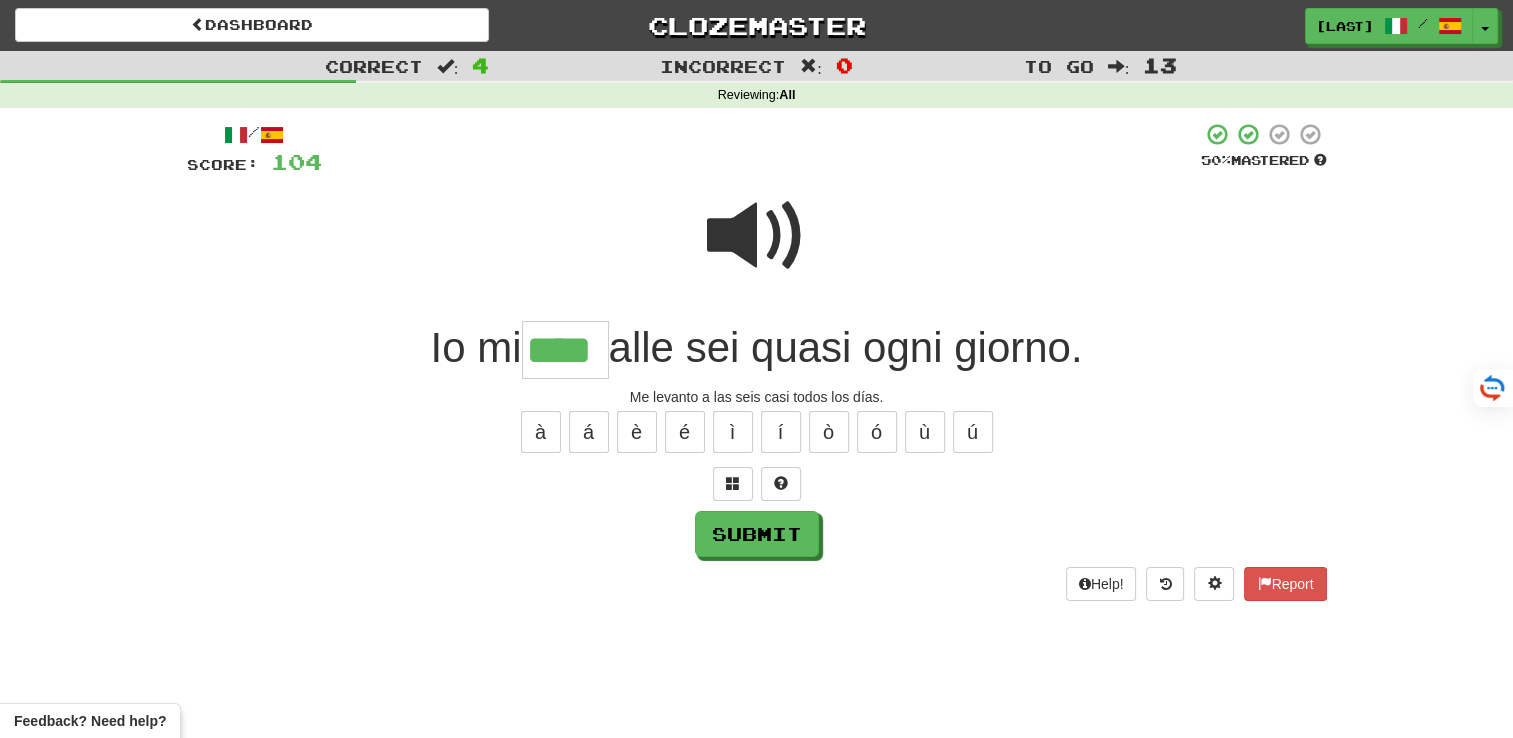 type on "****" 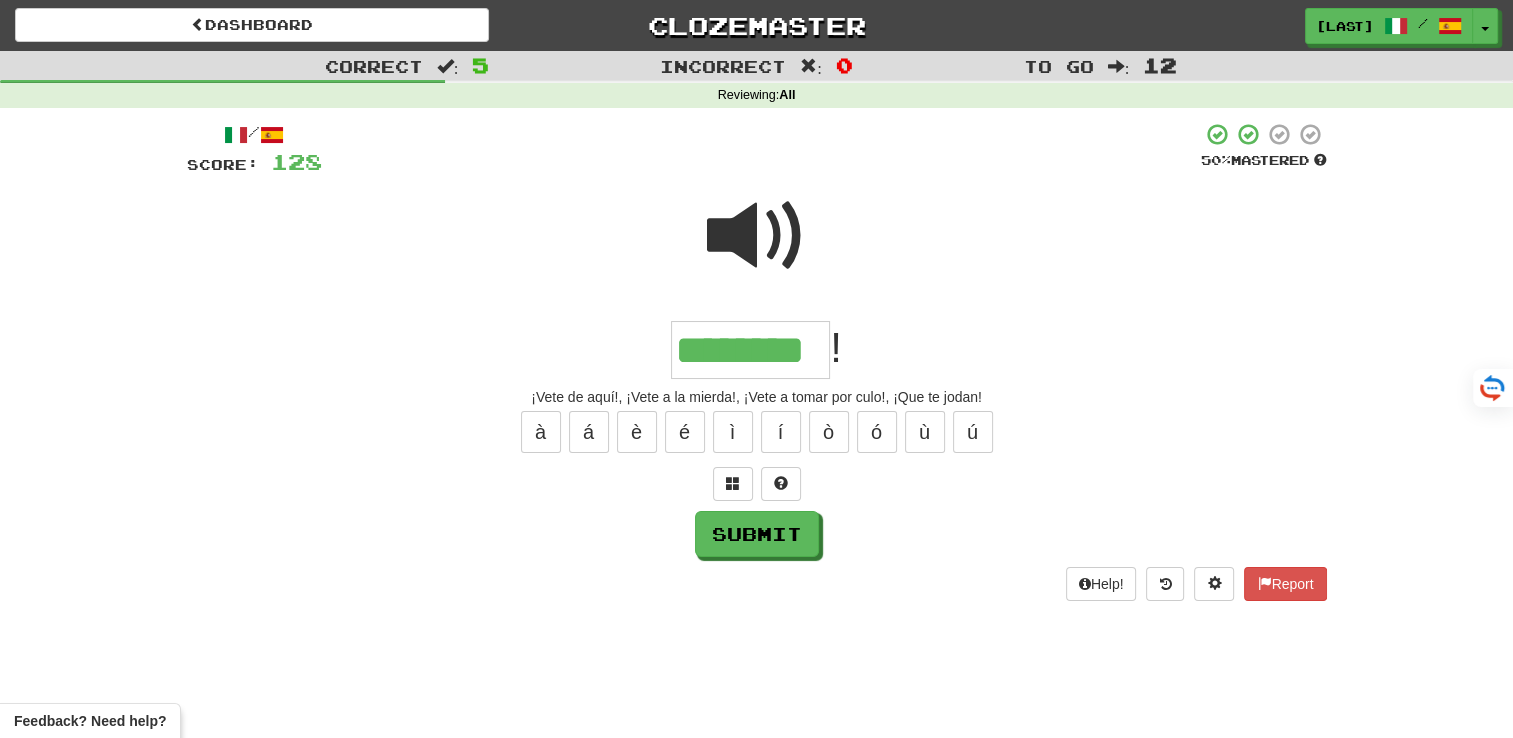 type on "********" 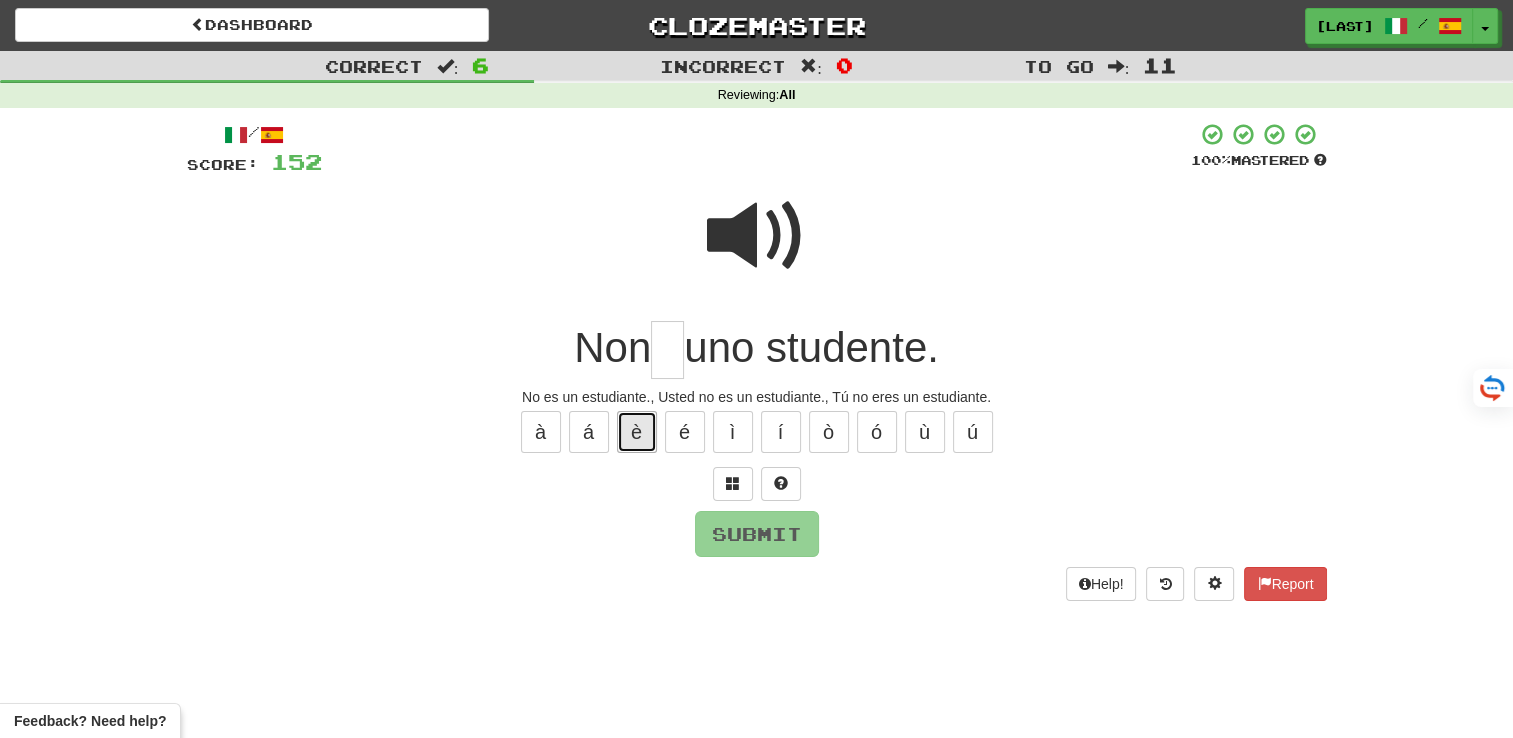 click on "è" at bounding box center [637, 432] 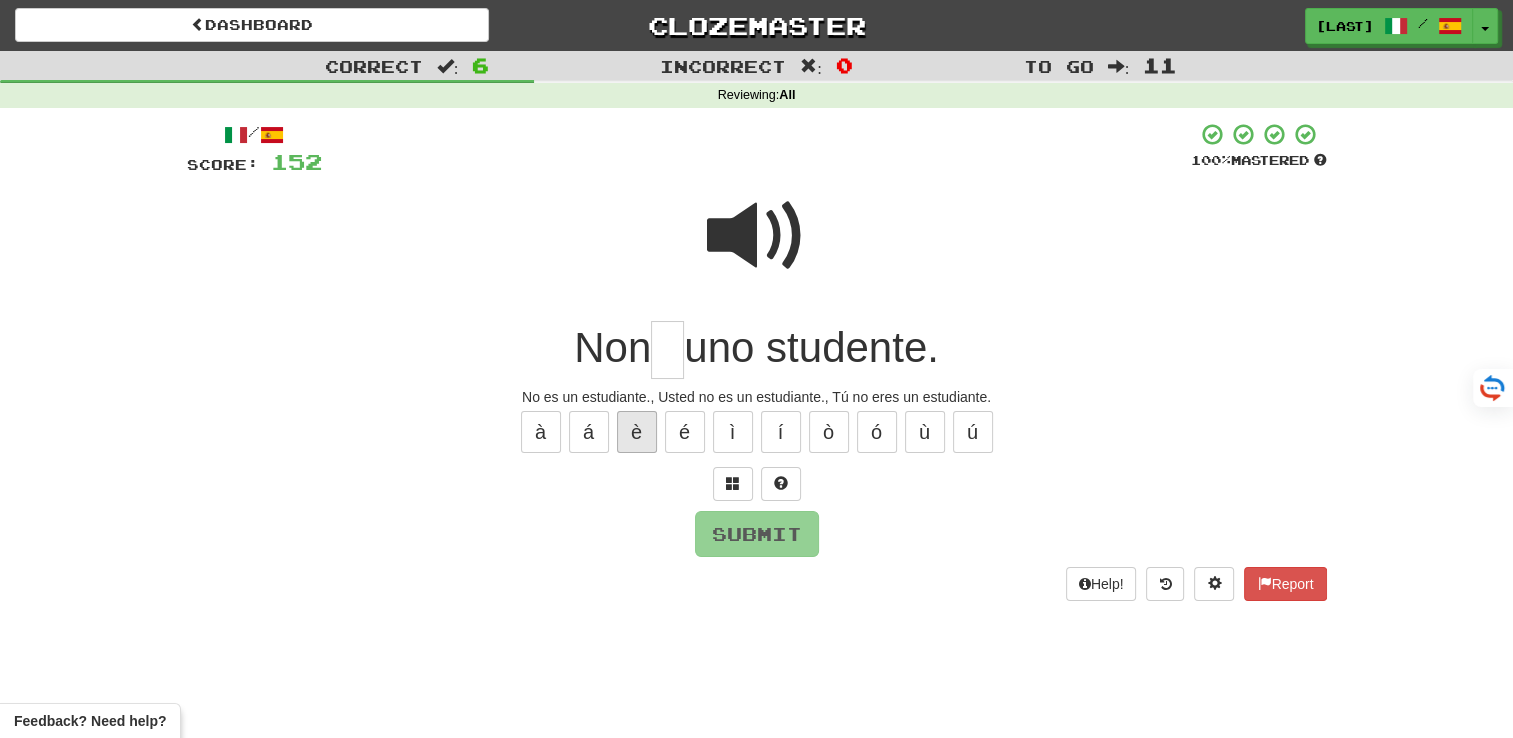type on "*" 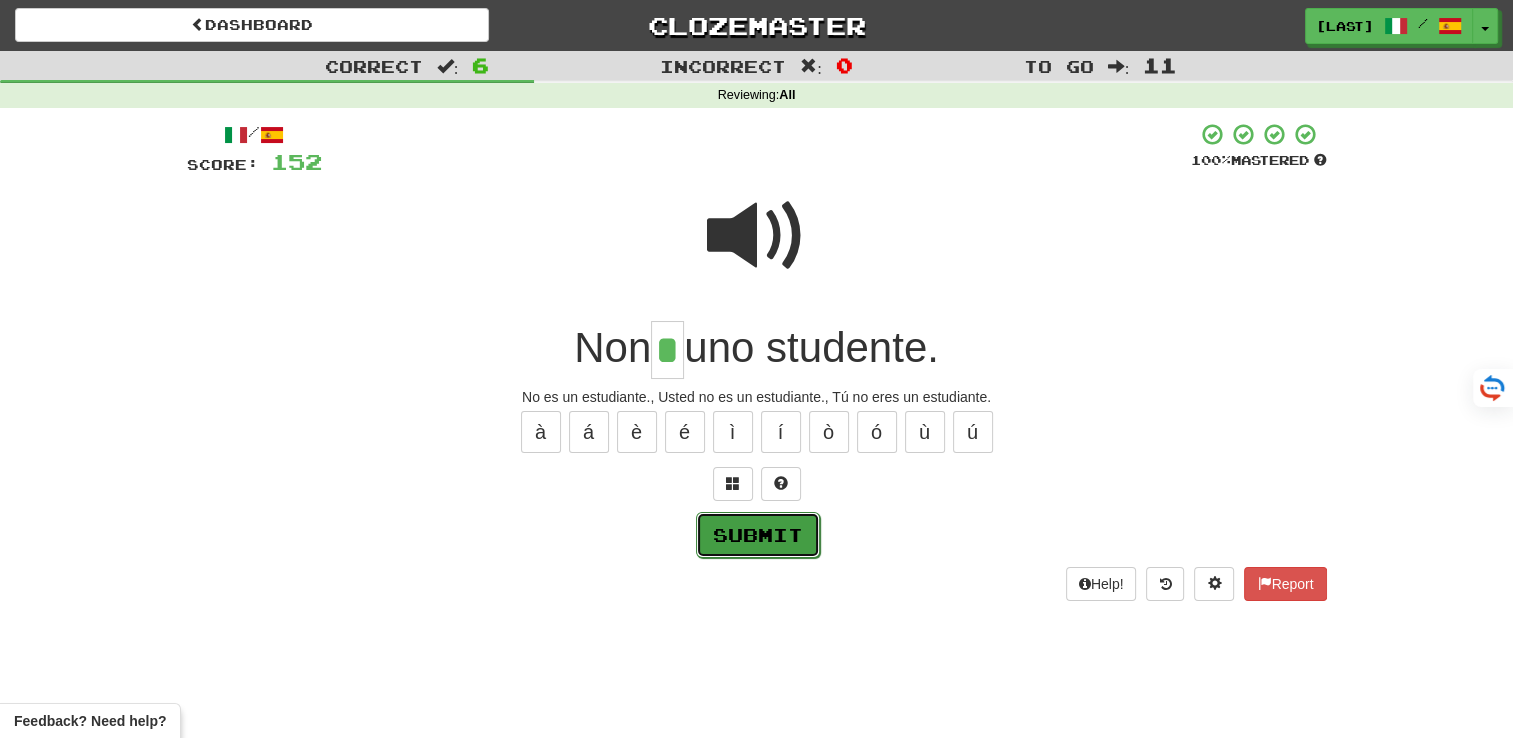 click on "Submit" at bounding box center [758, 535] 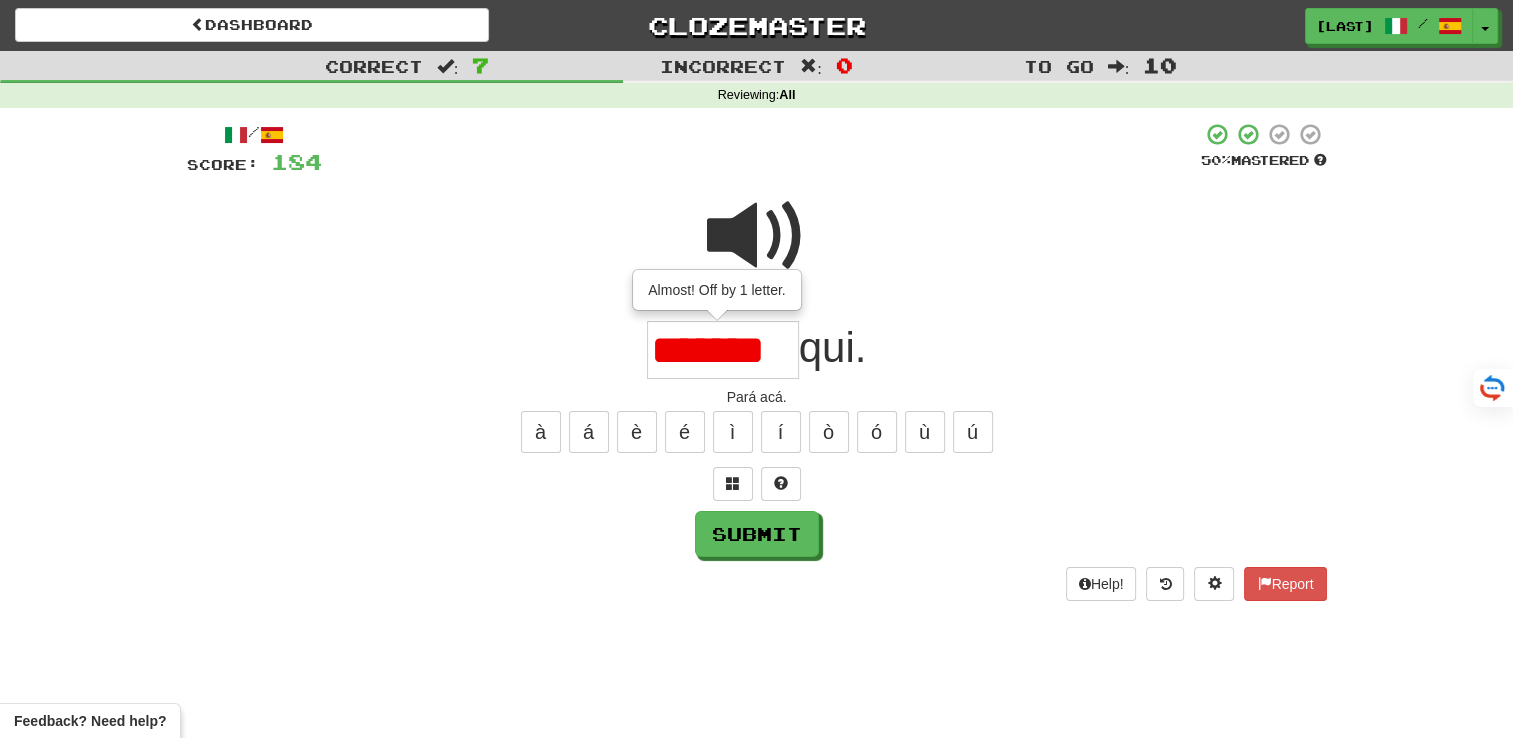 type on "*******" 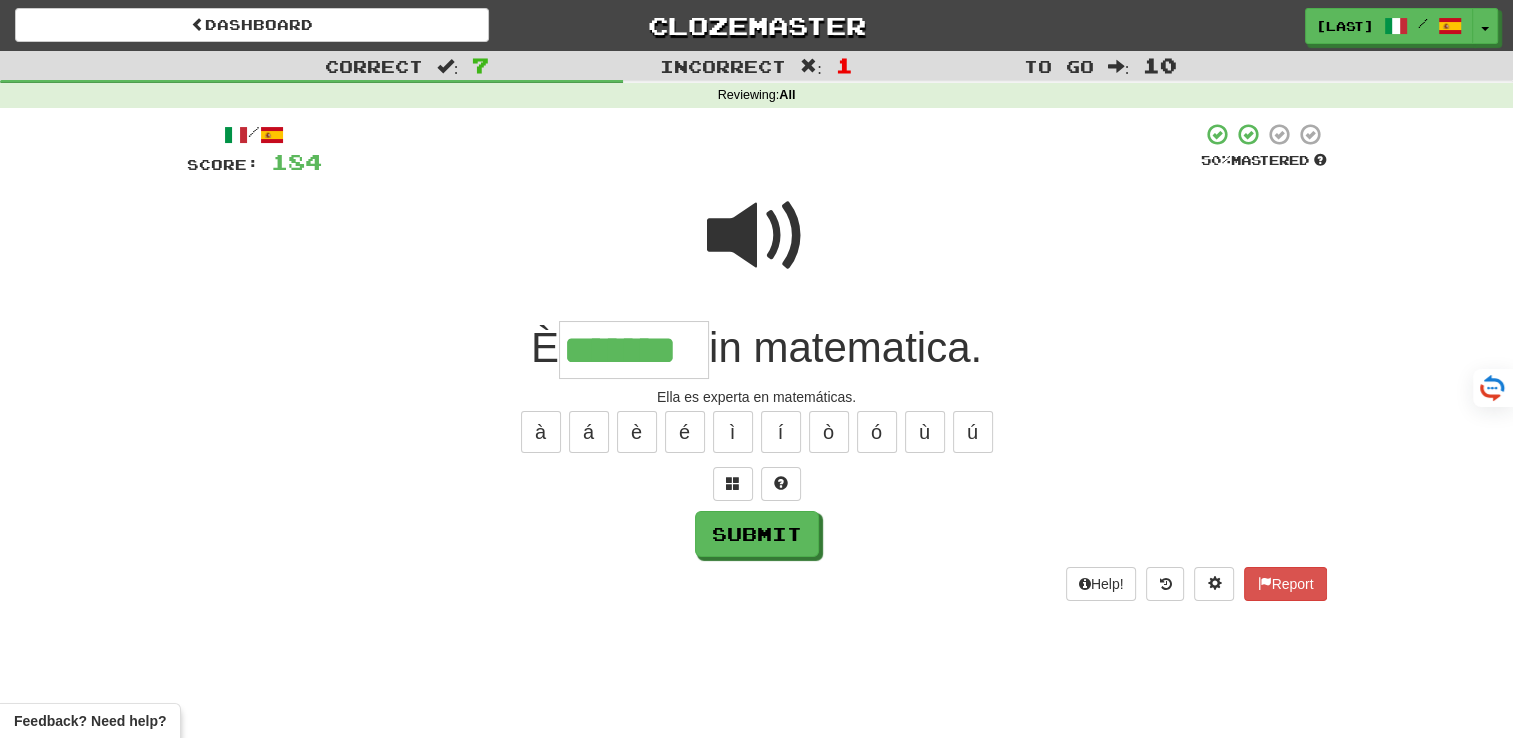 type on "*******" 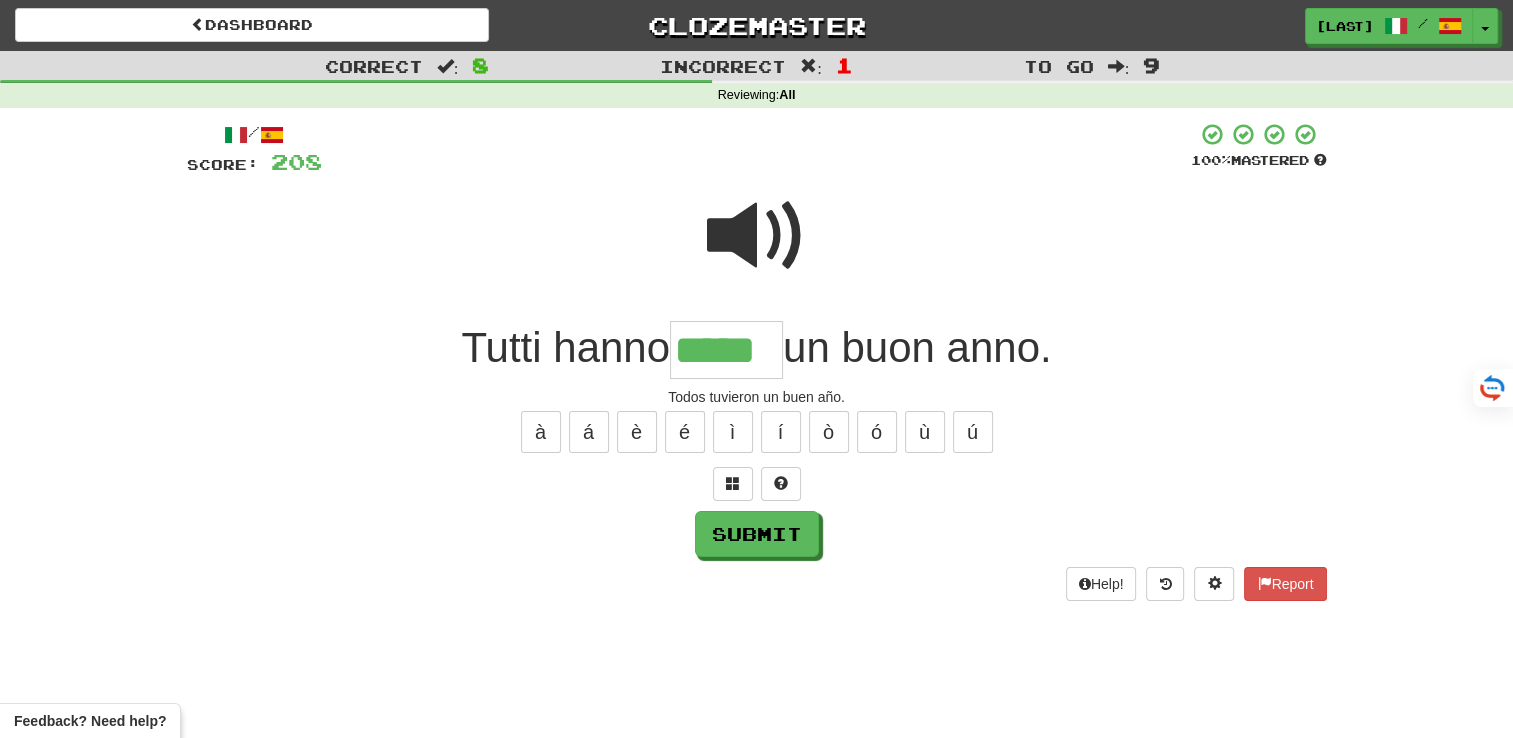 type on "*****" 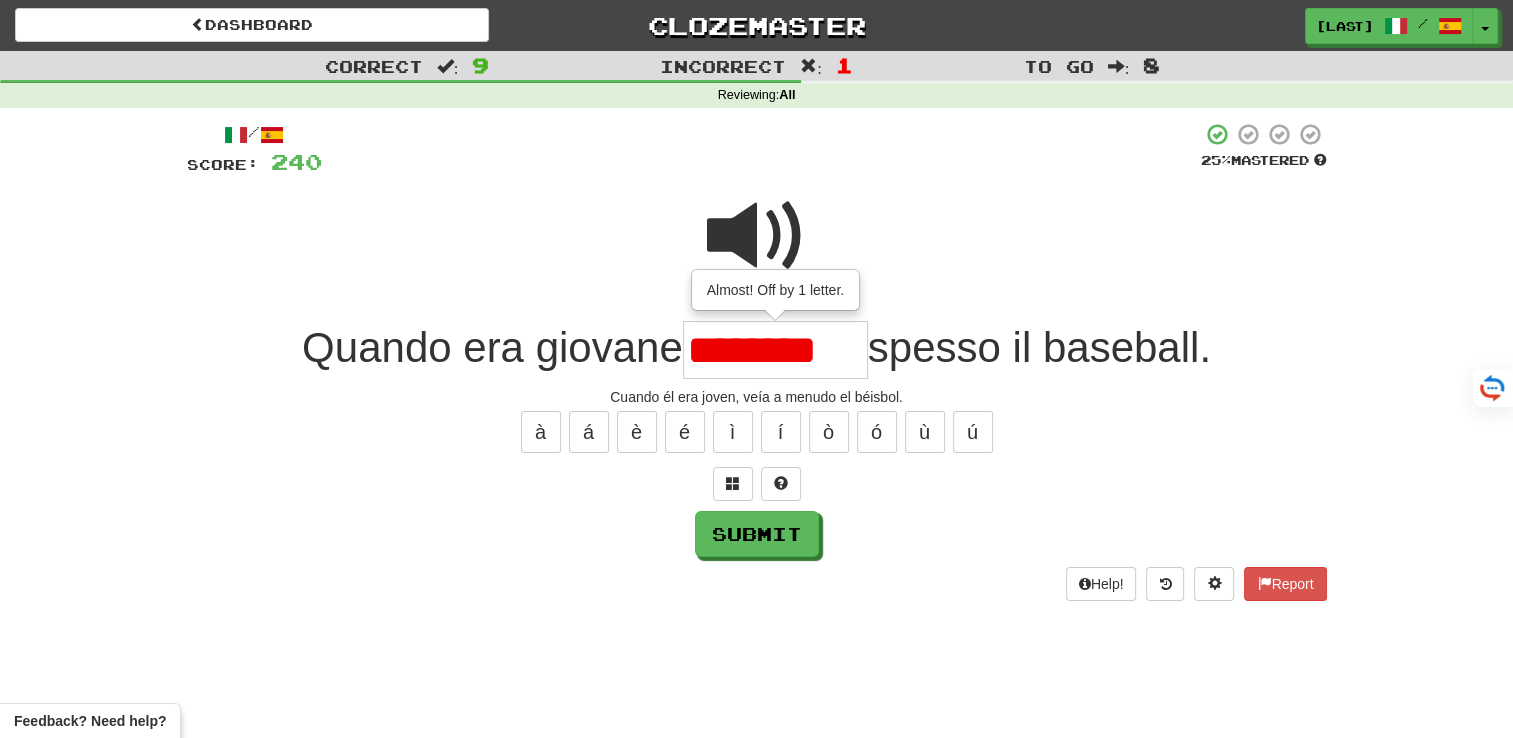 type on "********" 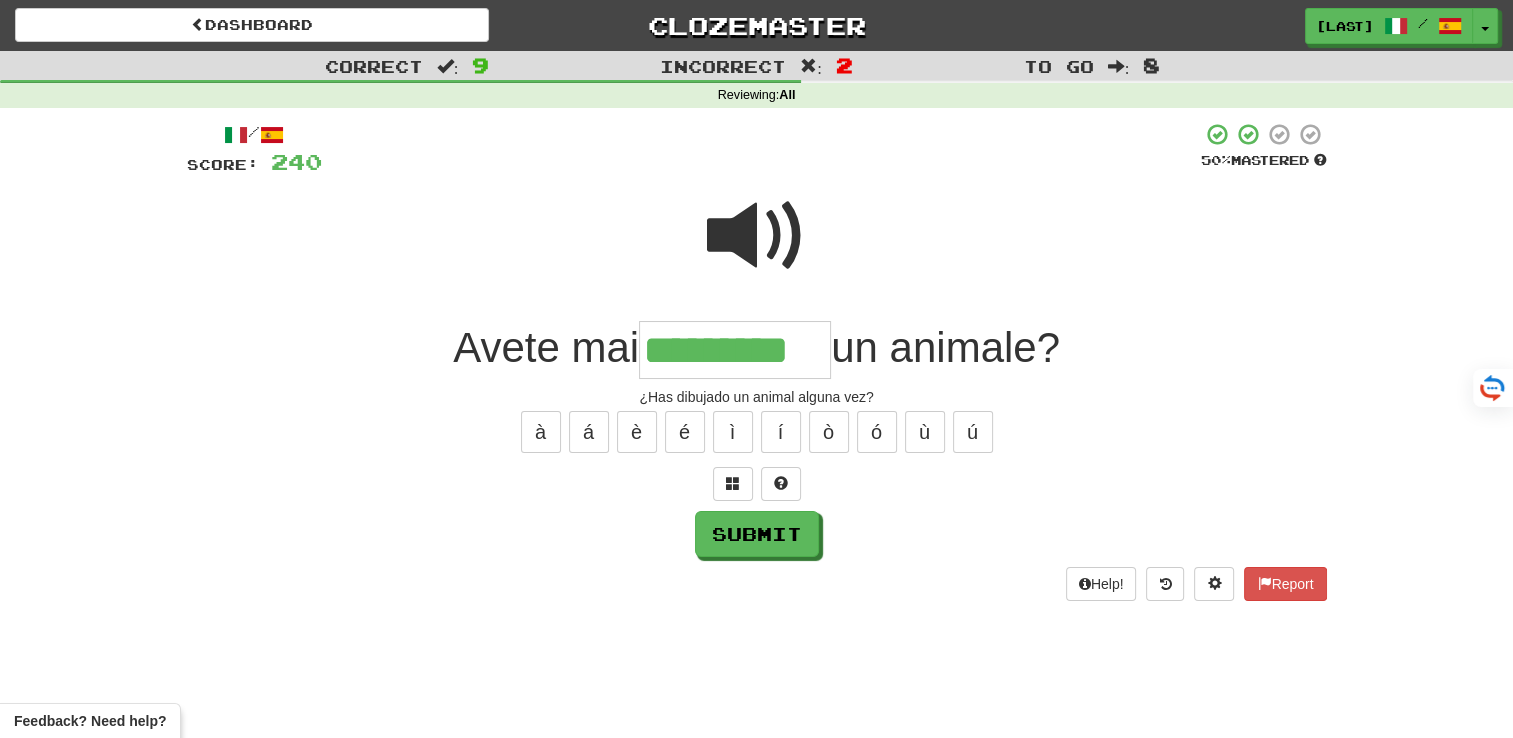 type on "*********" 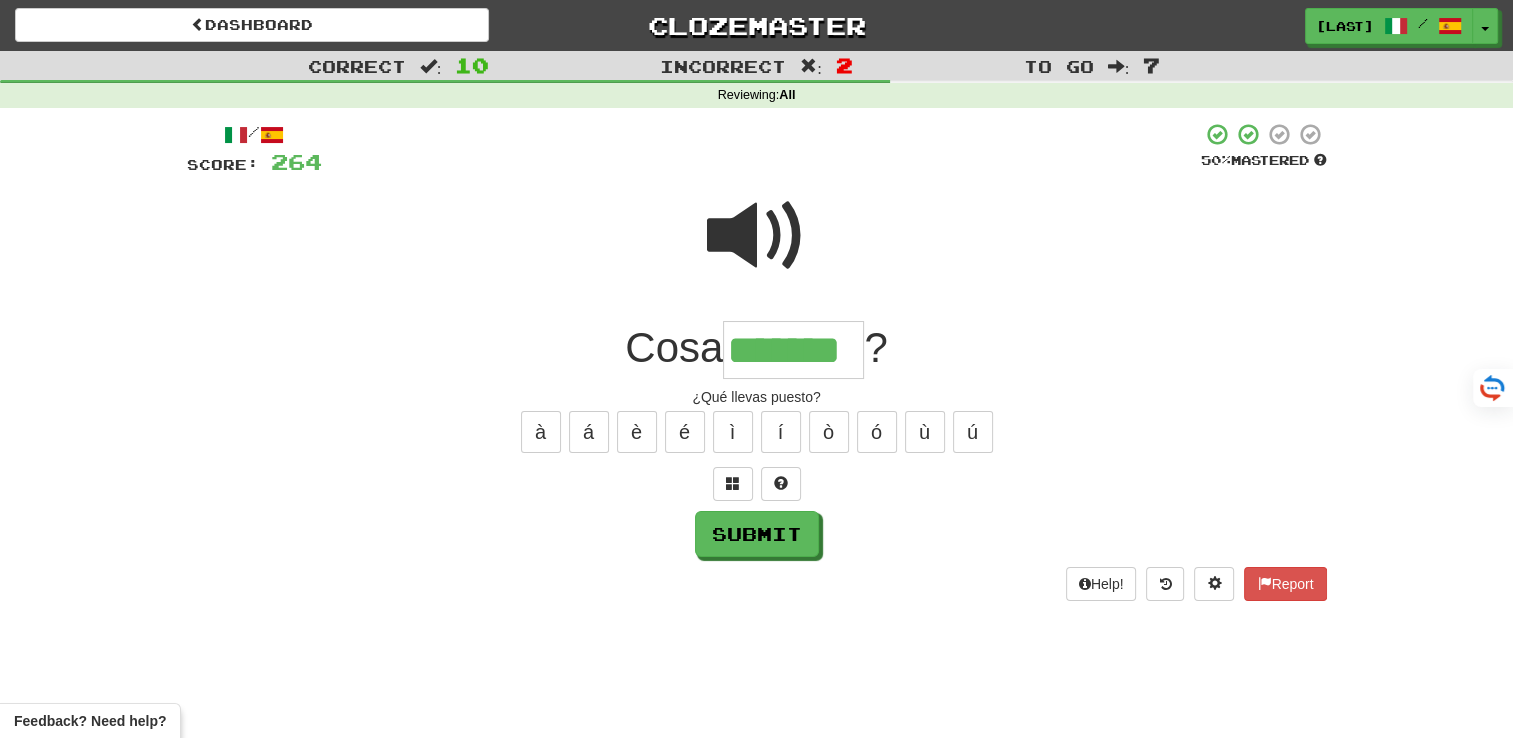 type on "*******" 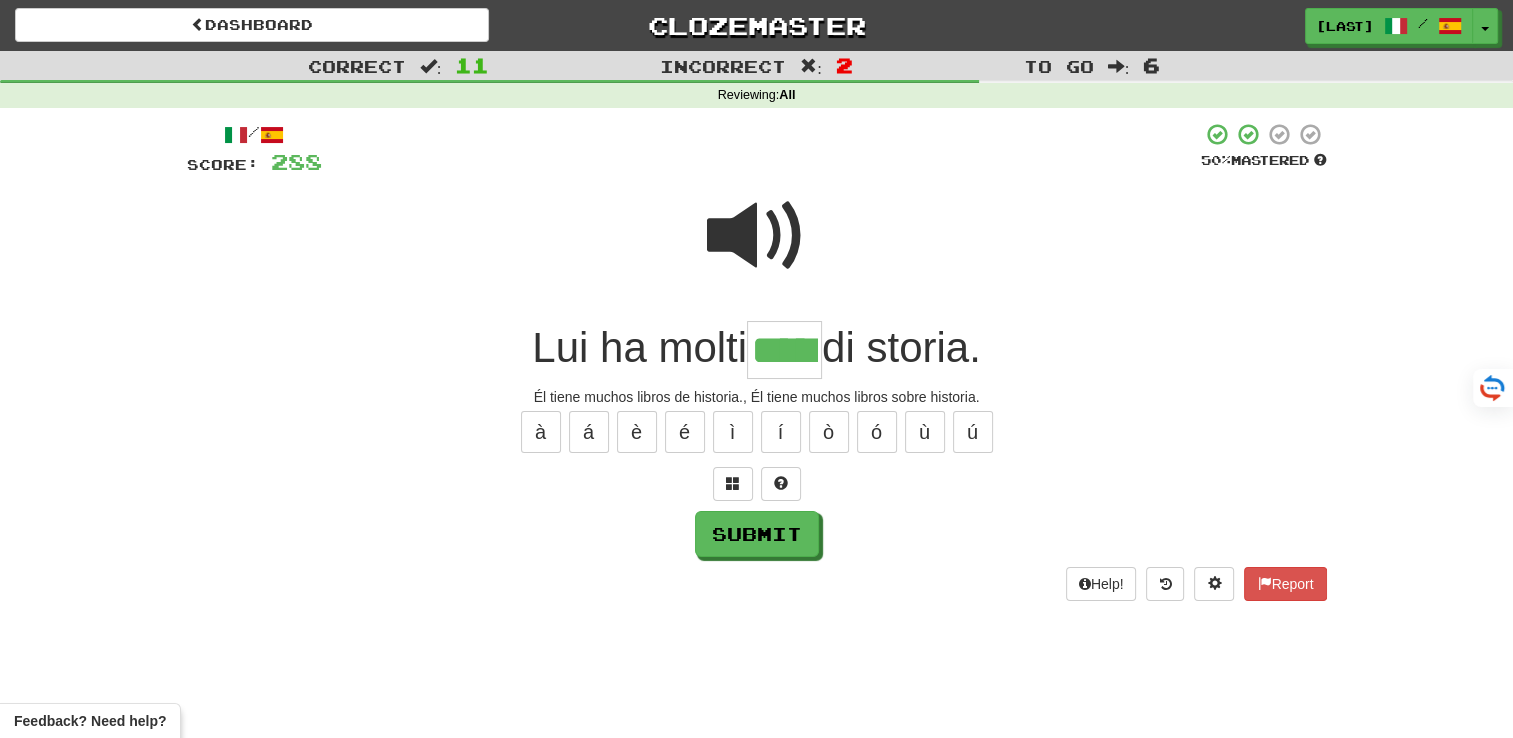type on "*****" 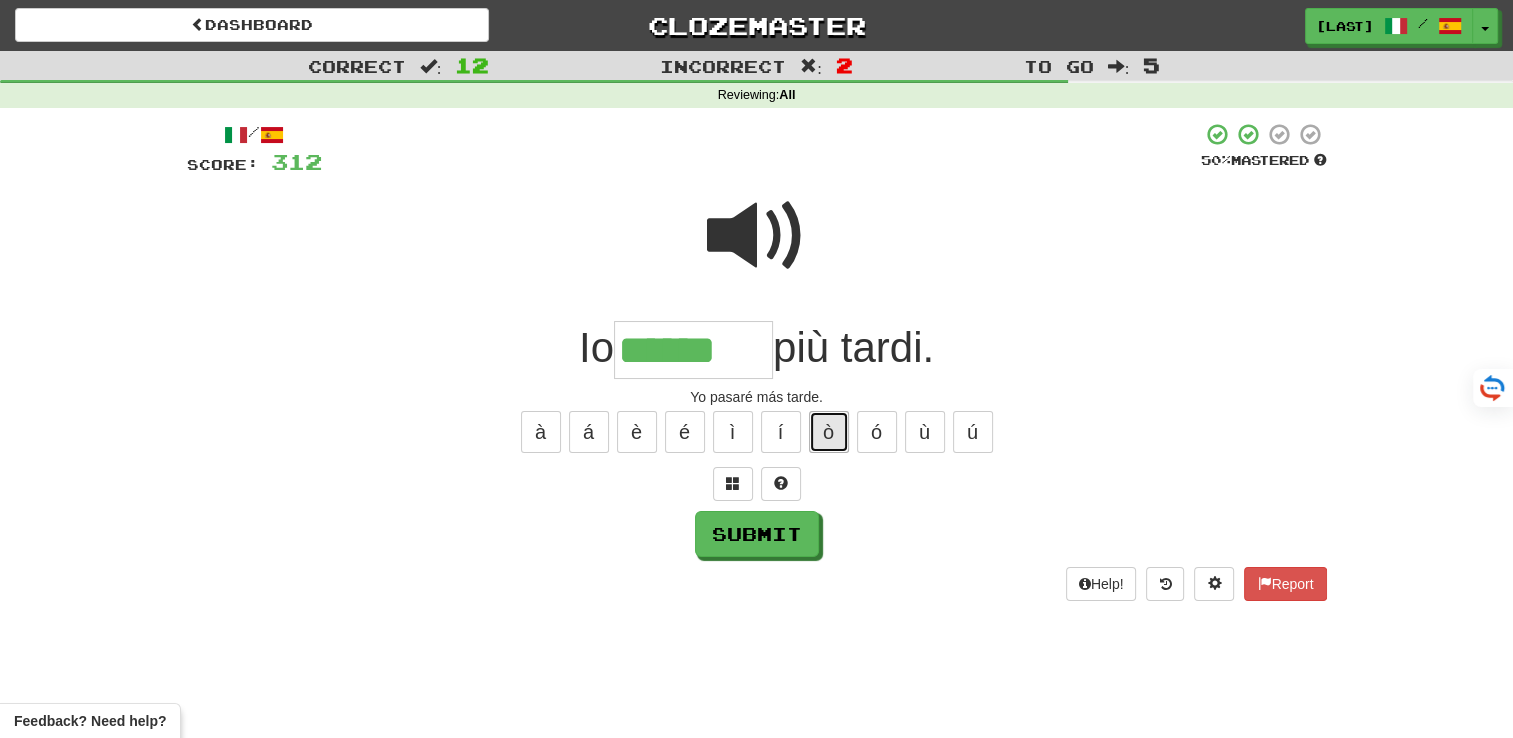click on "ò" at bounding box center (829, 432) 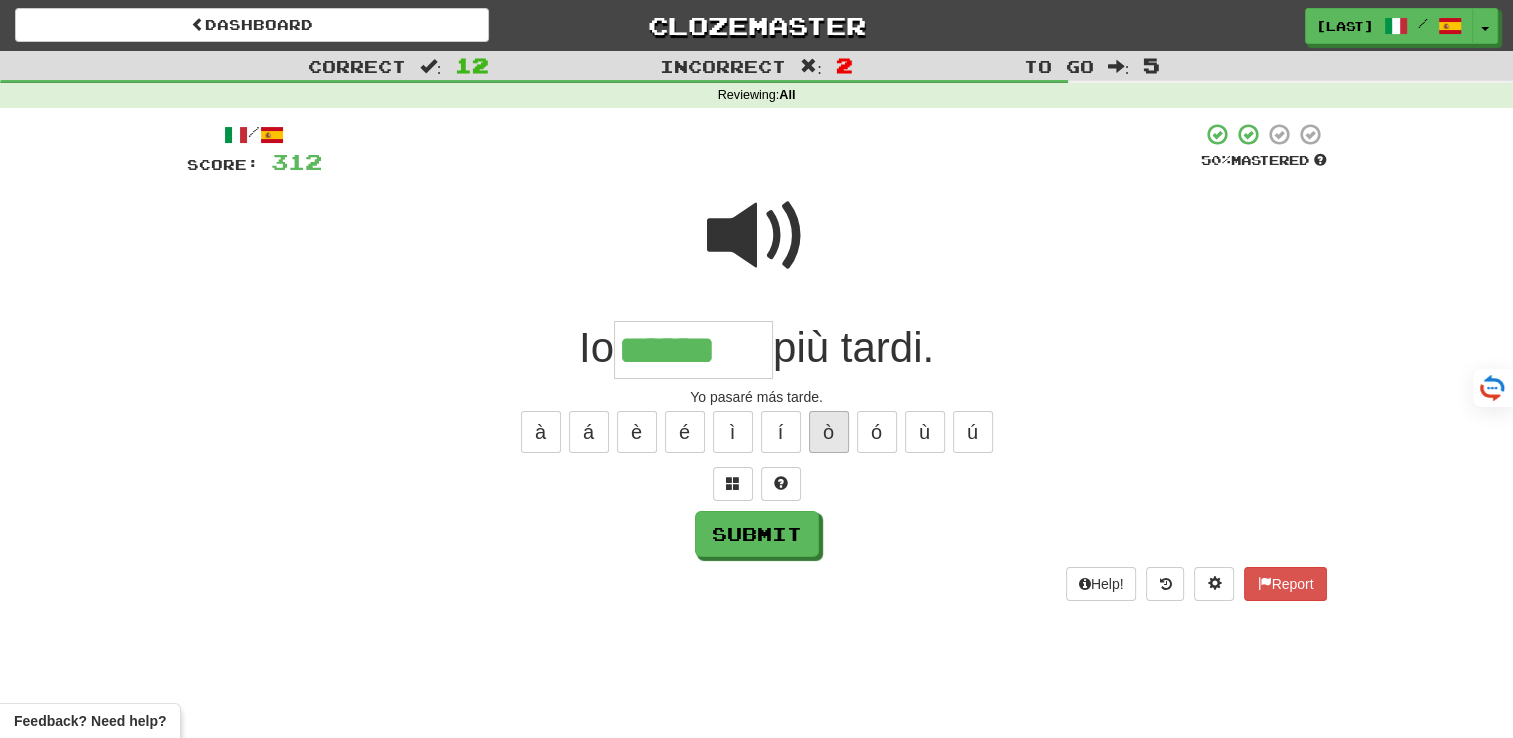 type on "*******" 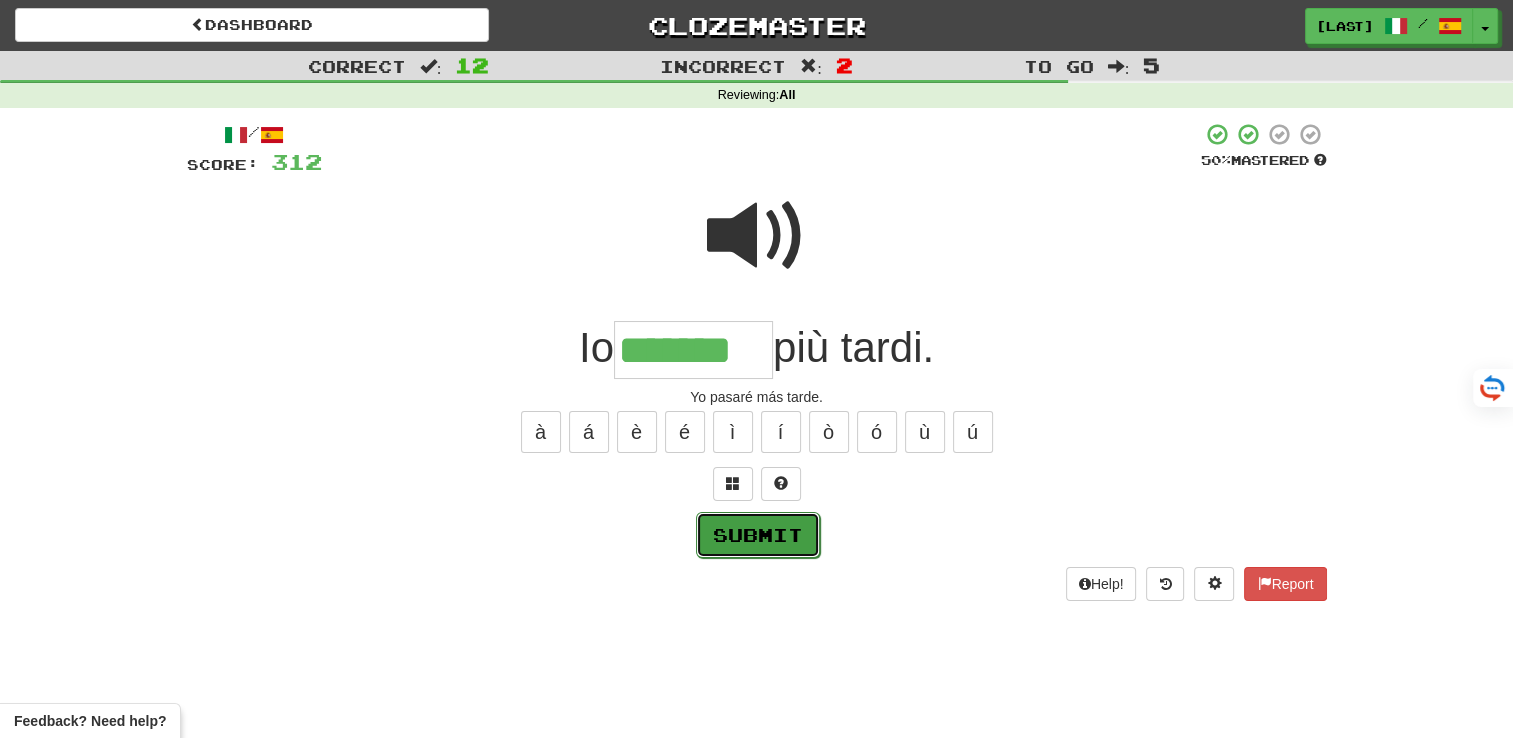 click on "Submit" at bounding box center [758, 535] 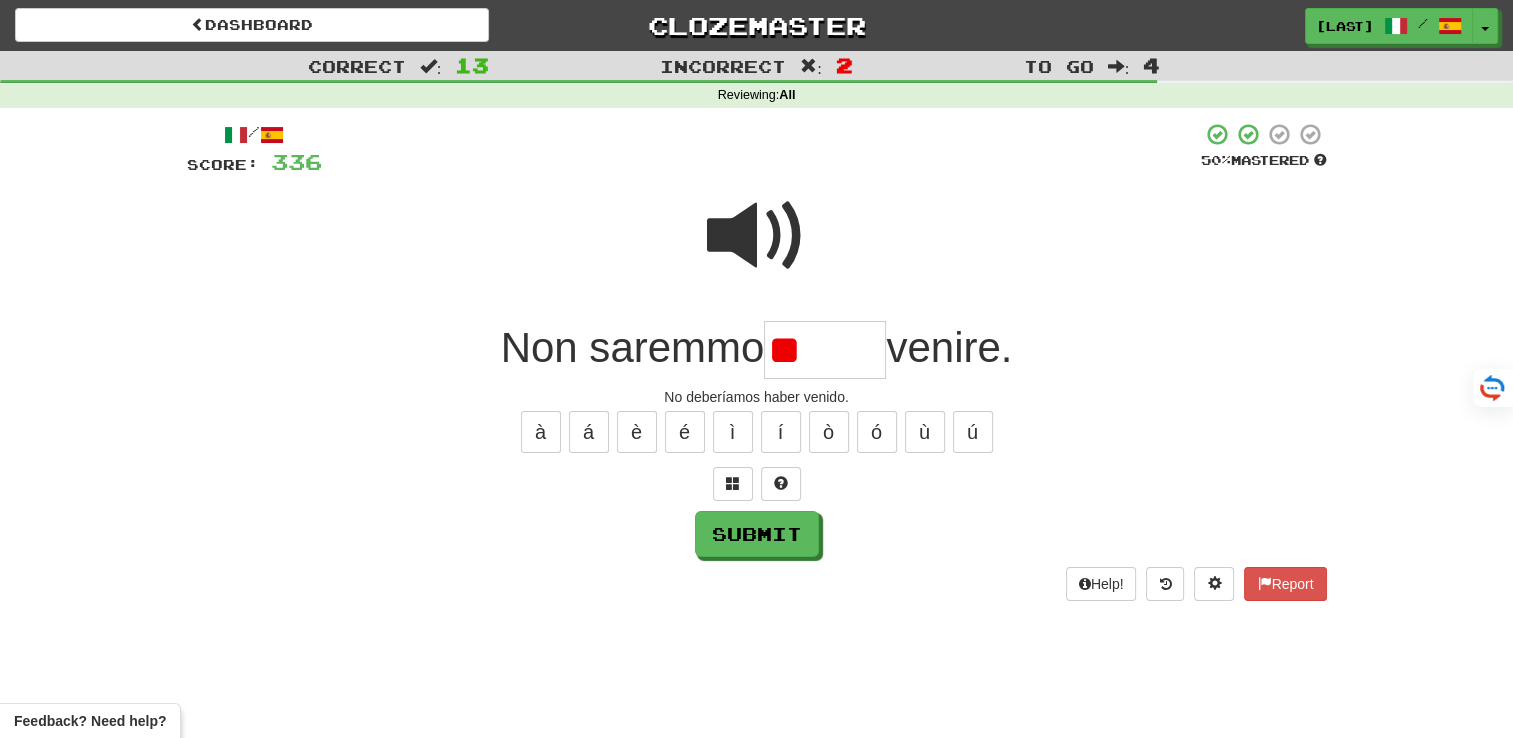 type on "*" 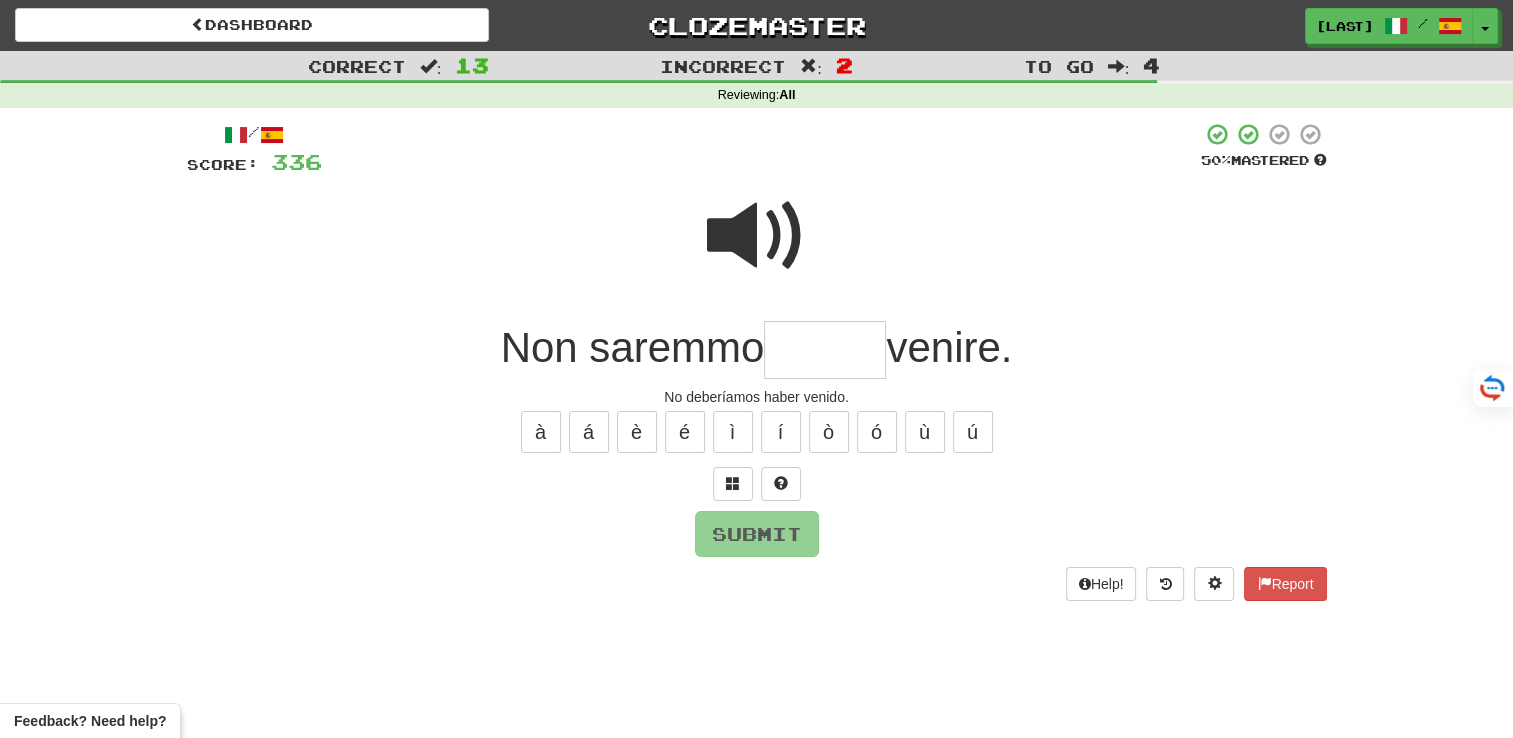 type on "*" 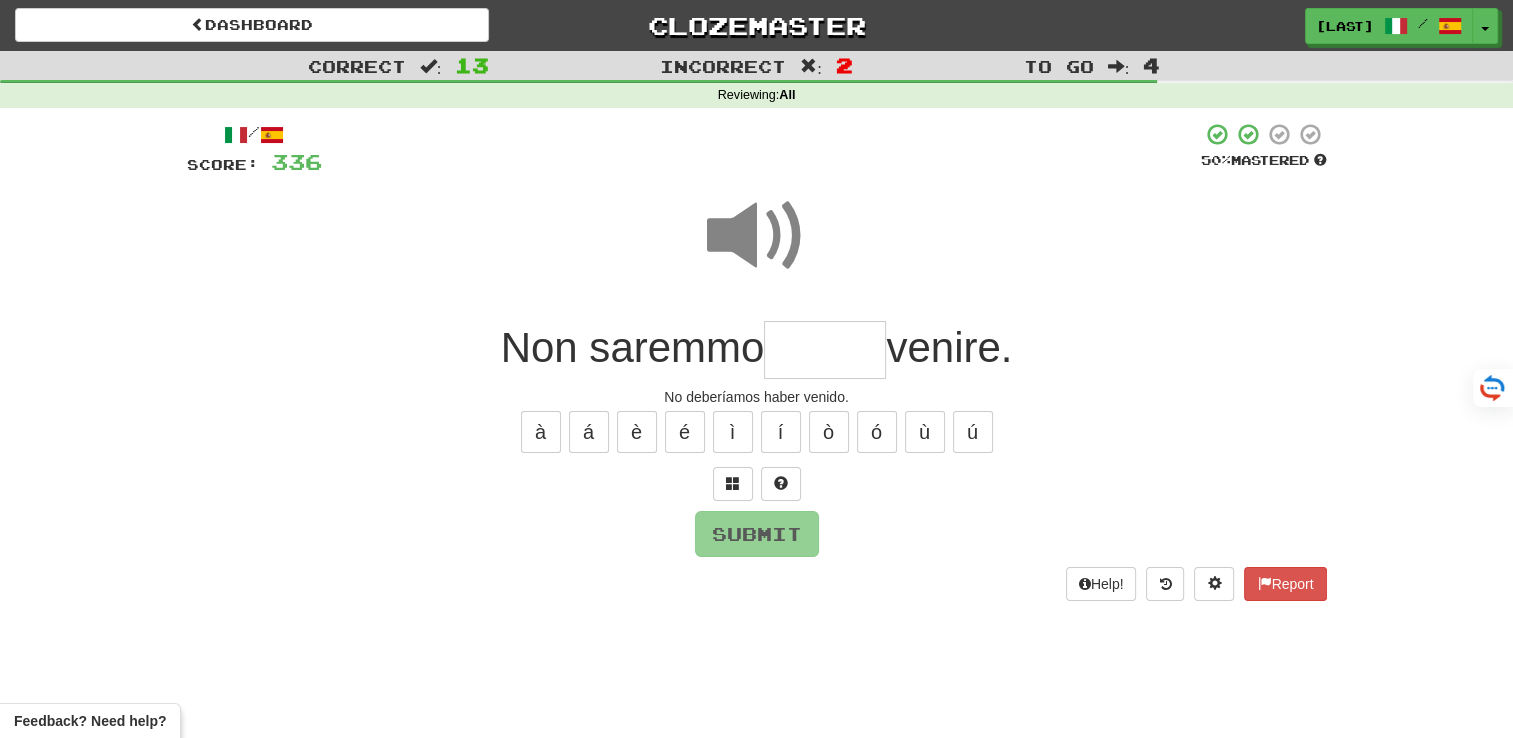 click at bounding box center [825, 350] 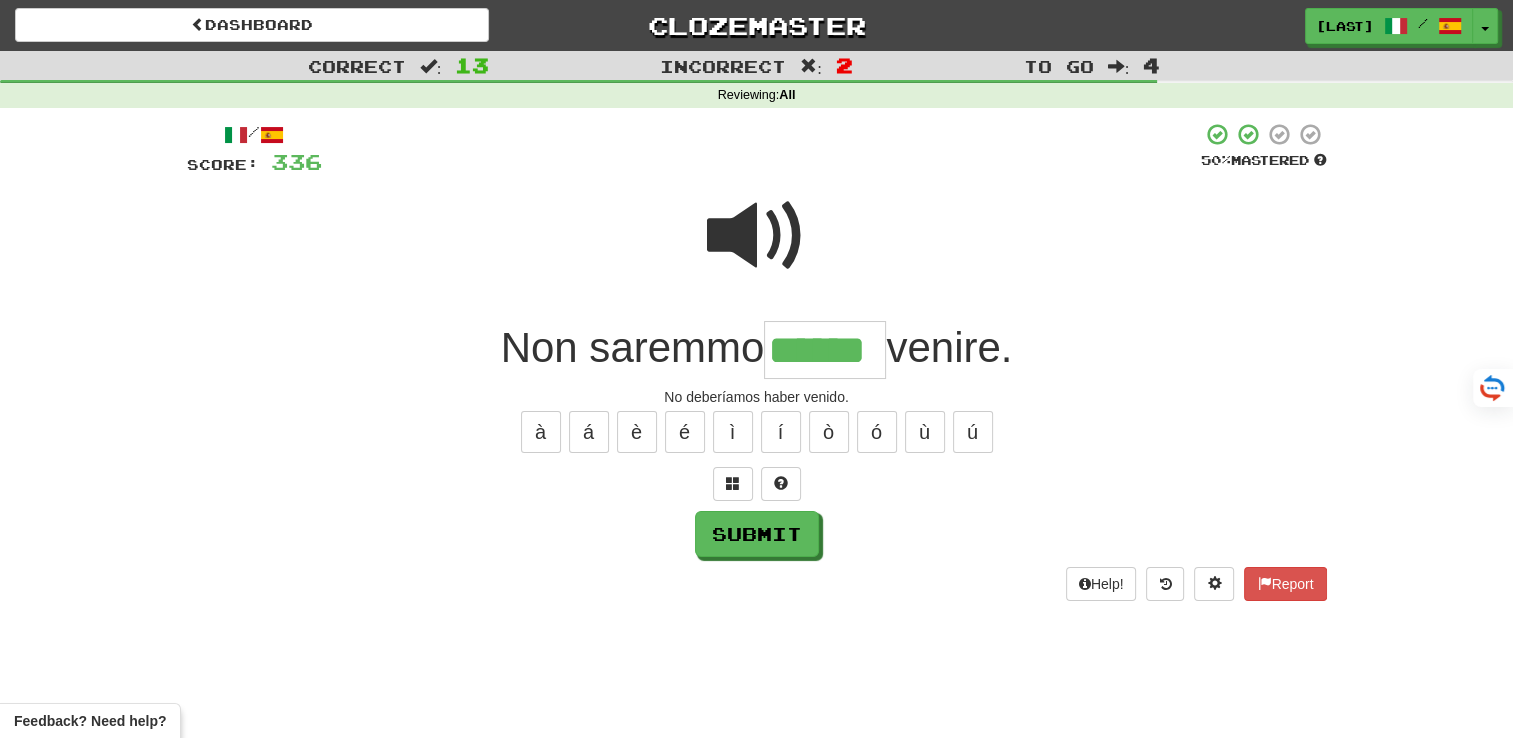 type on "******" 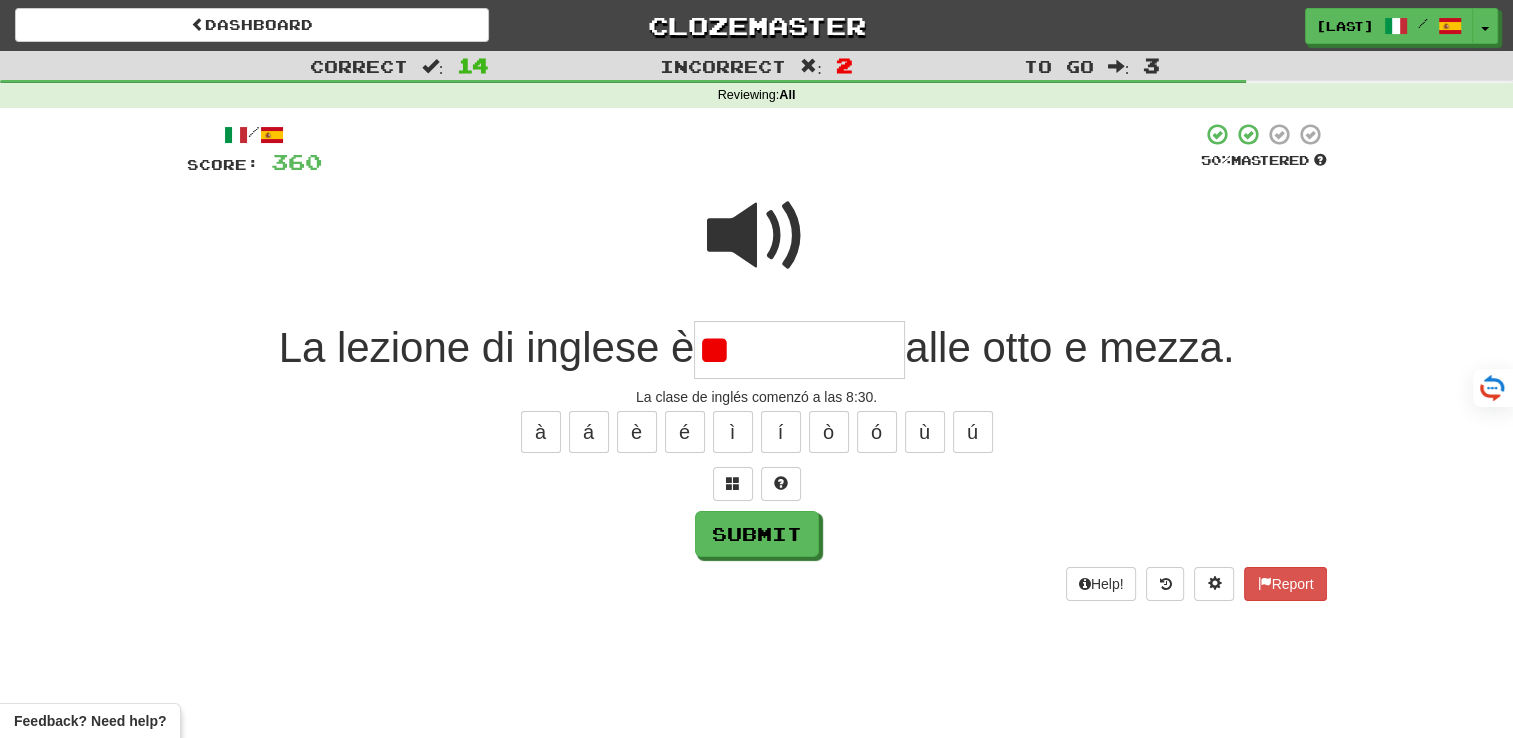 type on "*" 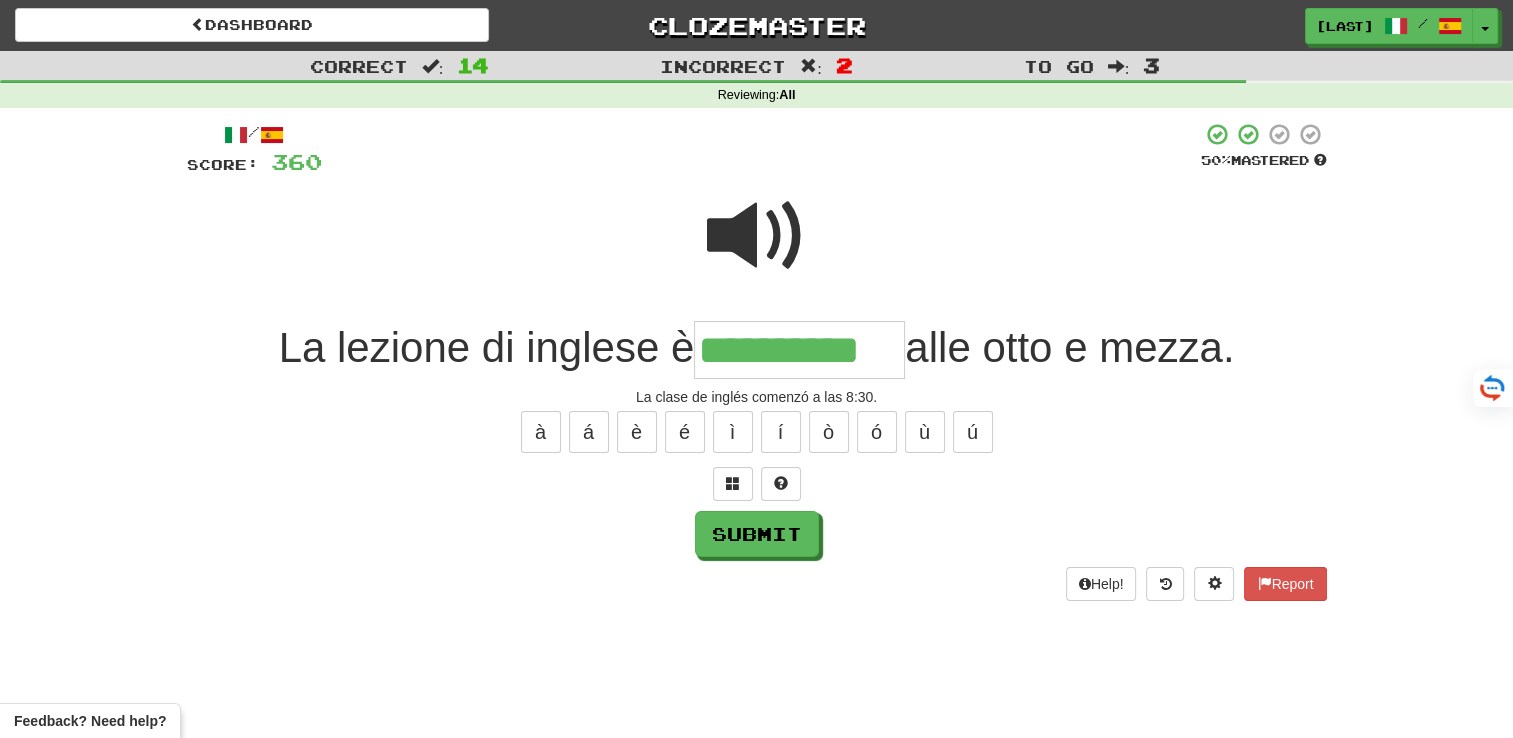 type on "**********" 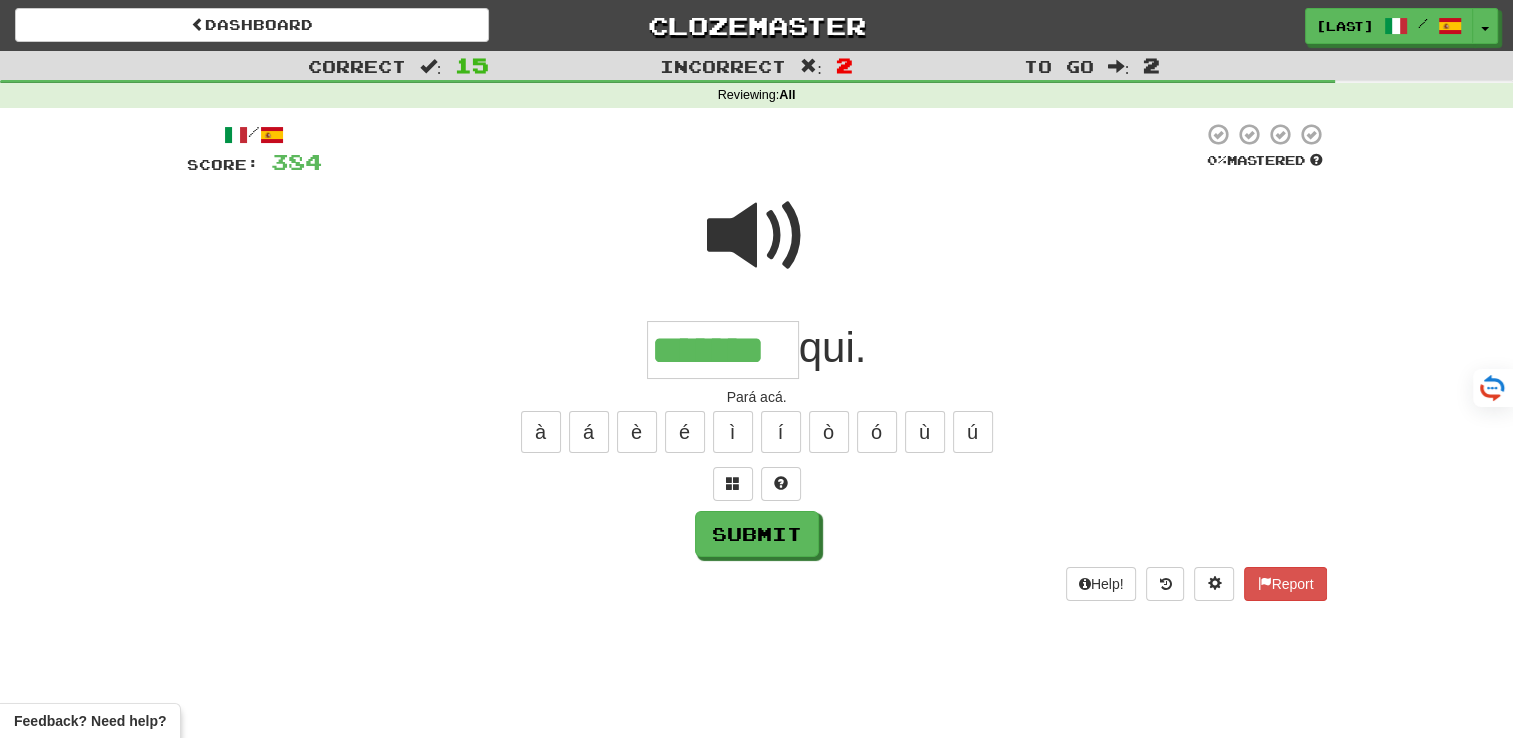 type on "*******" 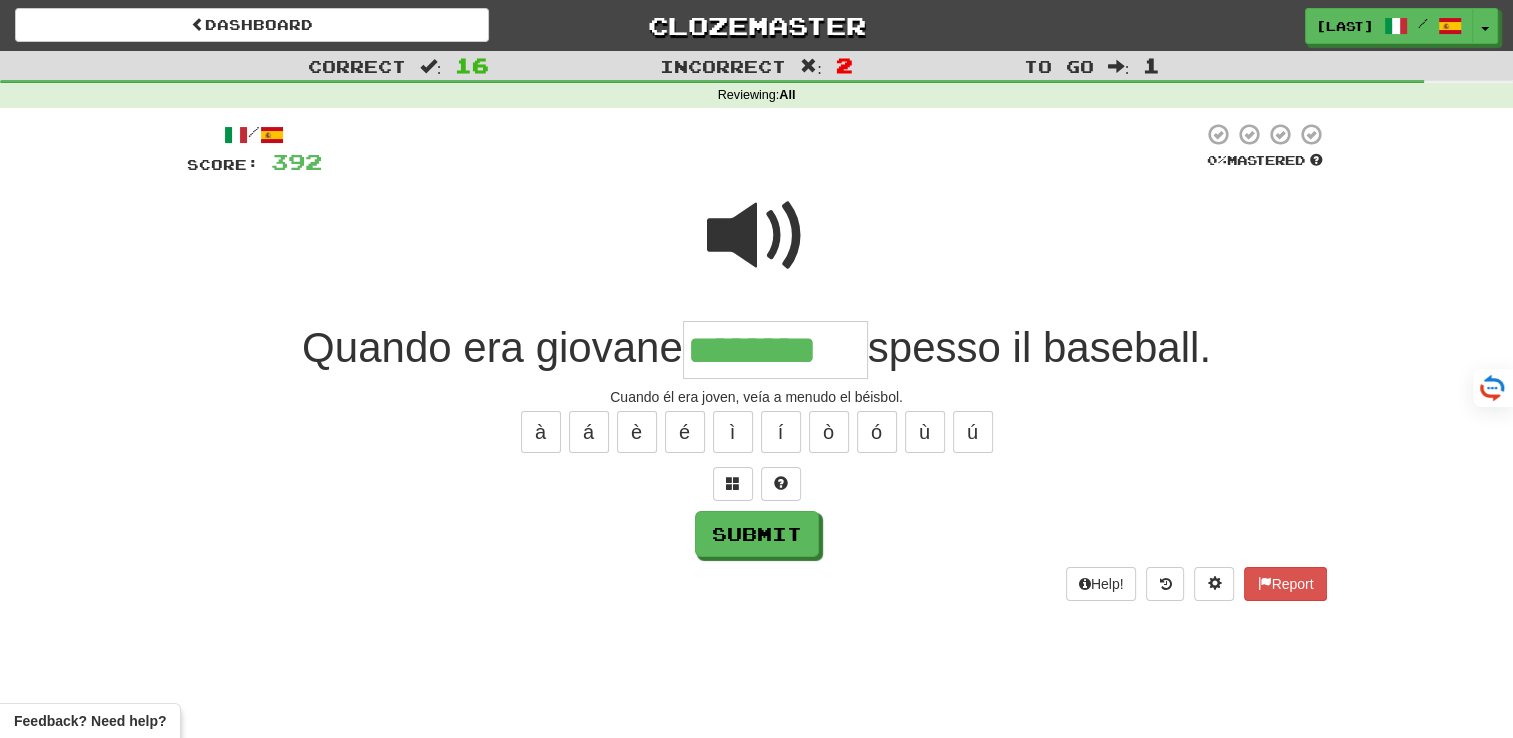 type on "********" 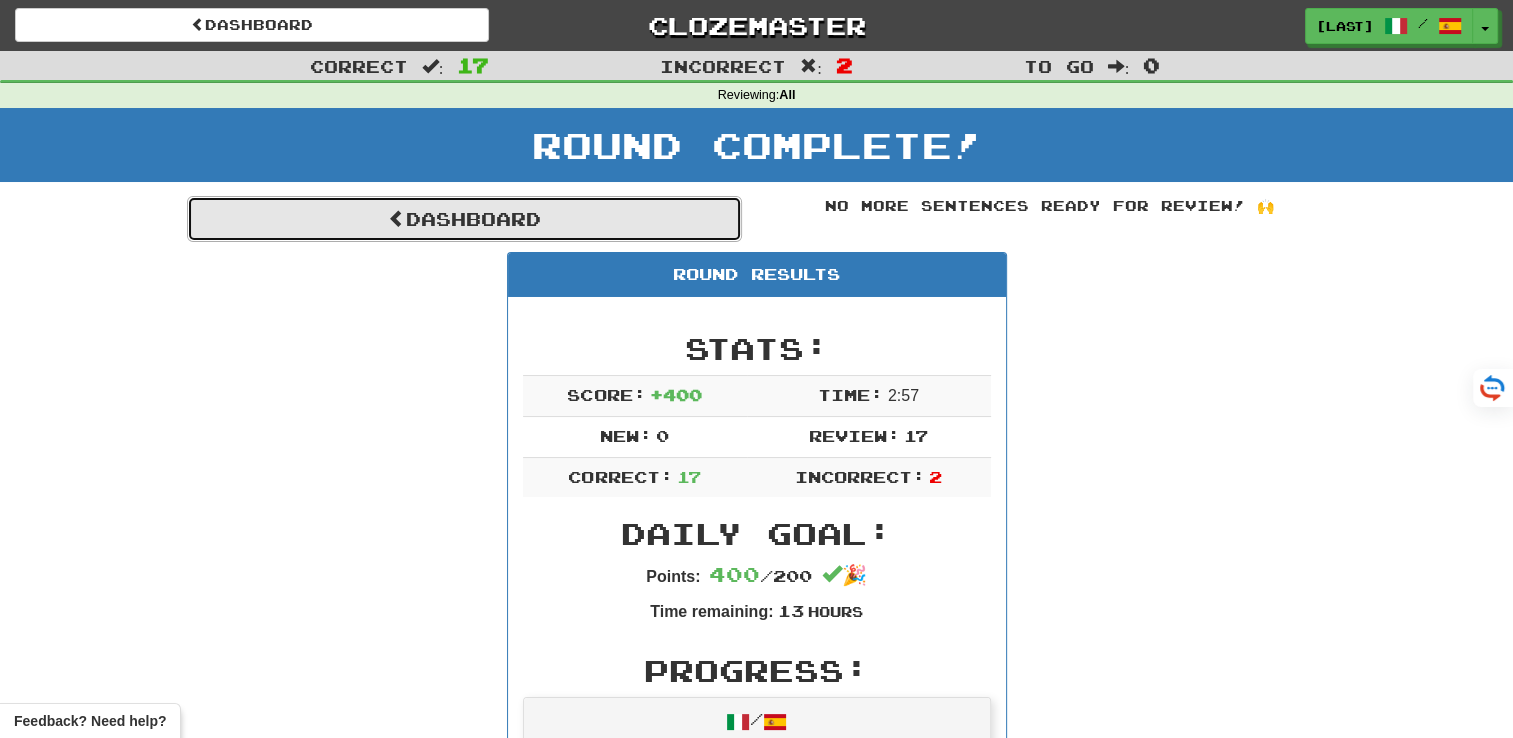 click on "Dashboard" at bounding box center [464, 219] 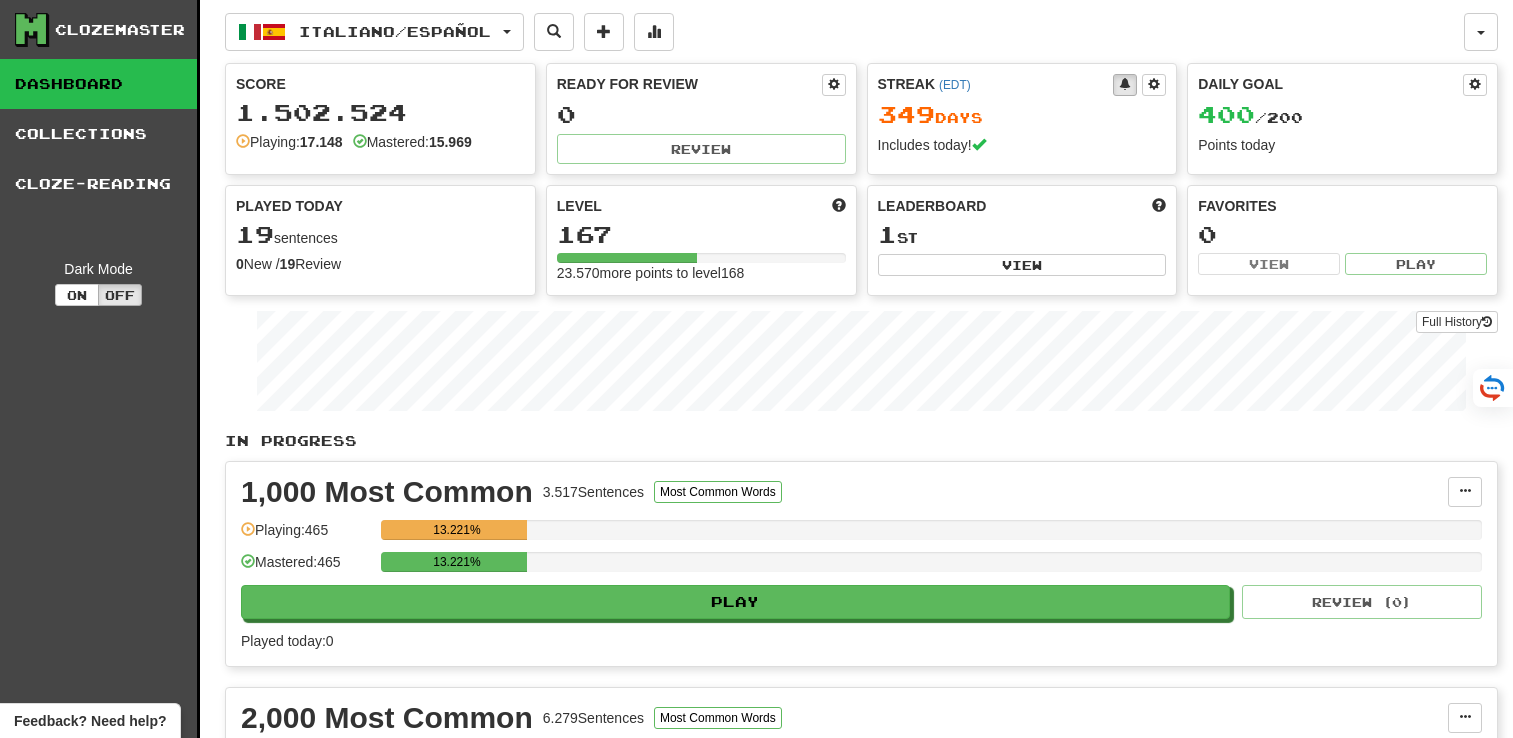 scroll, scrollTop: 0, scrollLeft: 0, axis: both 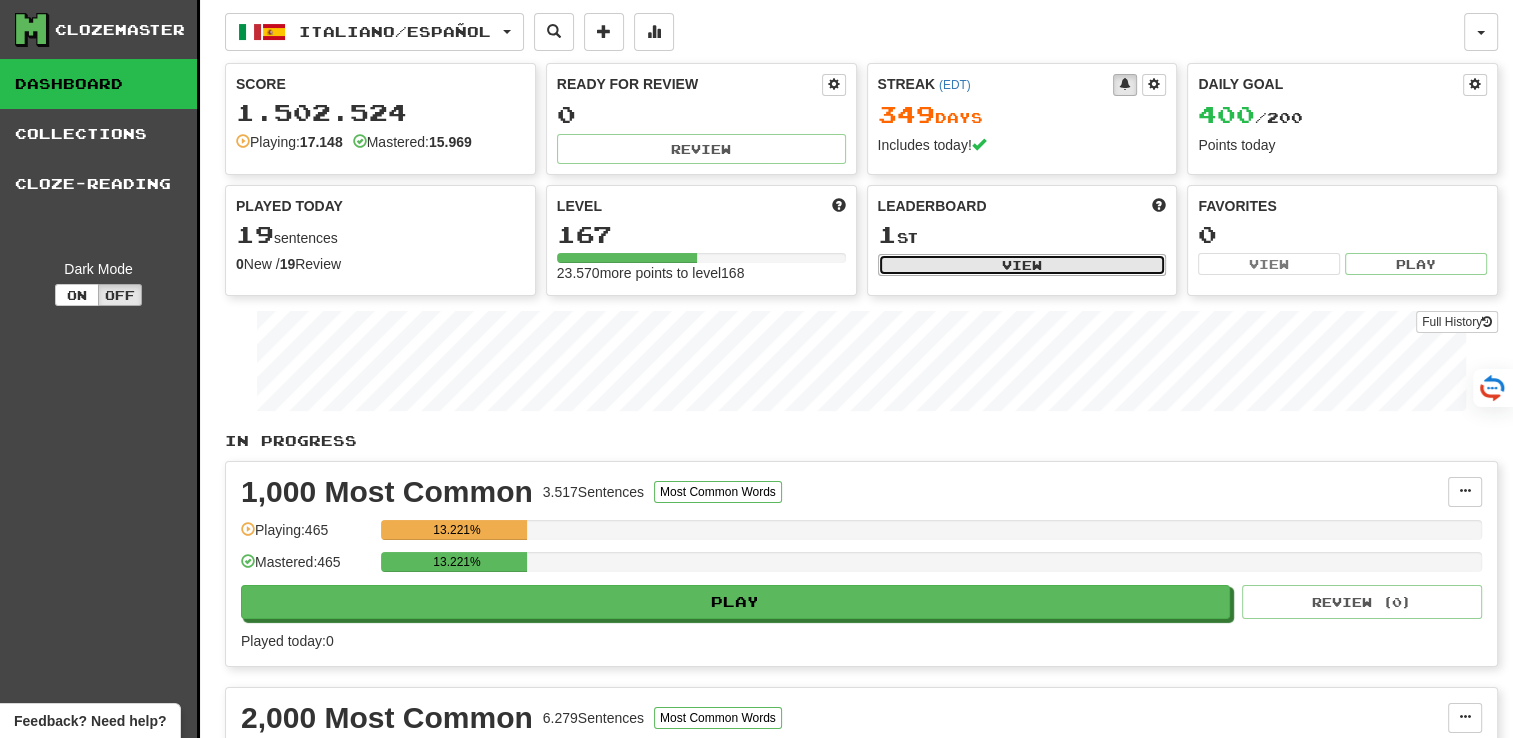 click on "View" at bounding box center (1022, 265) 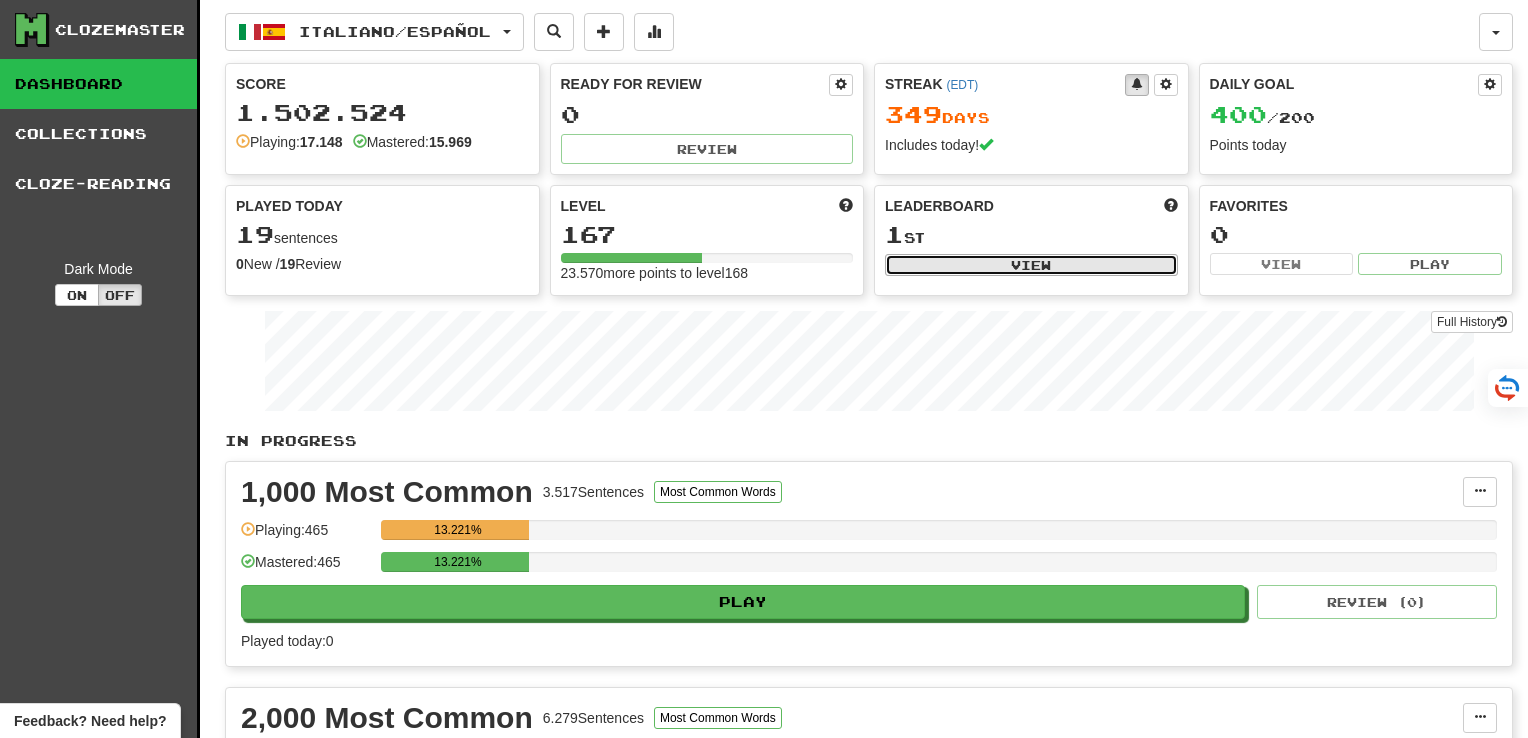 select on "**********" 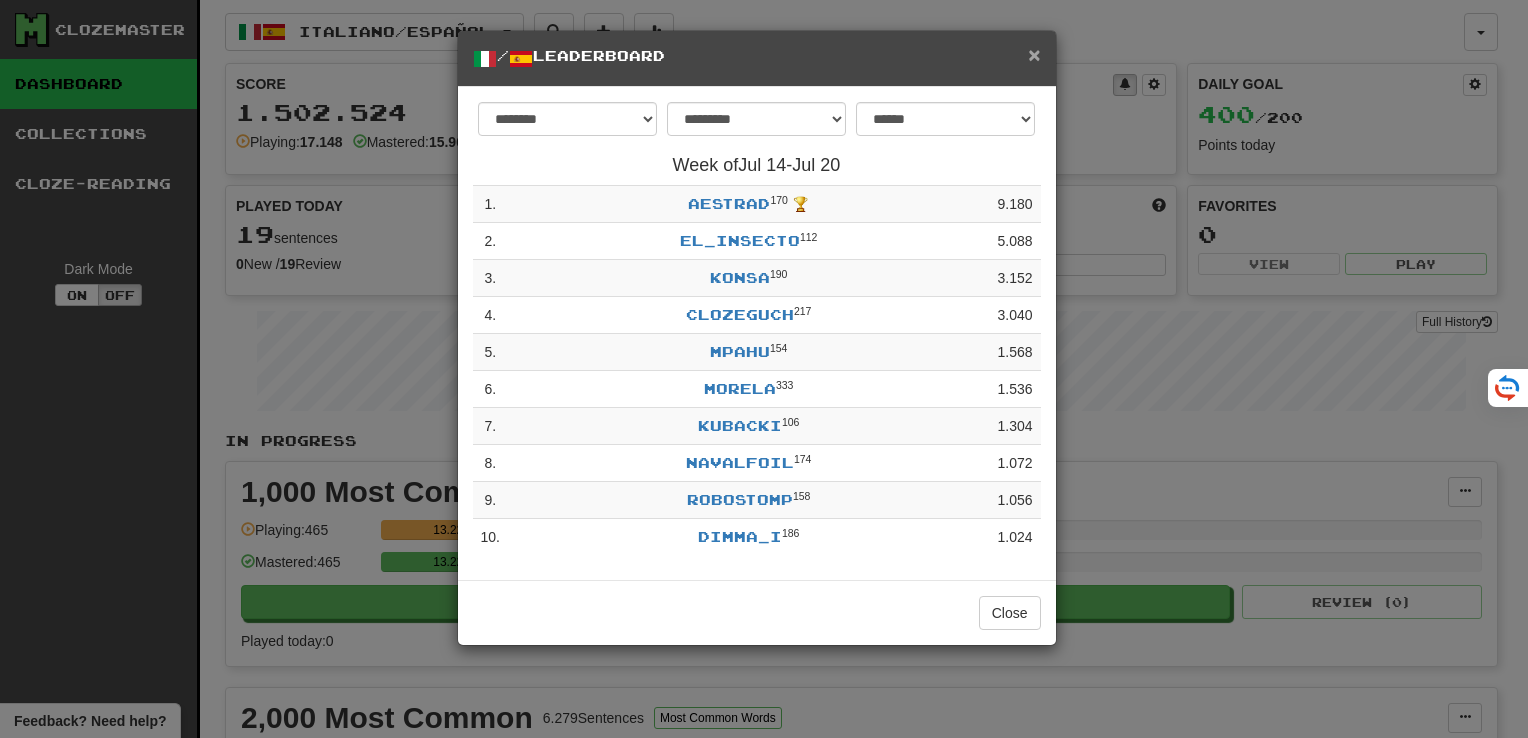 click on "×" at bounding box center [1034, 54] 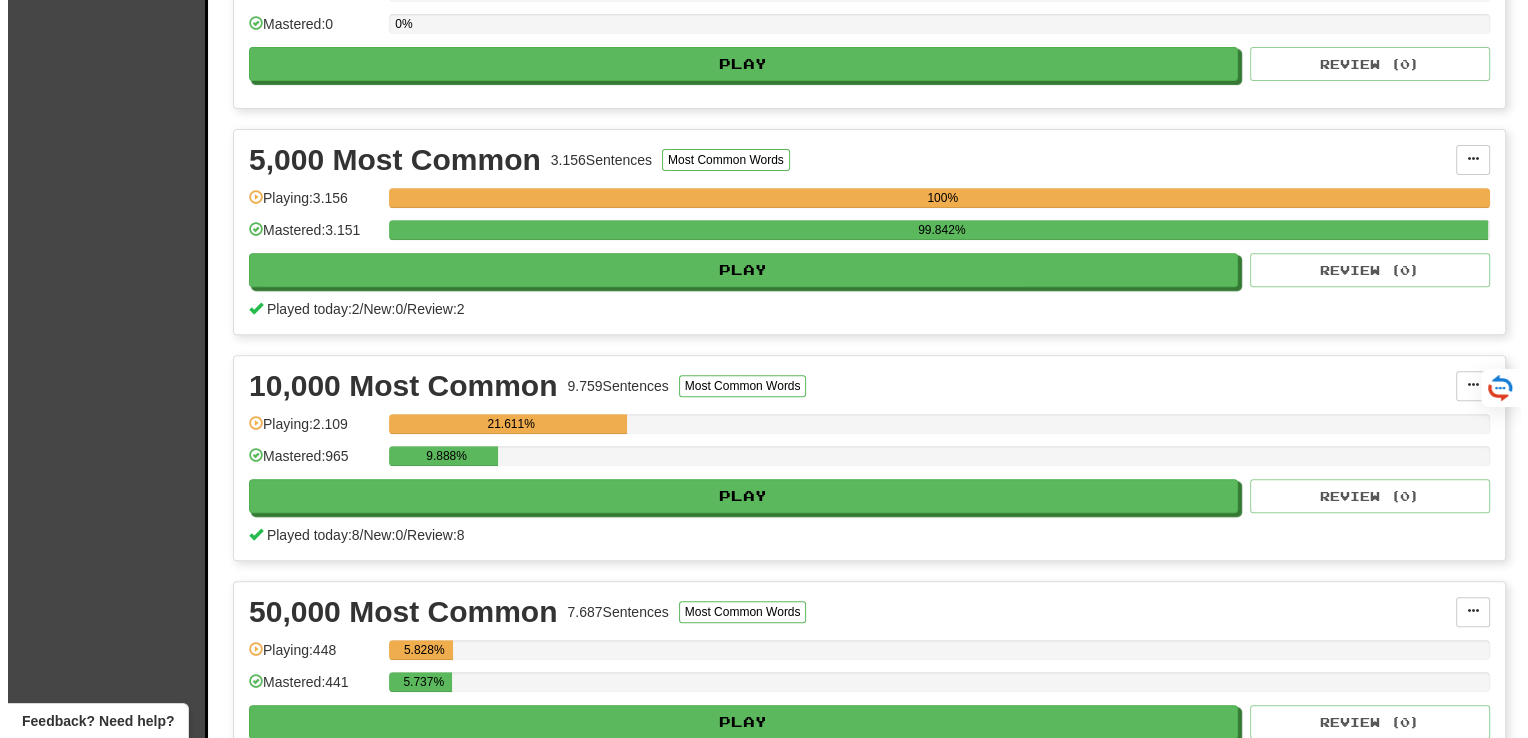 scroll, scrollTop: 800, scrollLeft: 0, axis: vertical 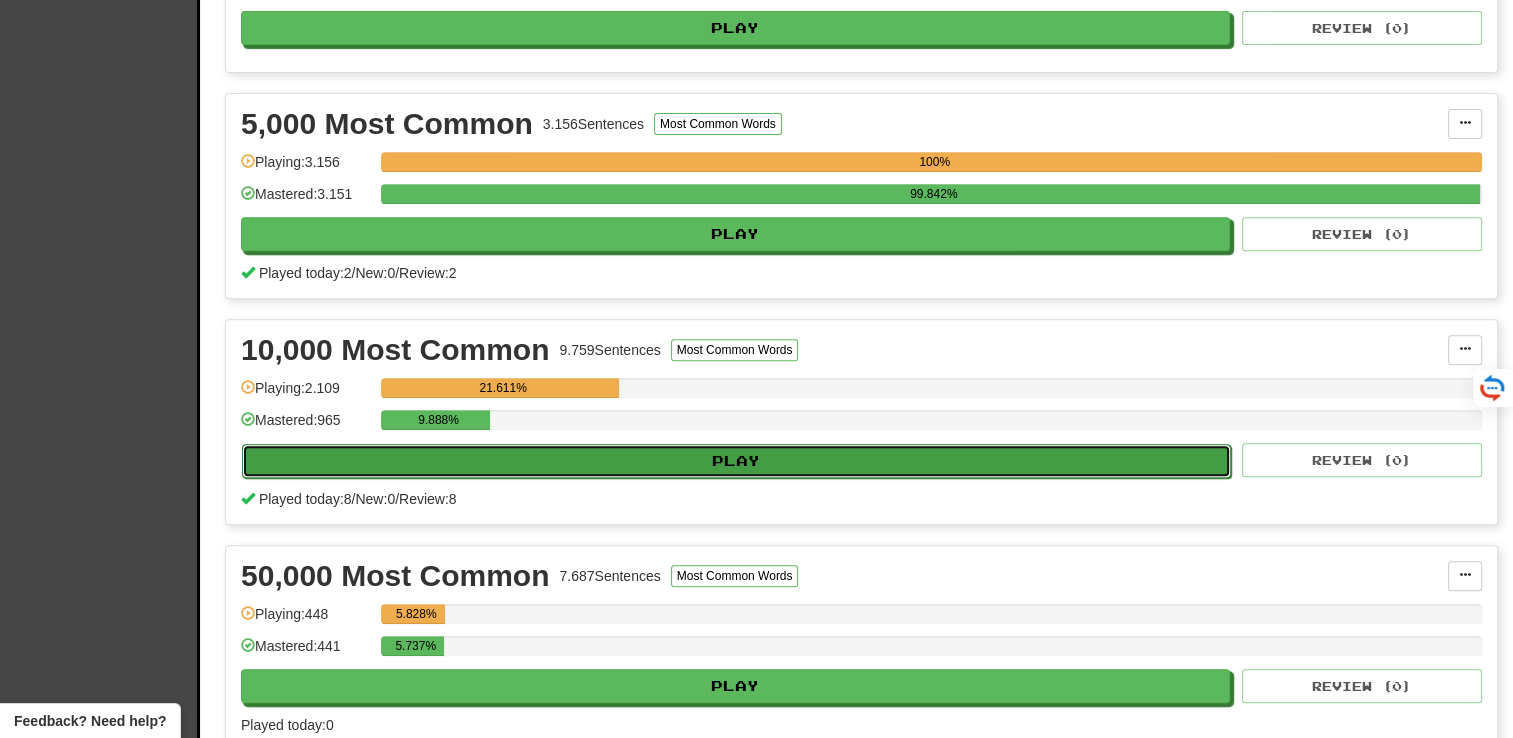click on "Play" at bounding box center [736, 461] 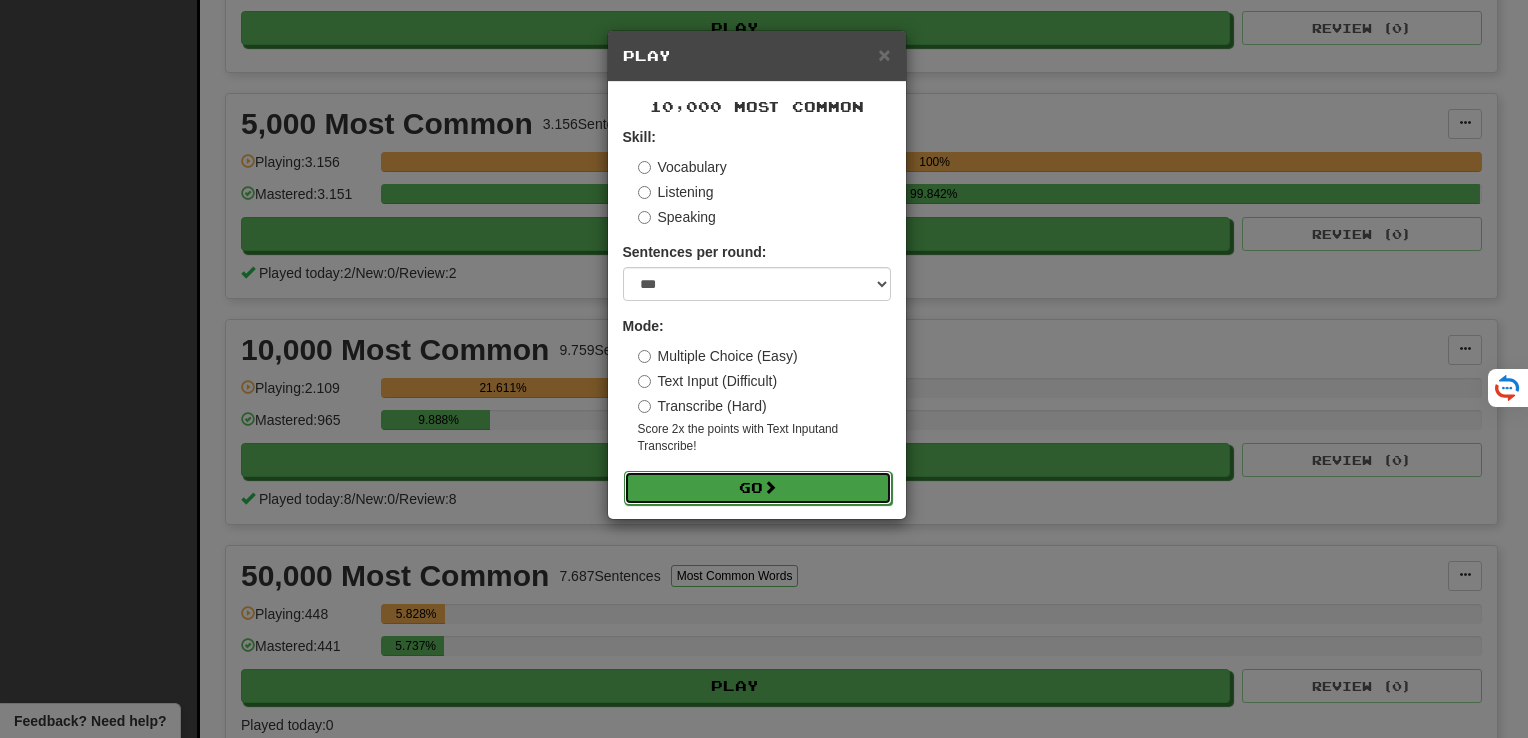click on "Go" at bounding box center [758, 488] 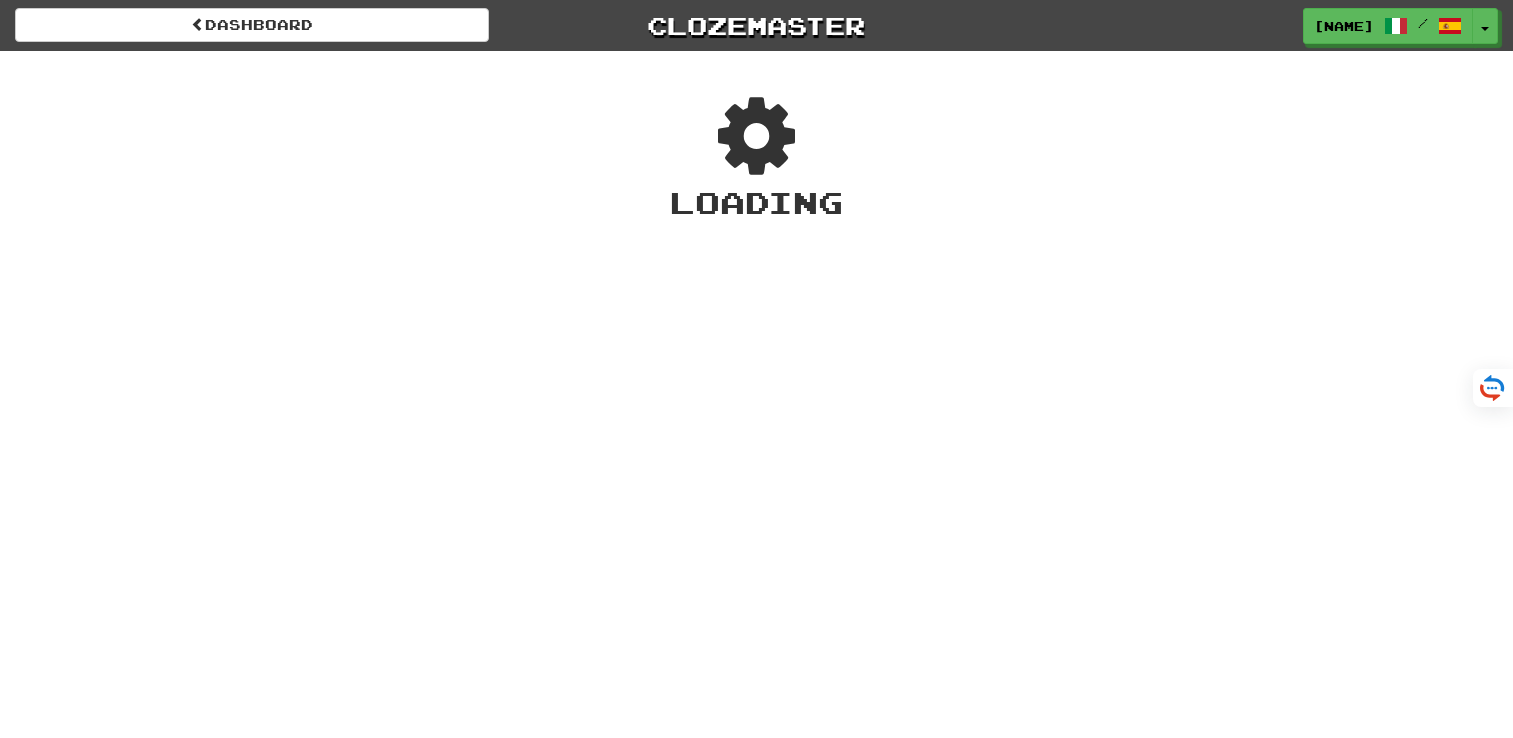 scroll, scrollTop: 0, scrollLeft: 0, axis: both 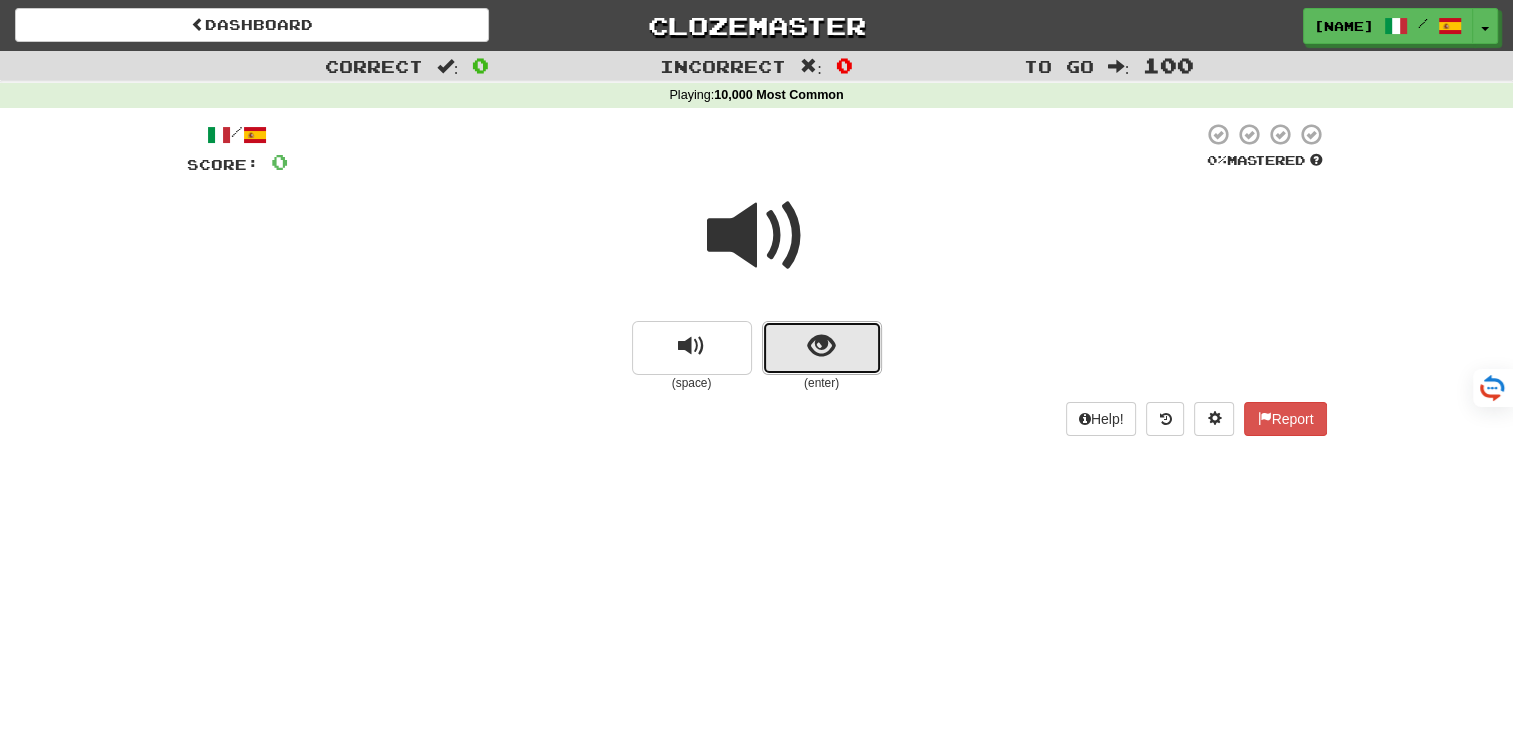 click at bounding box center [822, 348] 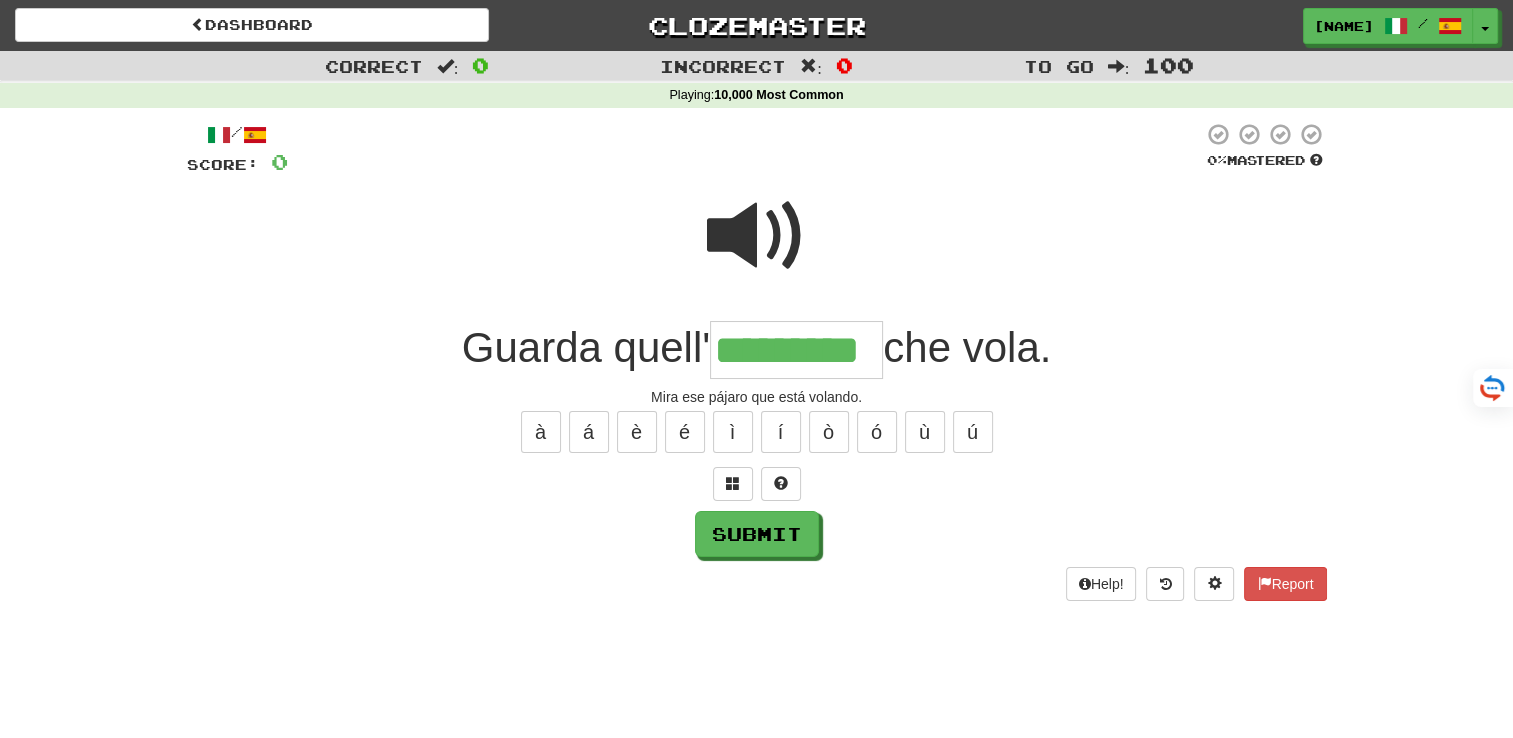 type on "*********" 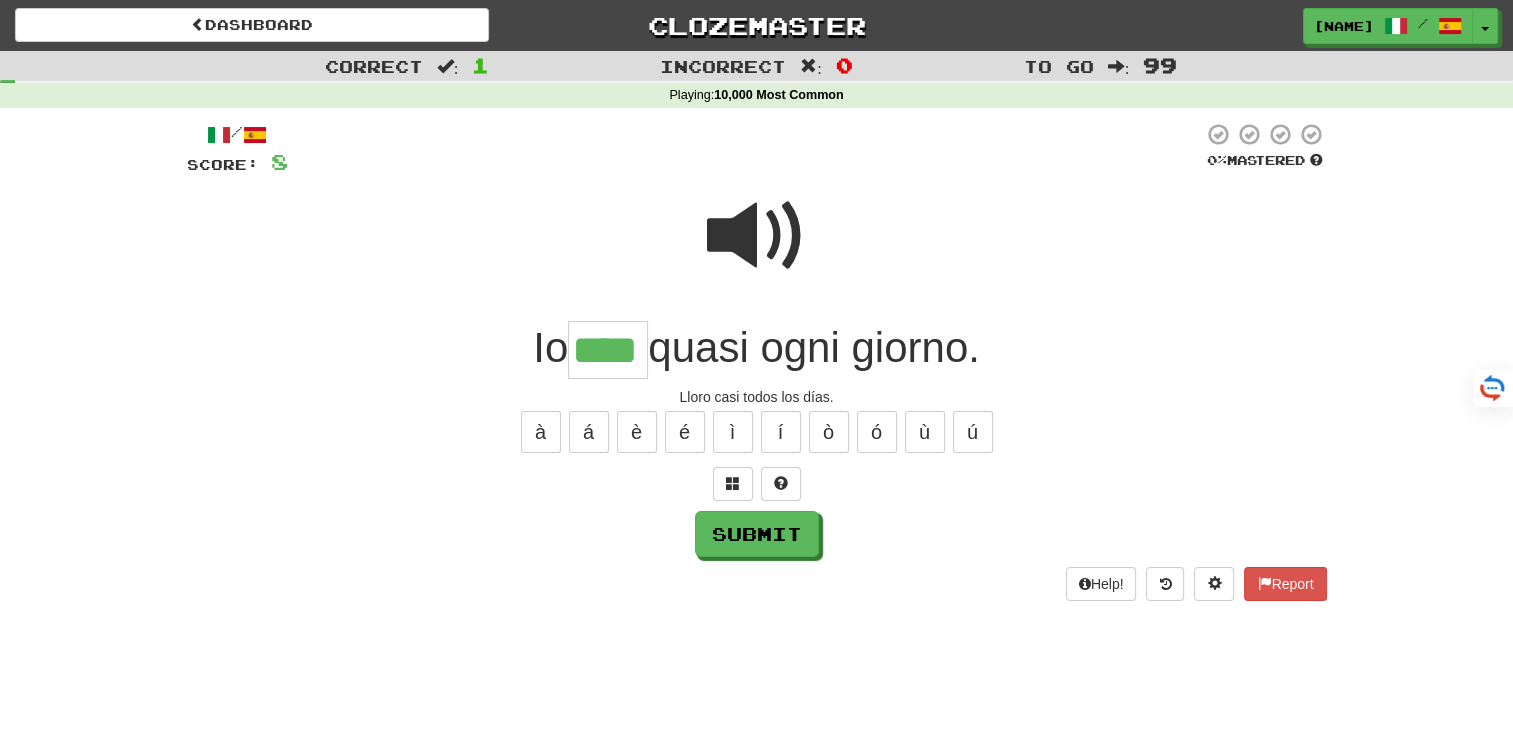 type on "****" 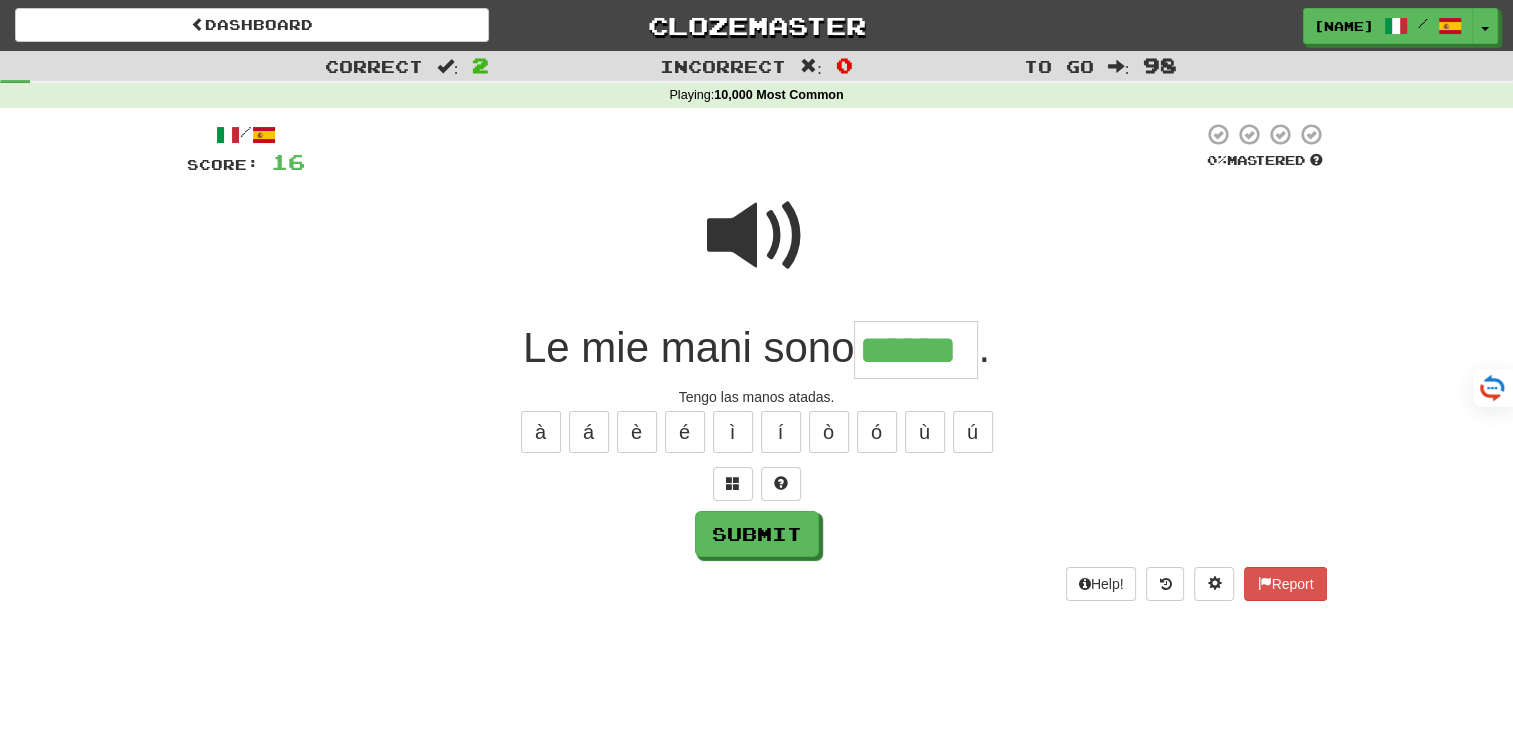type on "******" 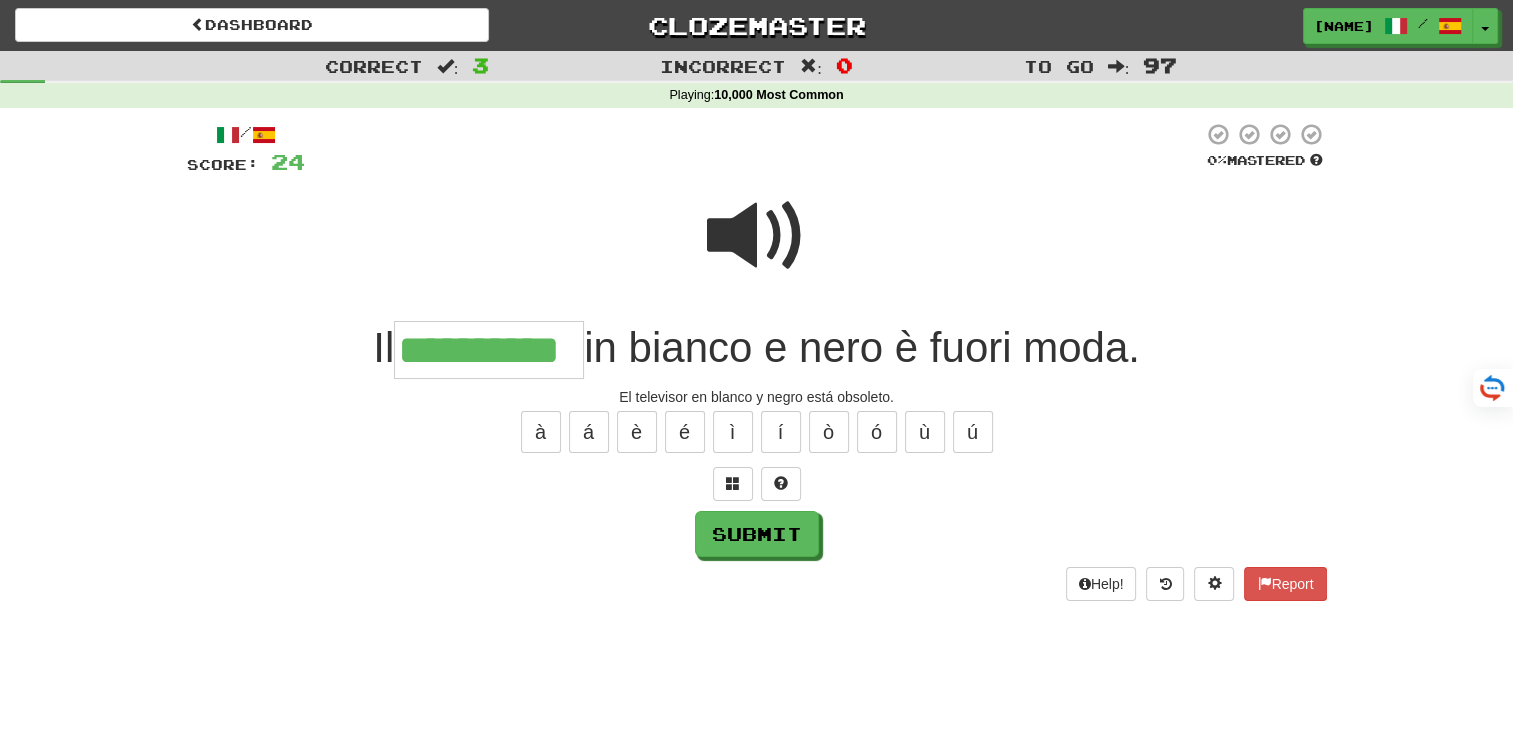 type on "**********" 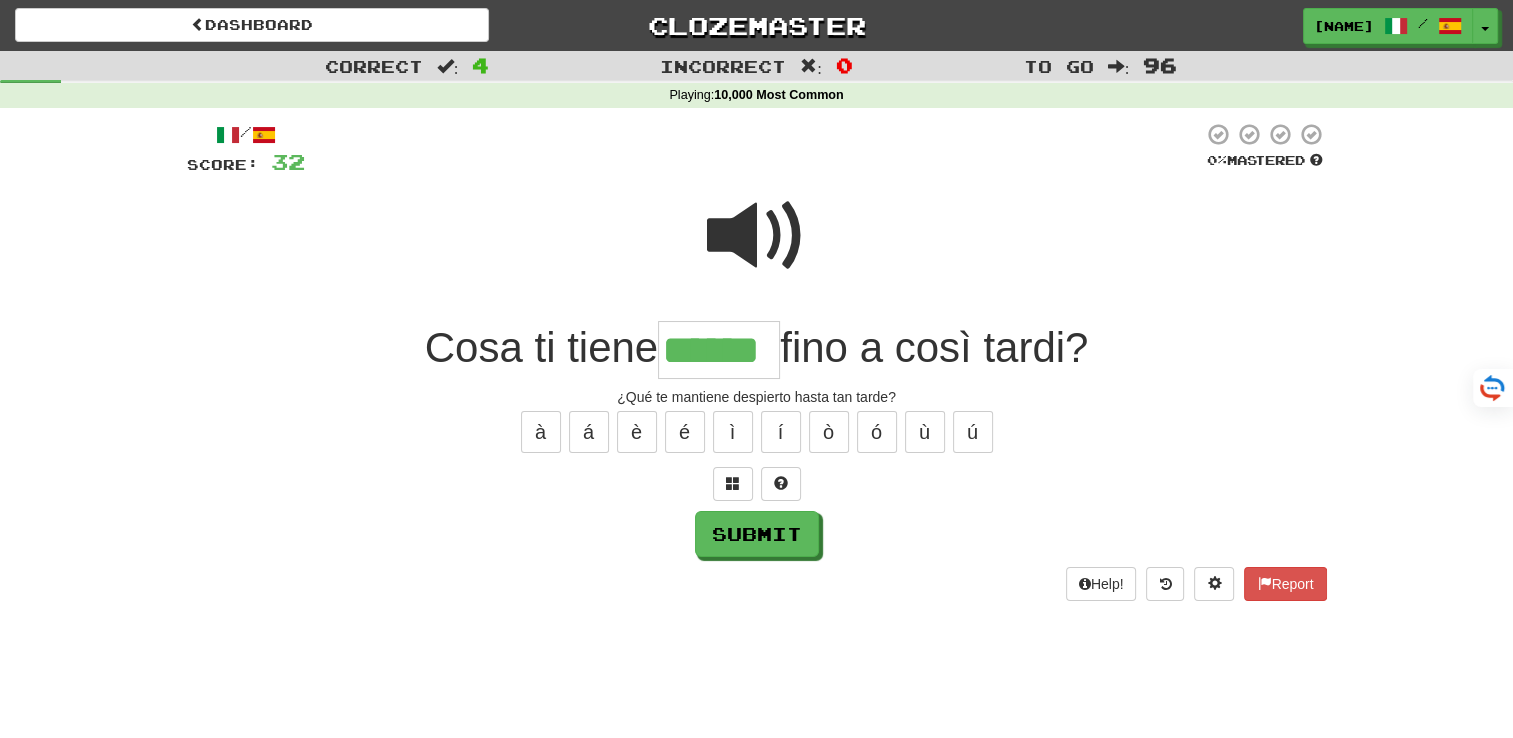 type on "******" 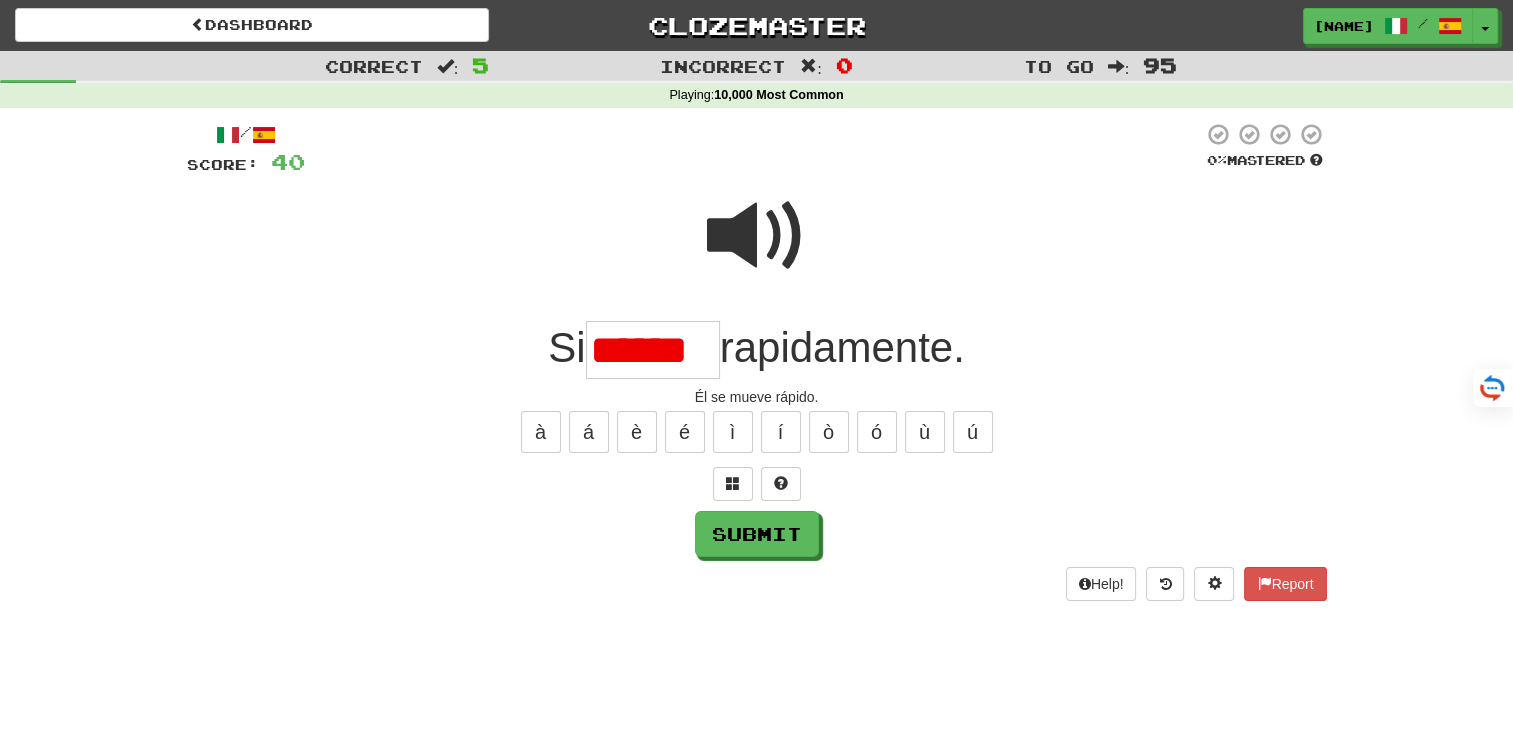 scroll, scrollTop: 0, scrollLeft: 0, axis: both 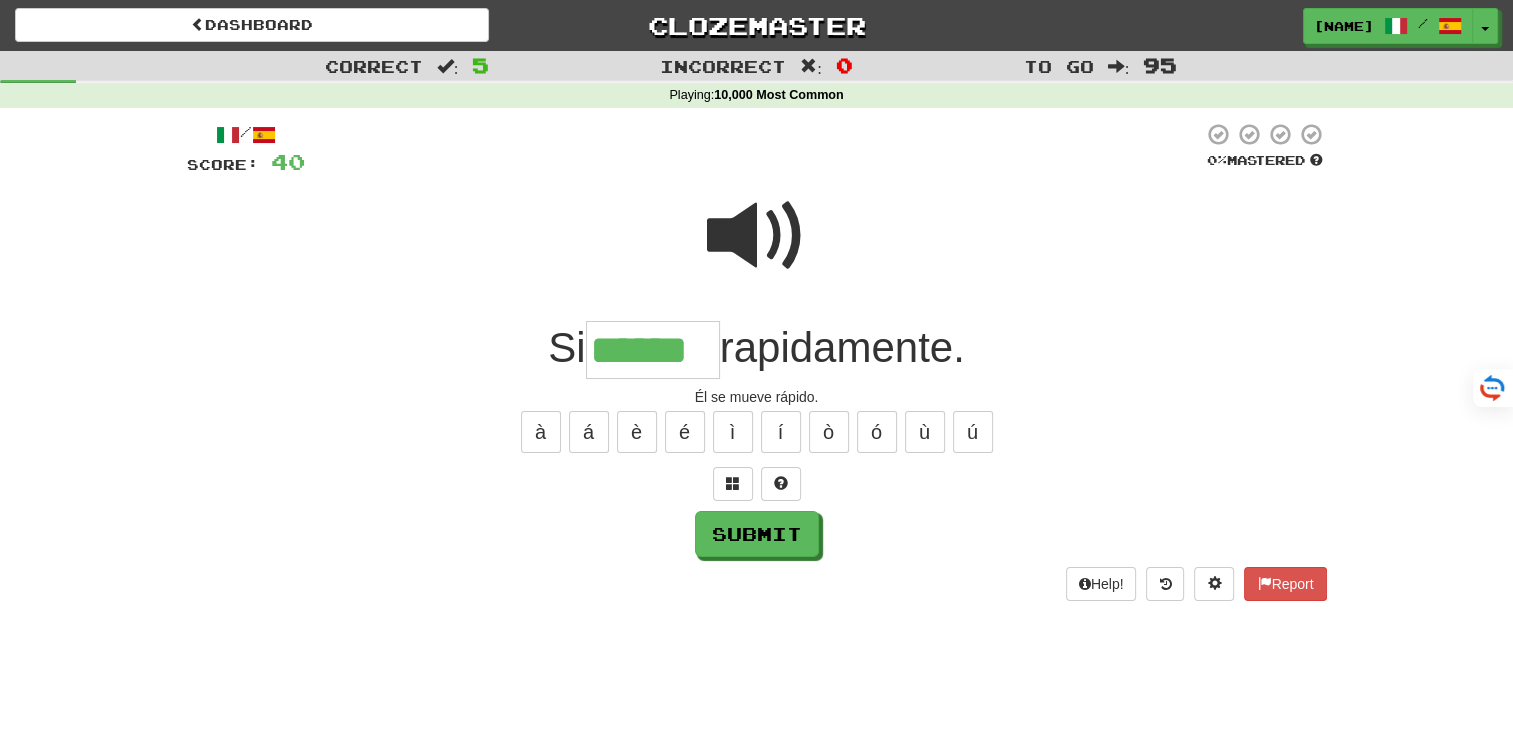 type on "******" 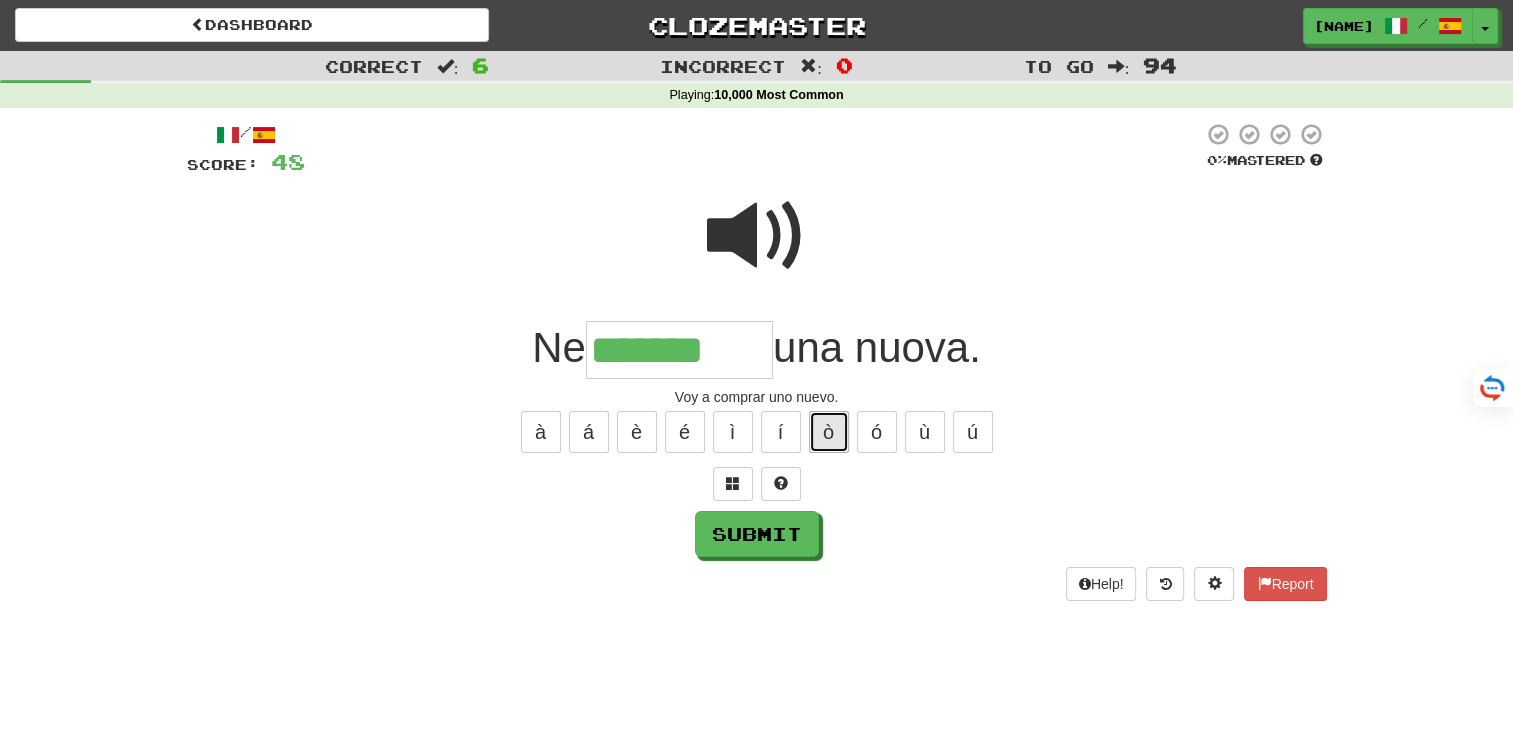 click on "ò" at bounding box center [829, 432] 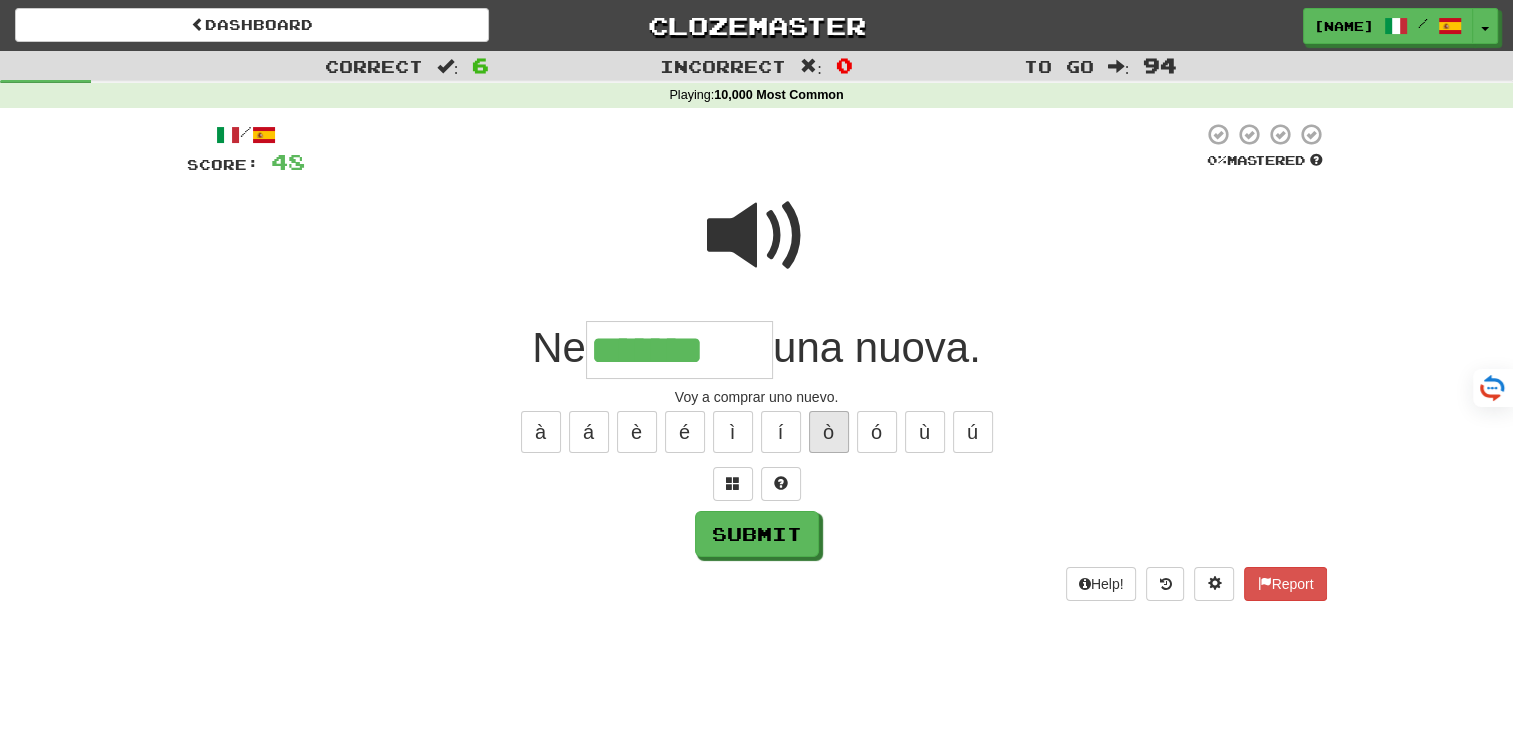 type on "********" 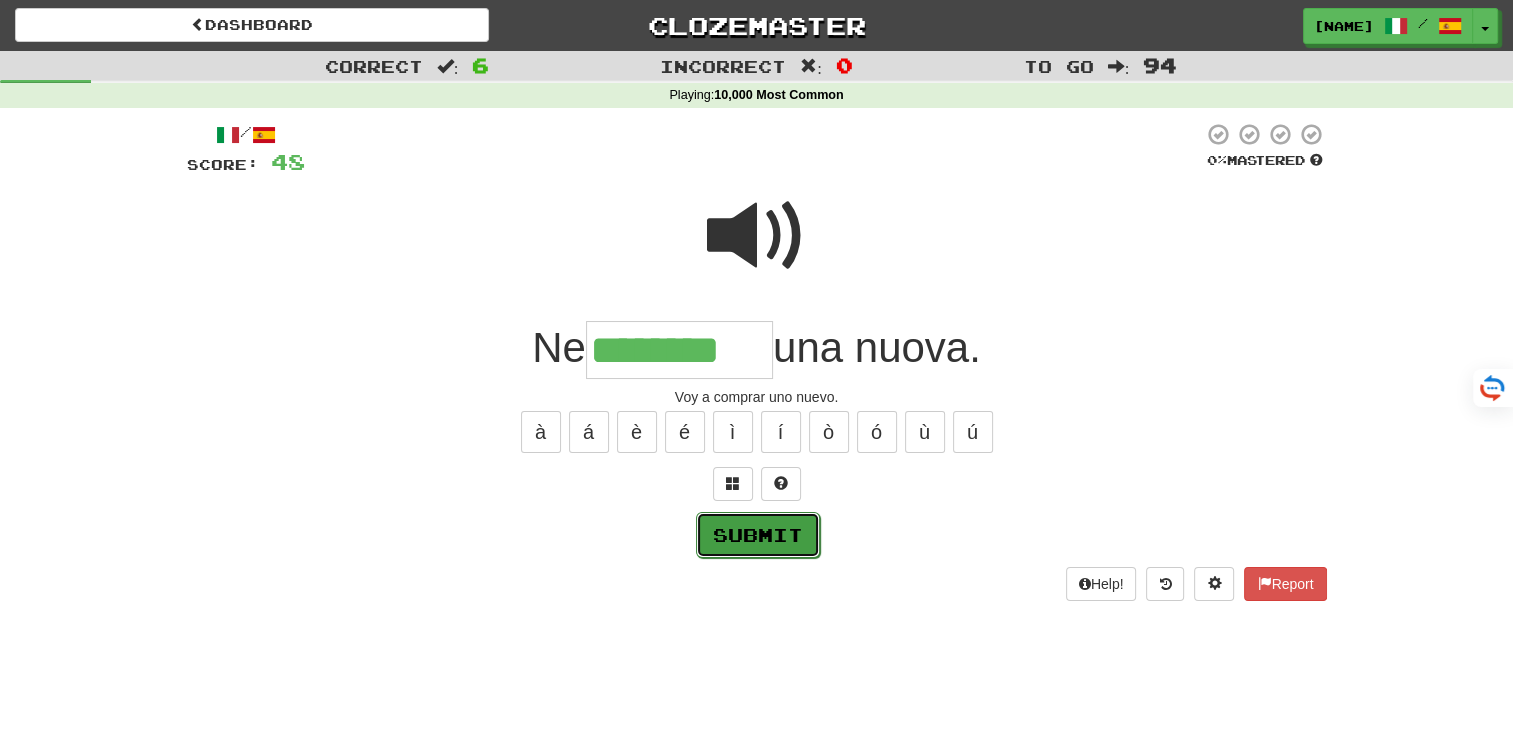 click on "Submit" at bounding box center (758, 535) 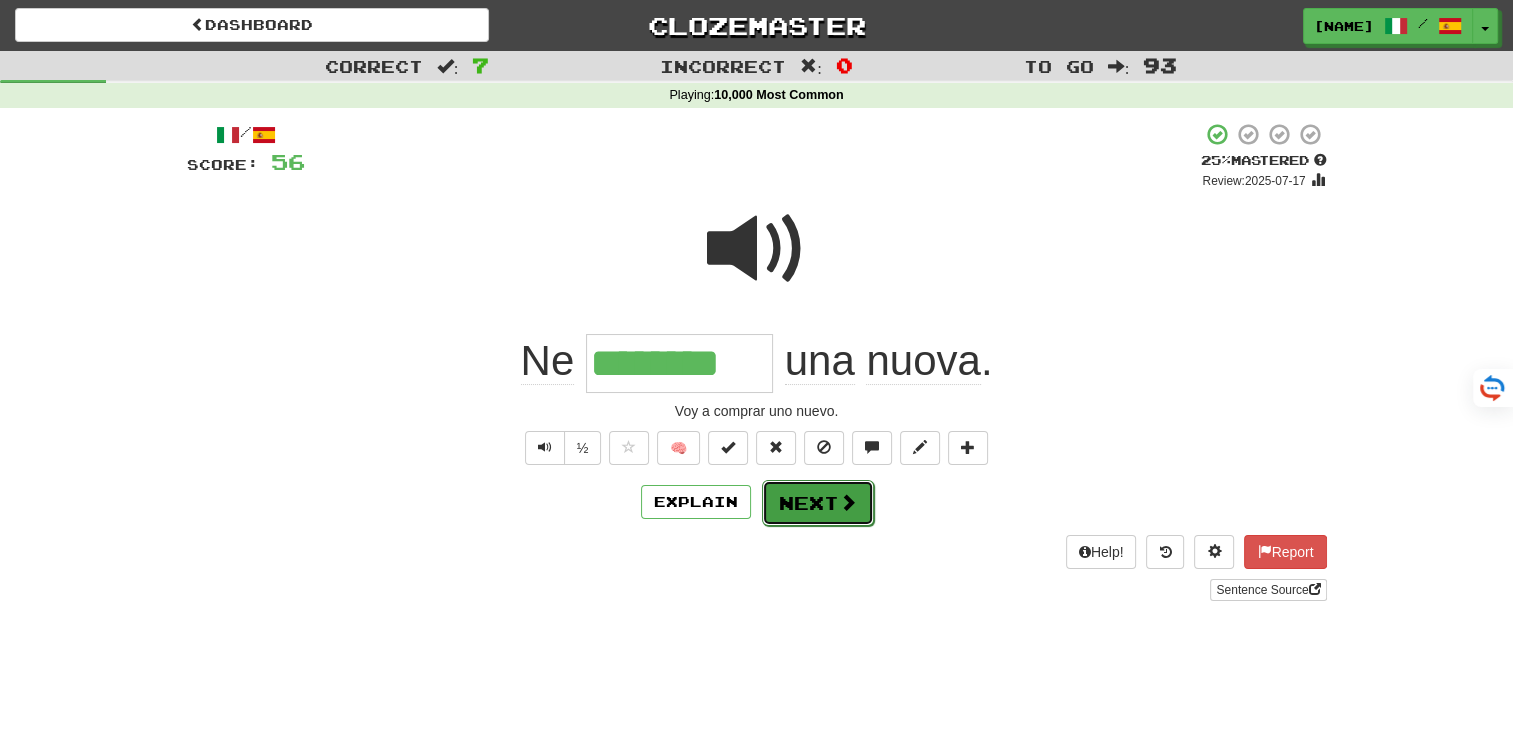 click on "Next" at bounding box center (818, 503) 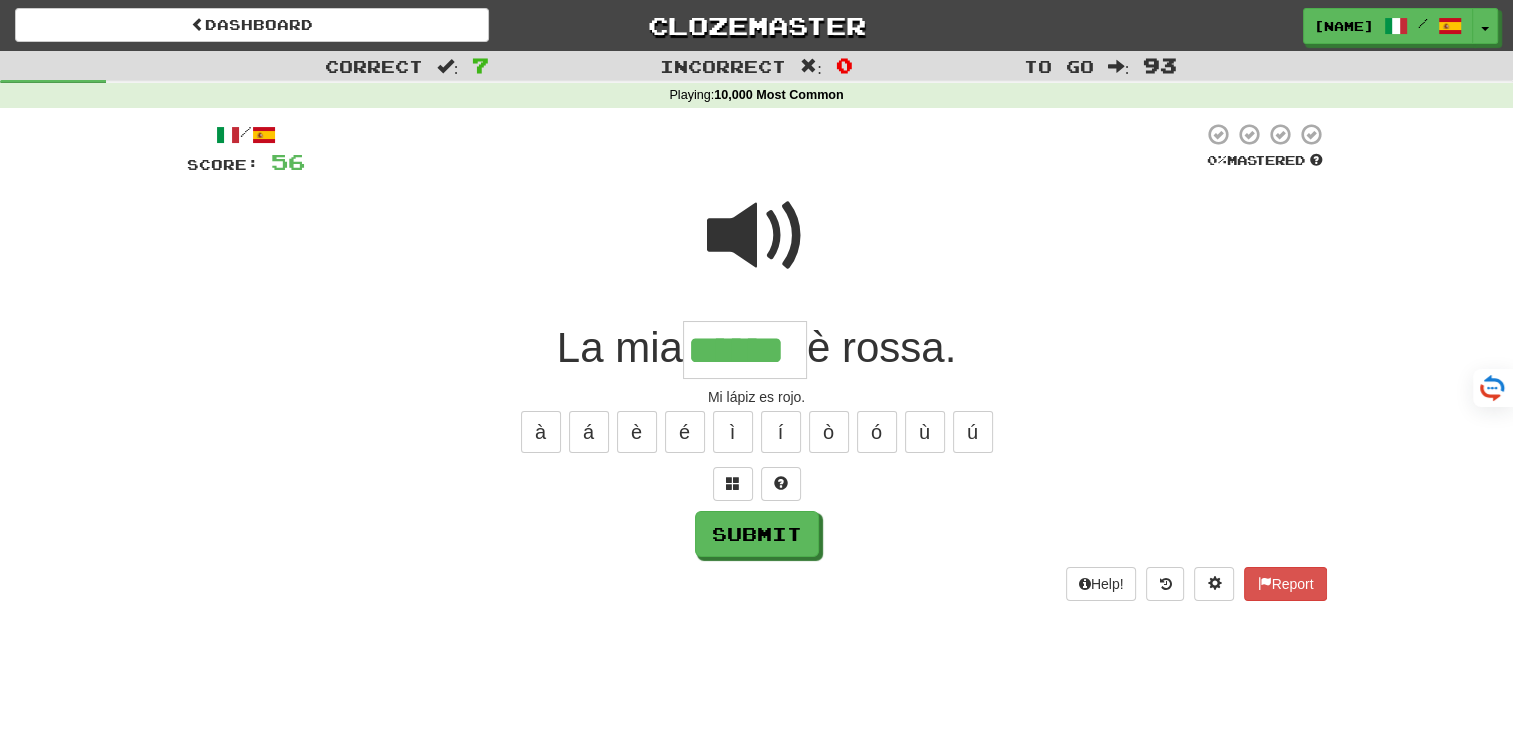 type on "******" 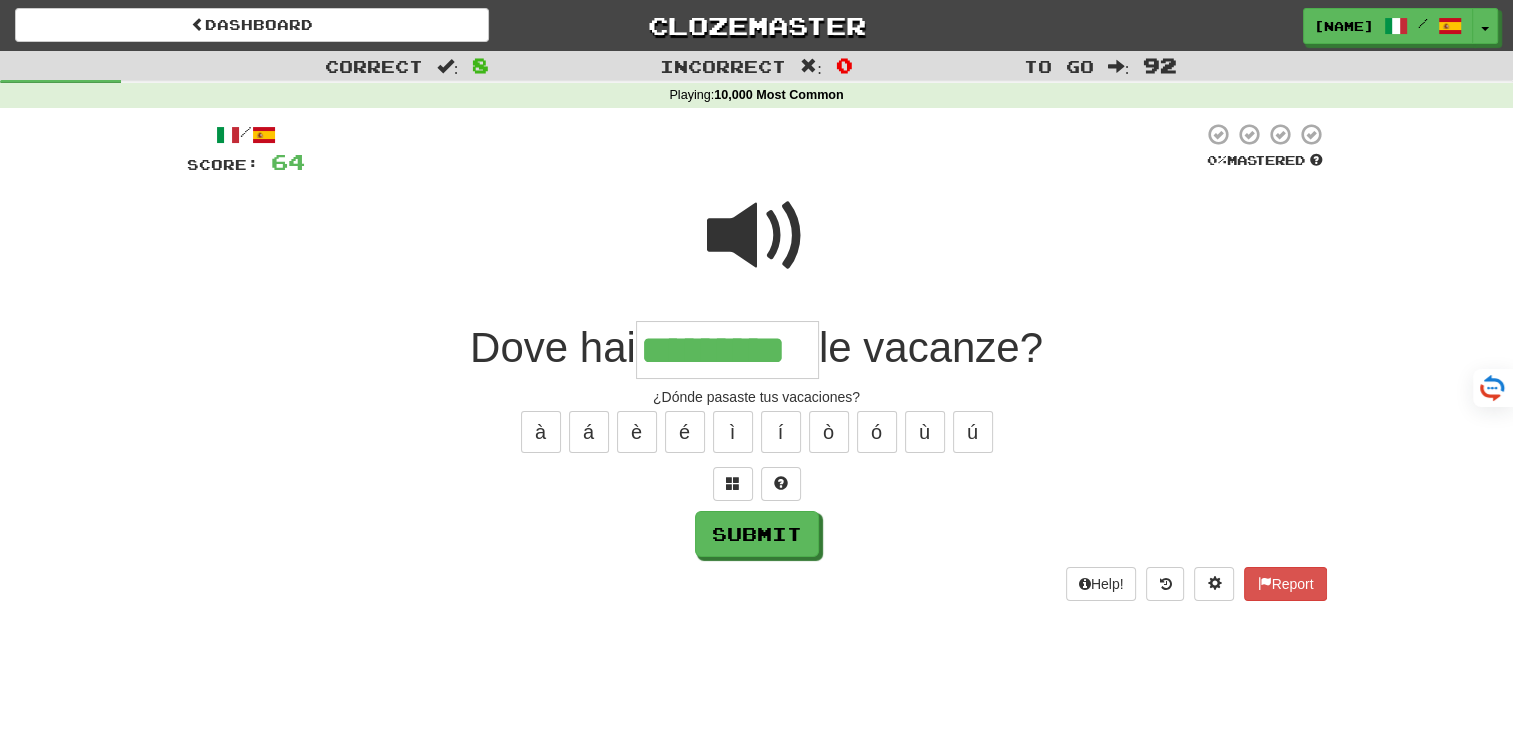 type on "*********" 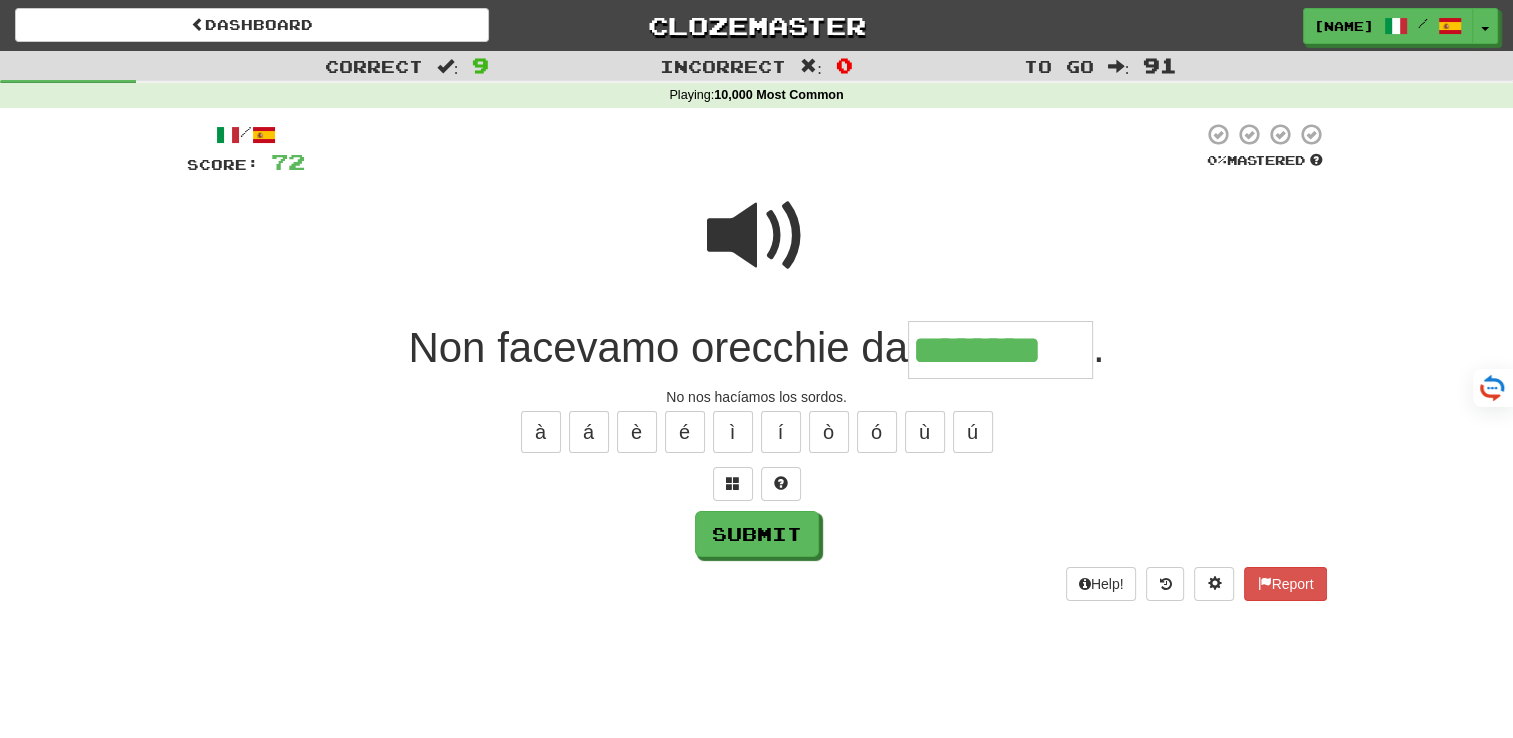 type on "********" 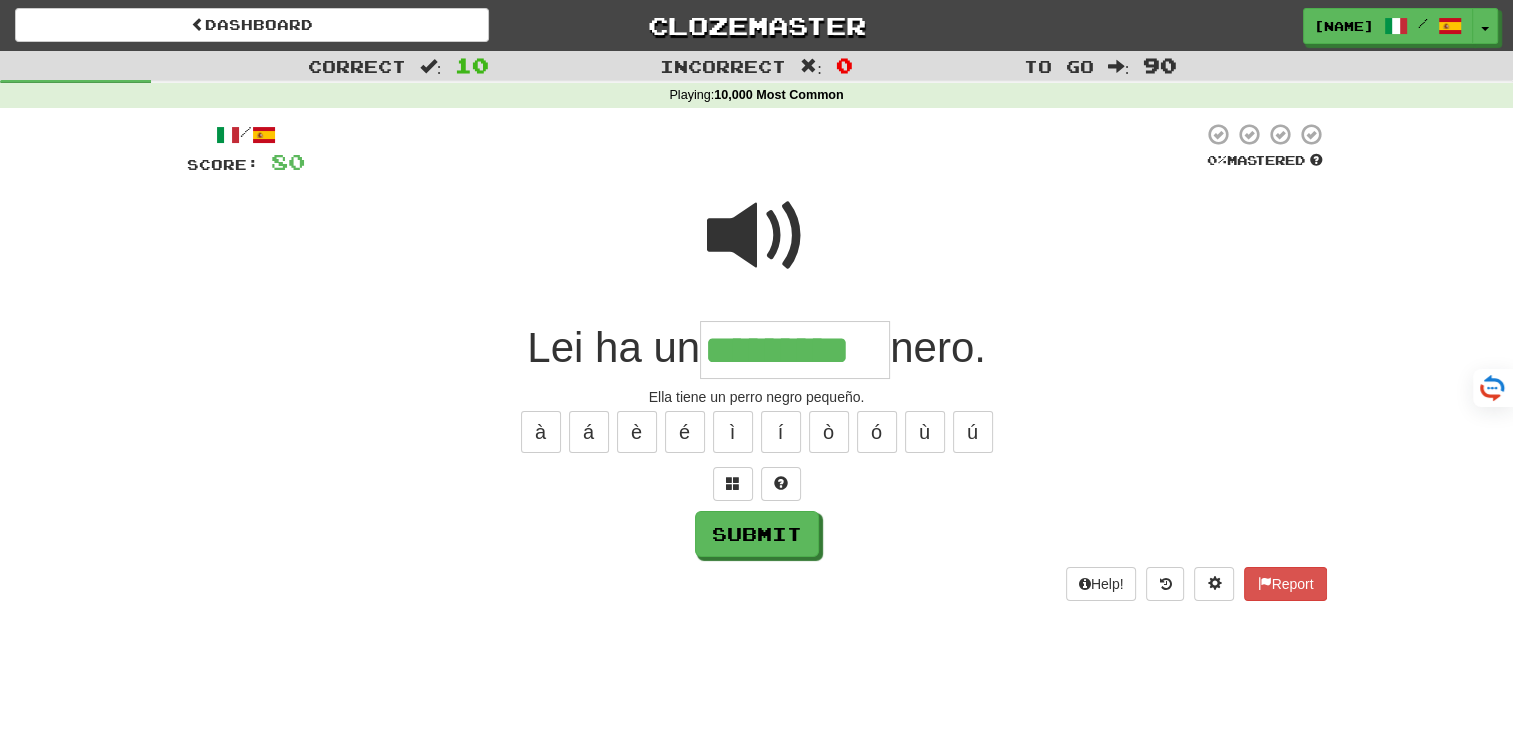 type on "*********" 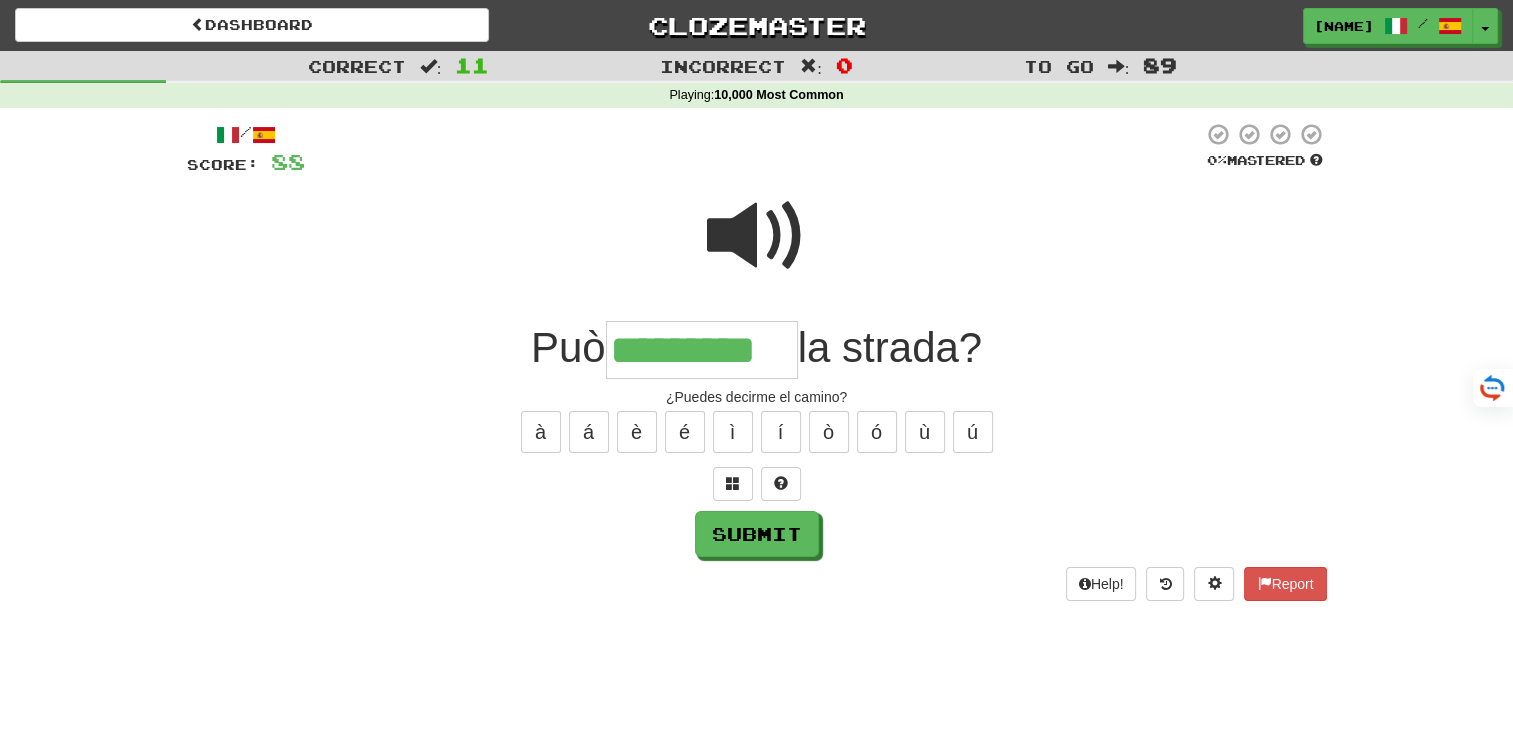 type on "*********" 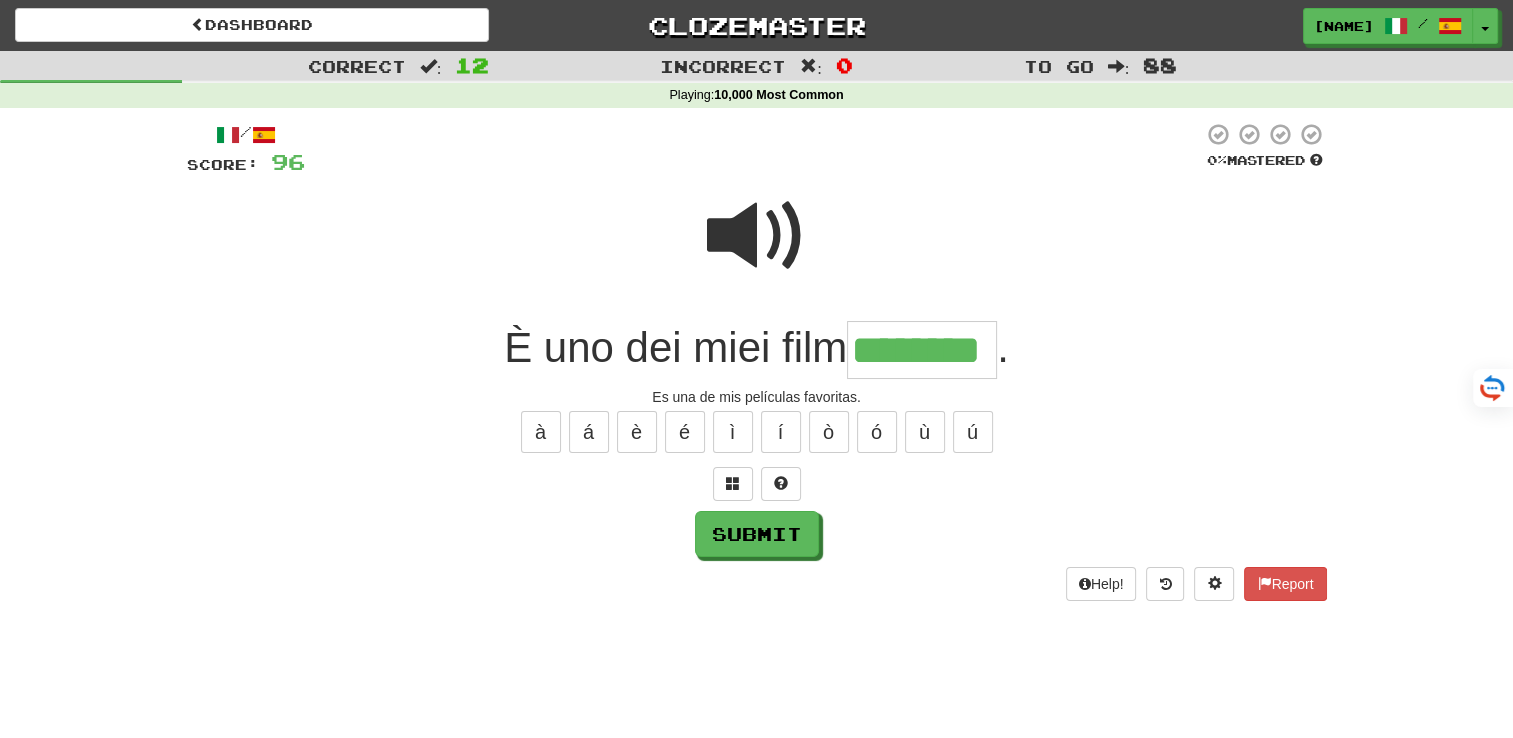 scroll, scrollTop: 0, scrollLeft: 0, axis: both 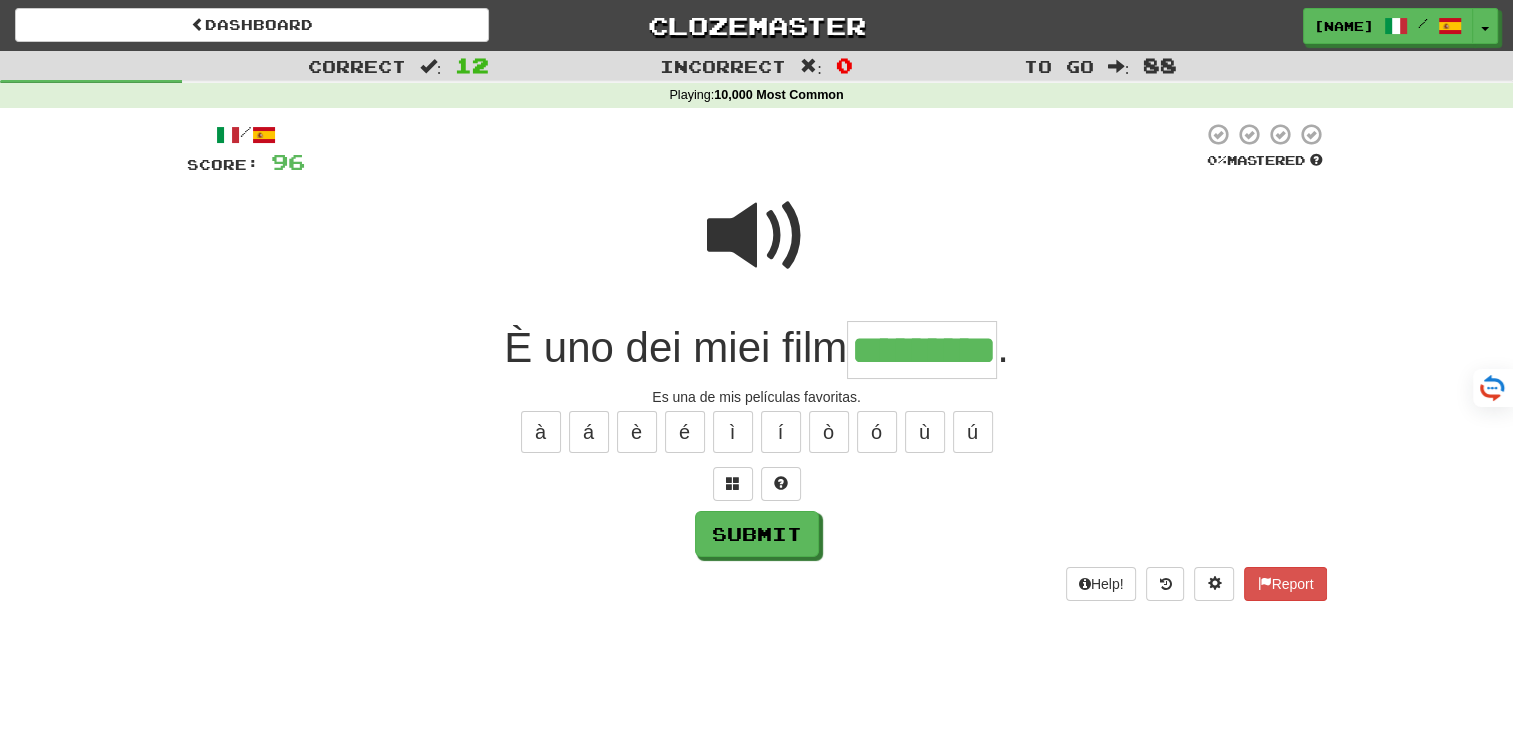 type on "*********" 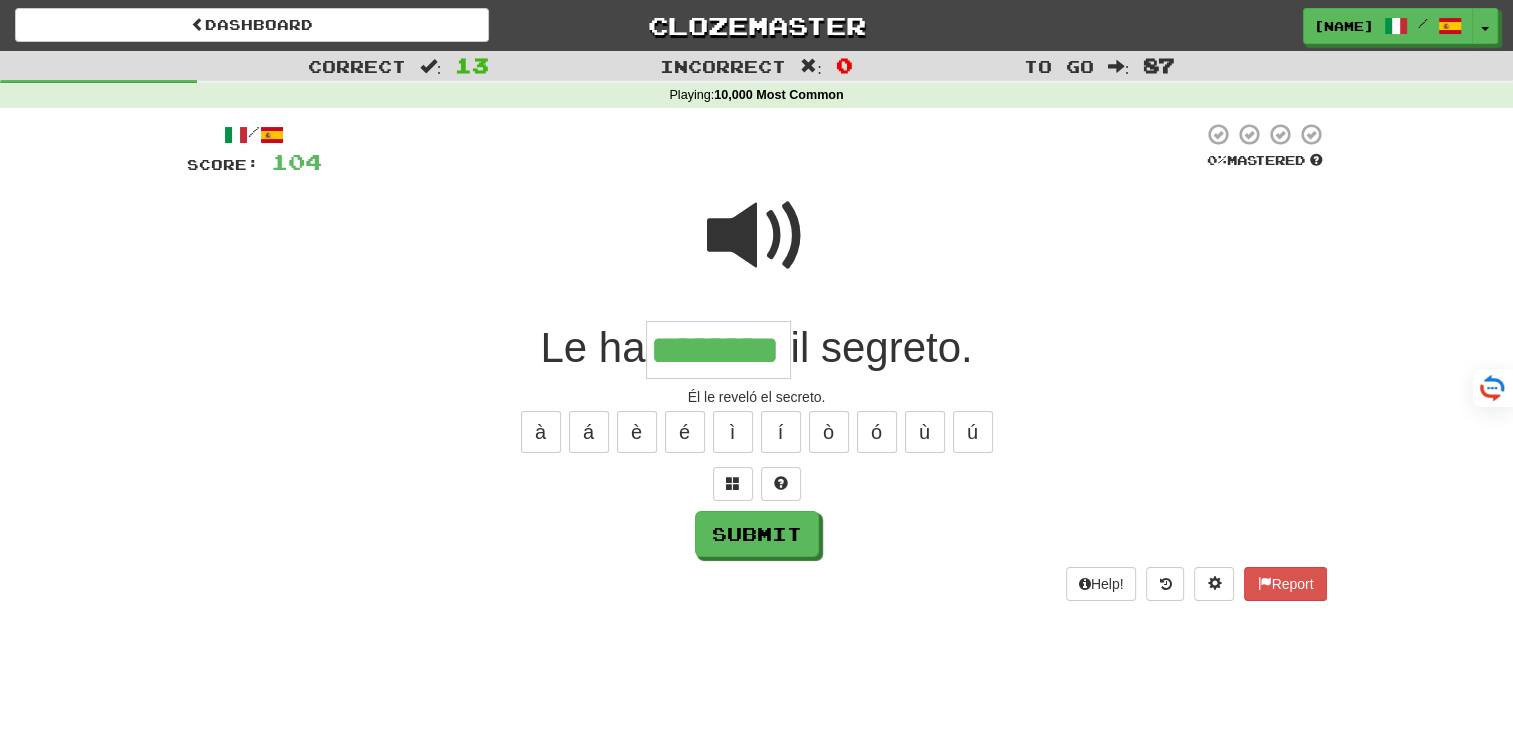 type on "********" 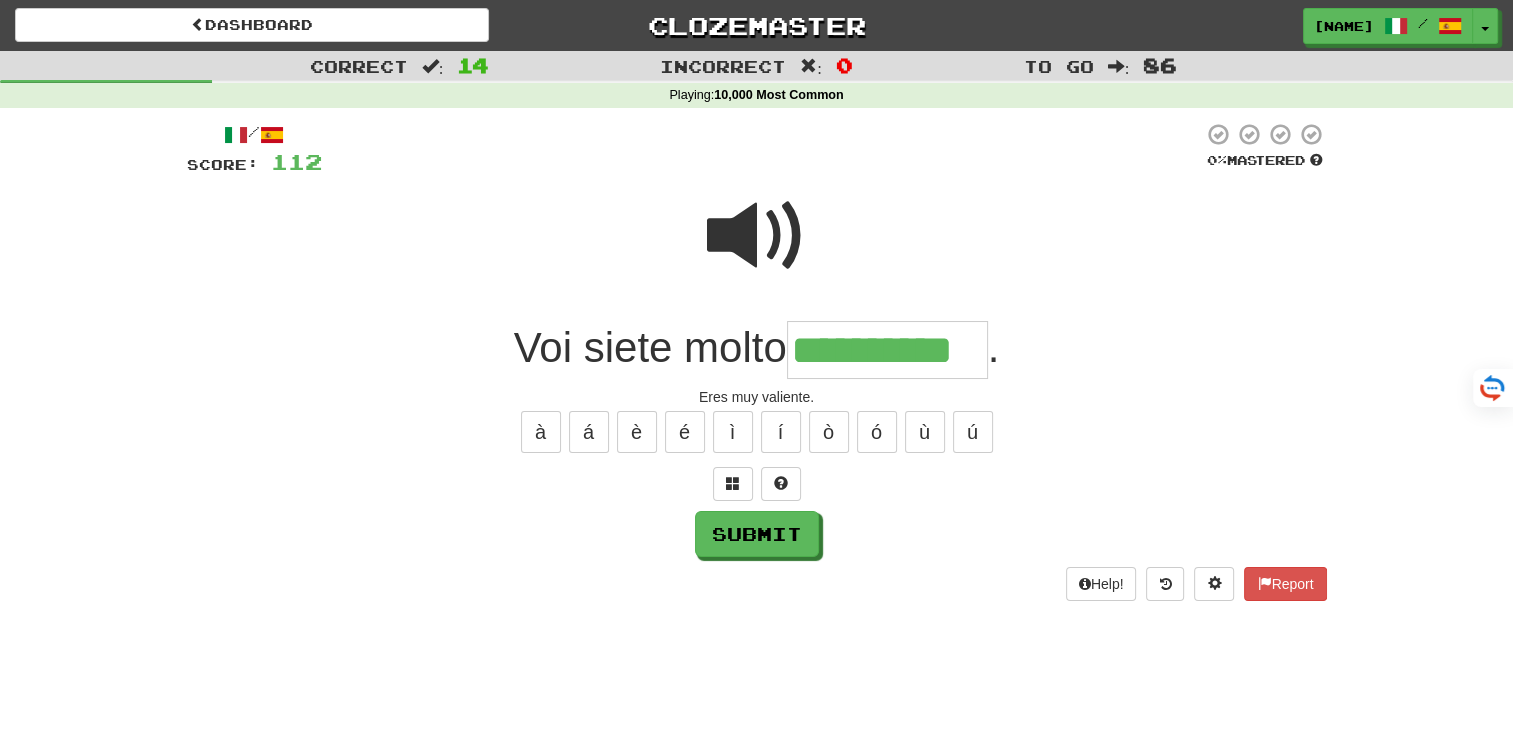 type on "**********" 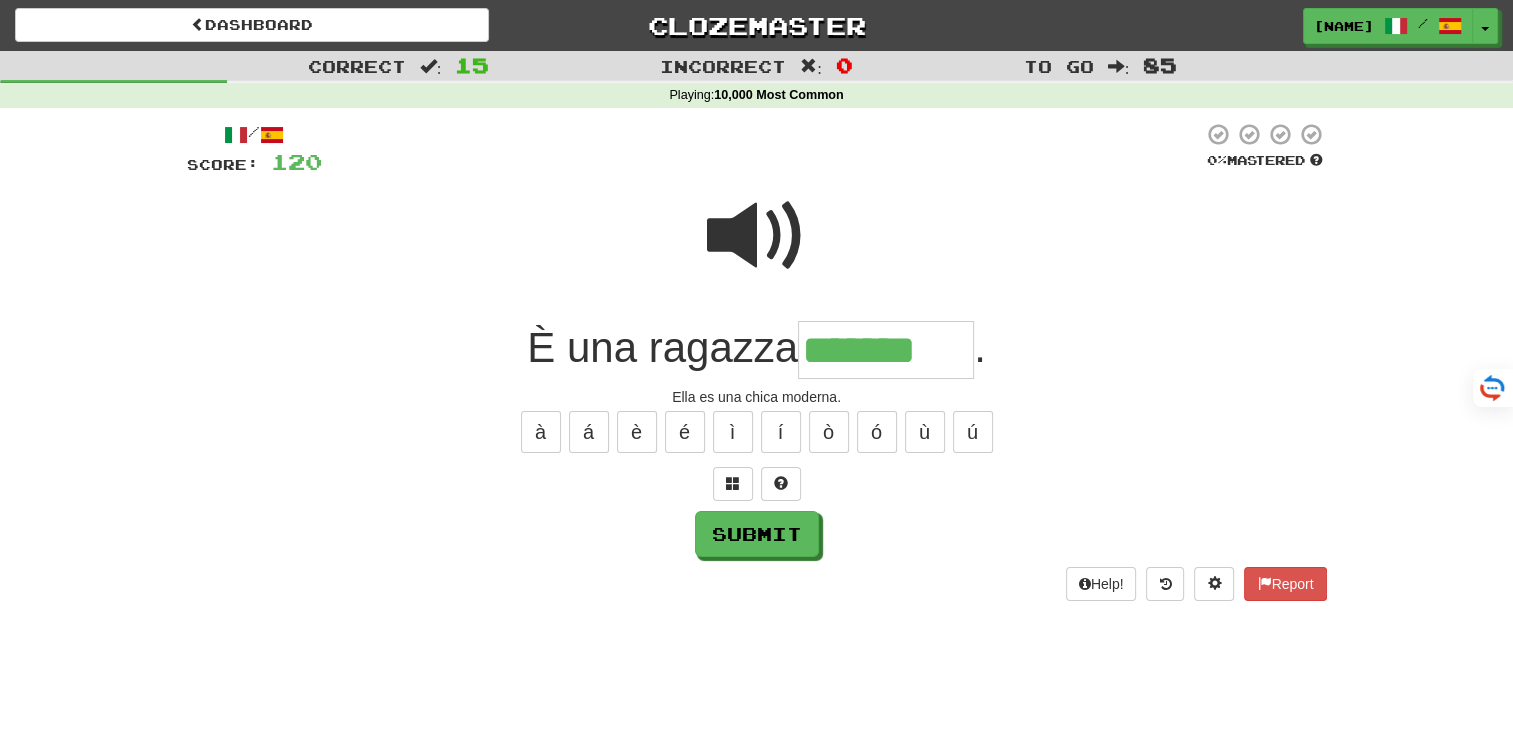 type on "*******" 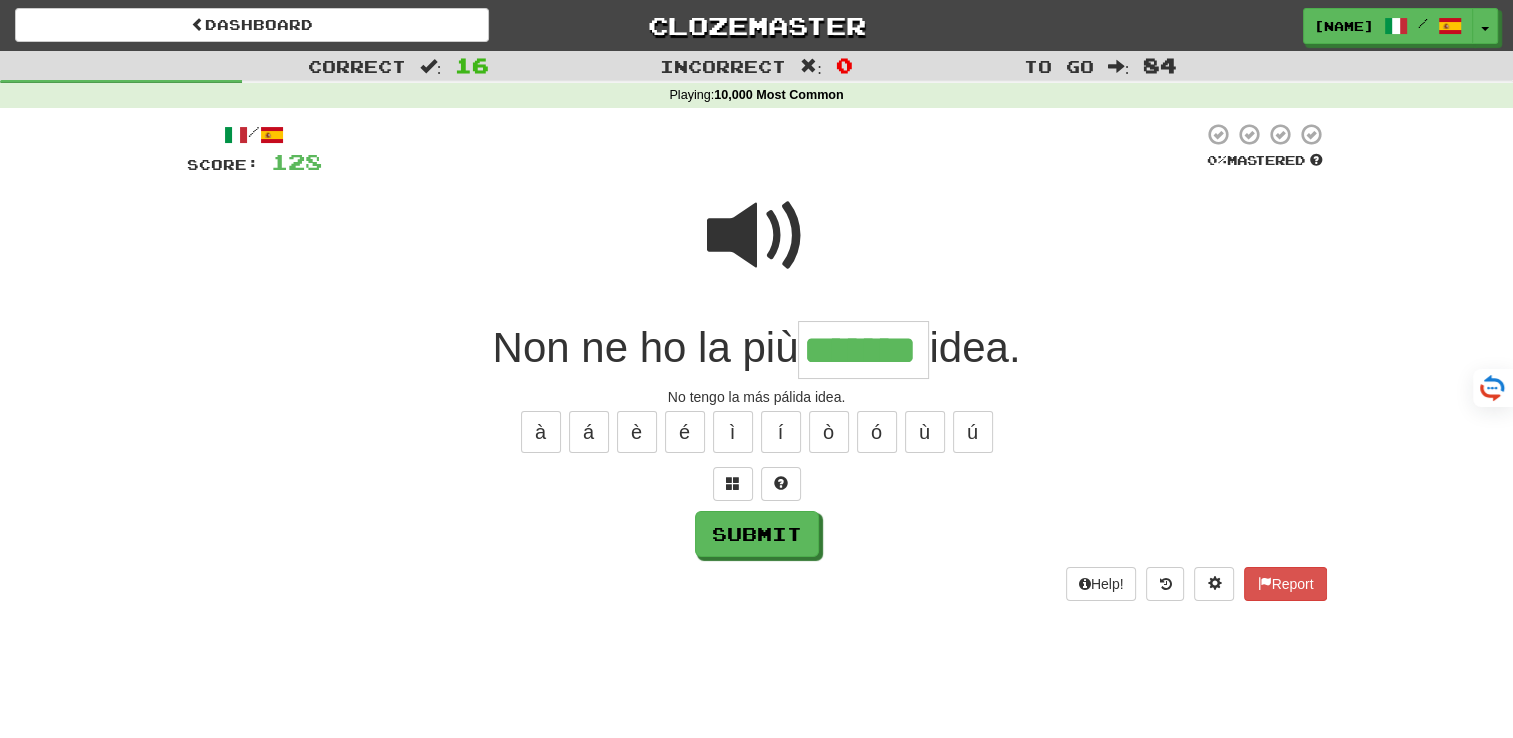 type on "*******" 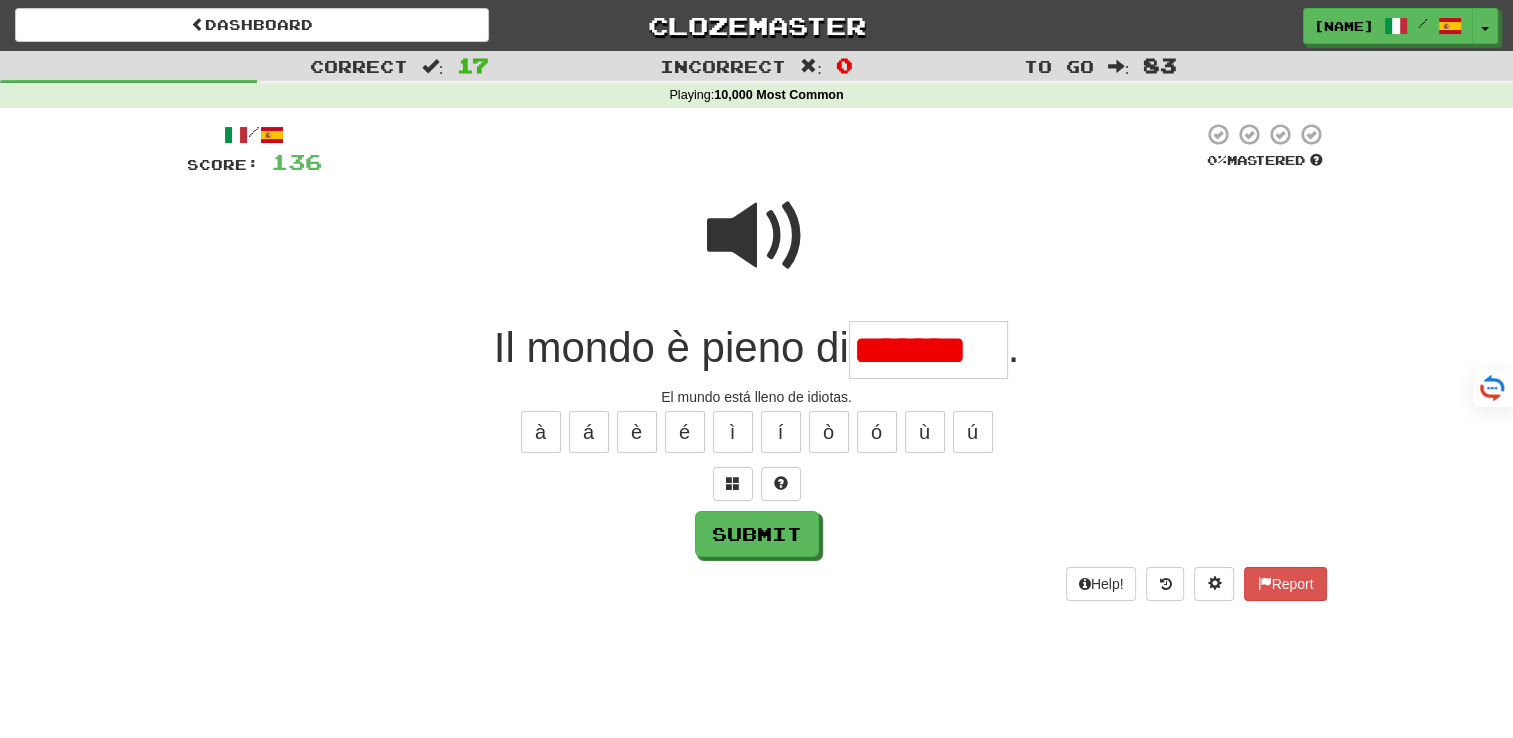 scroll, scrollTop: 0, scrollLeft: 0, axis: both 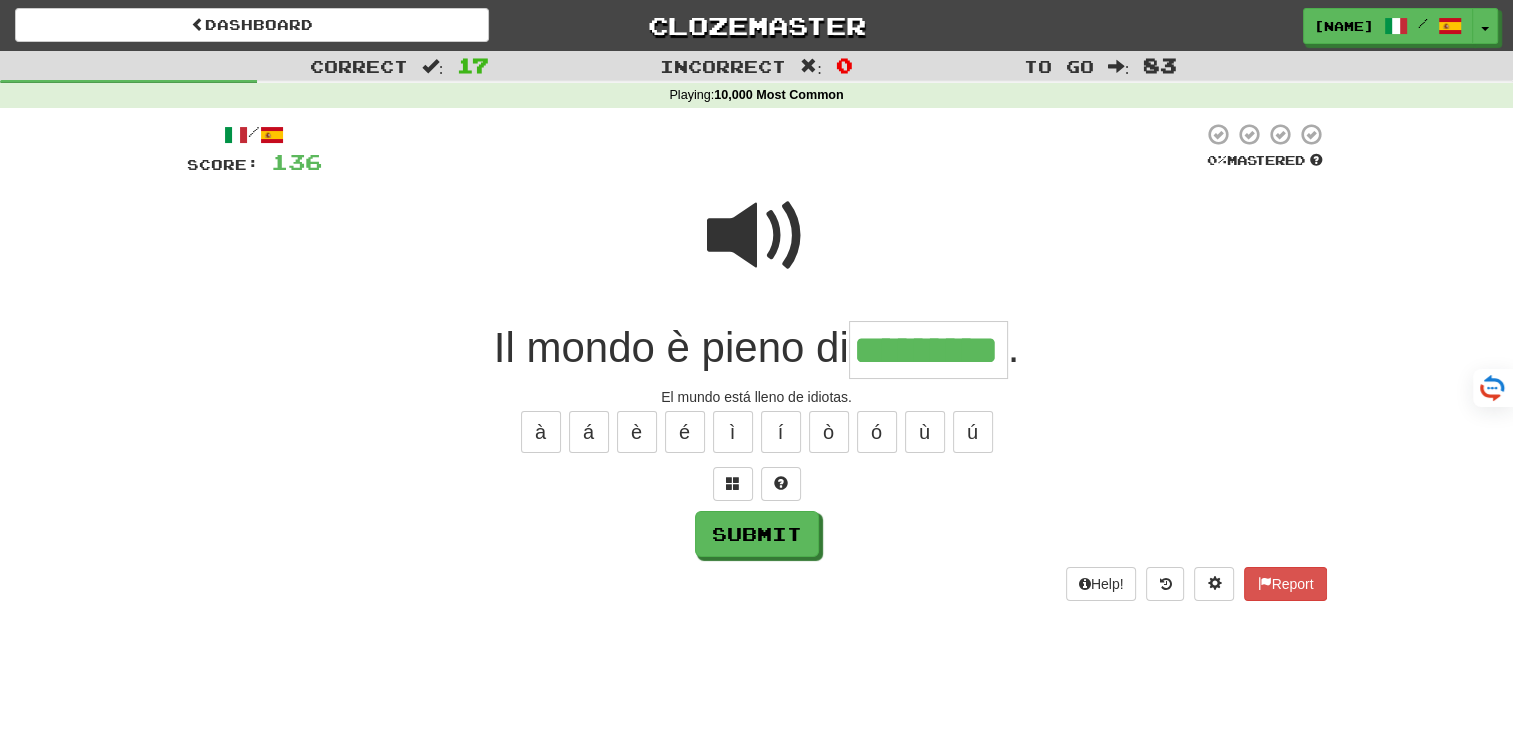 type on "*********" 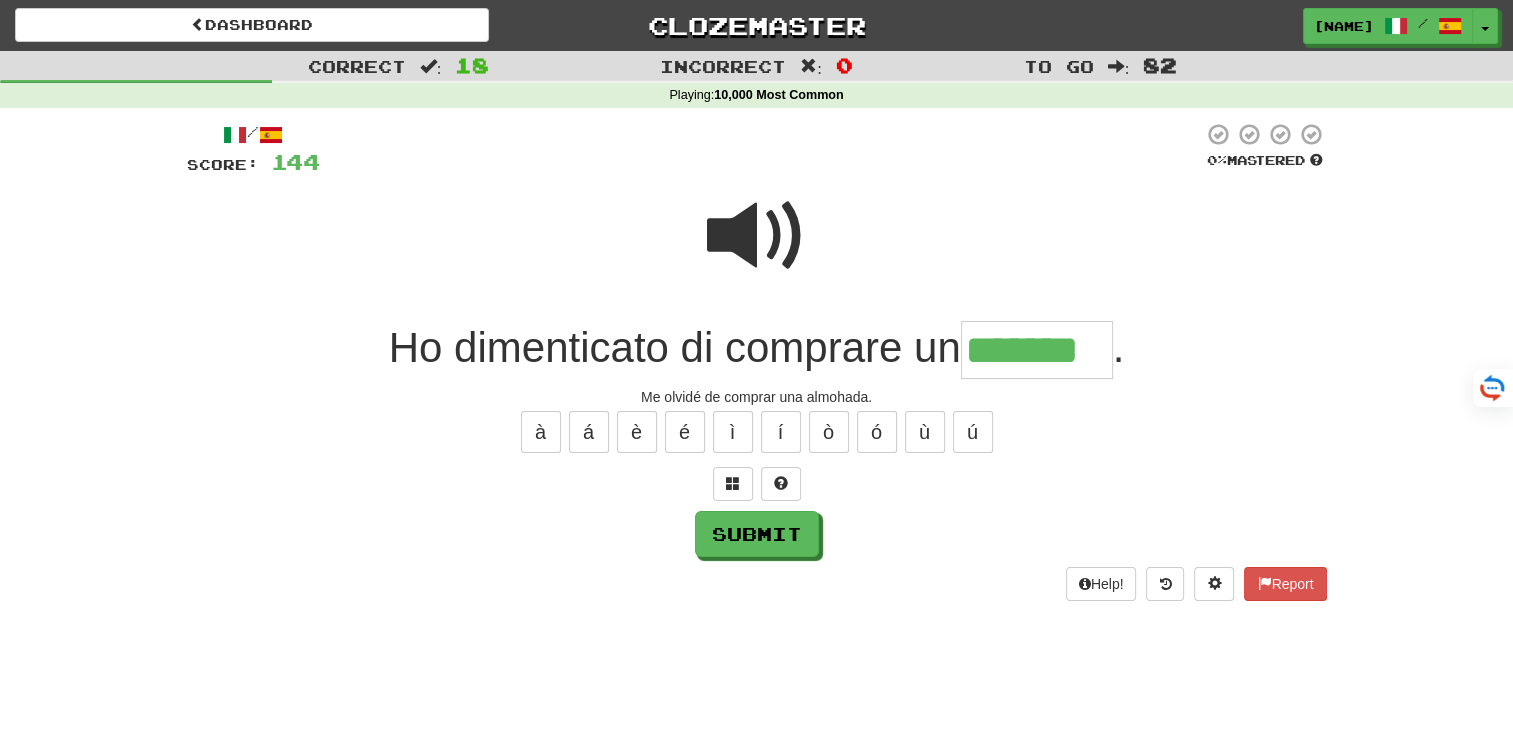 type on "*******" 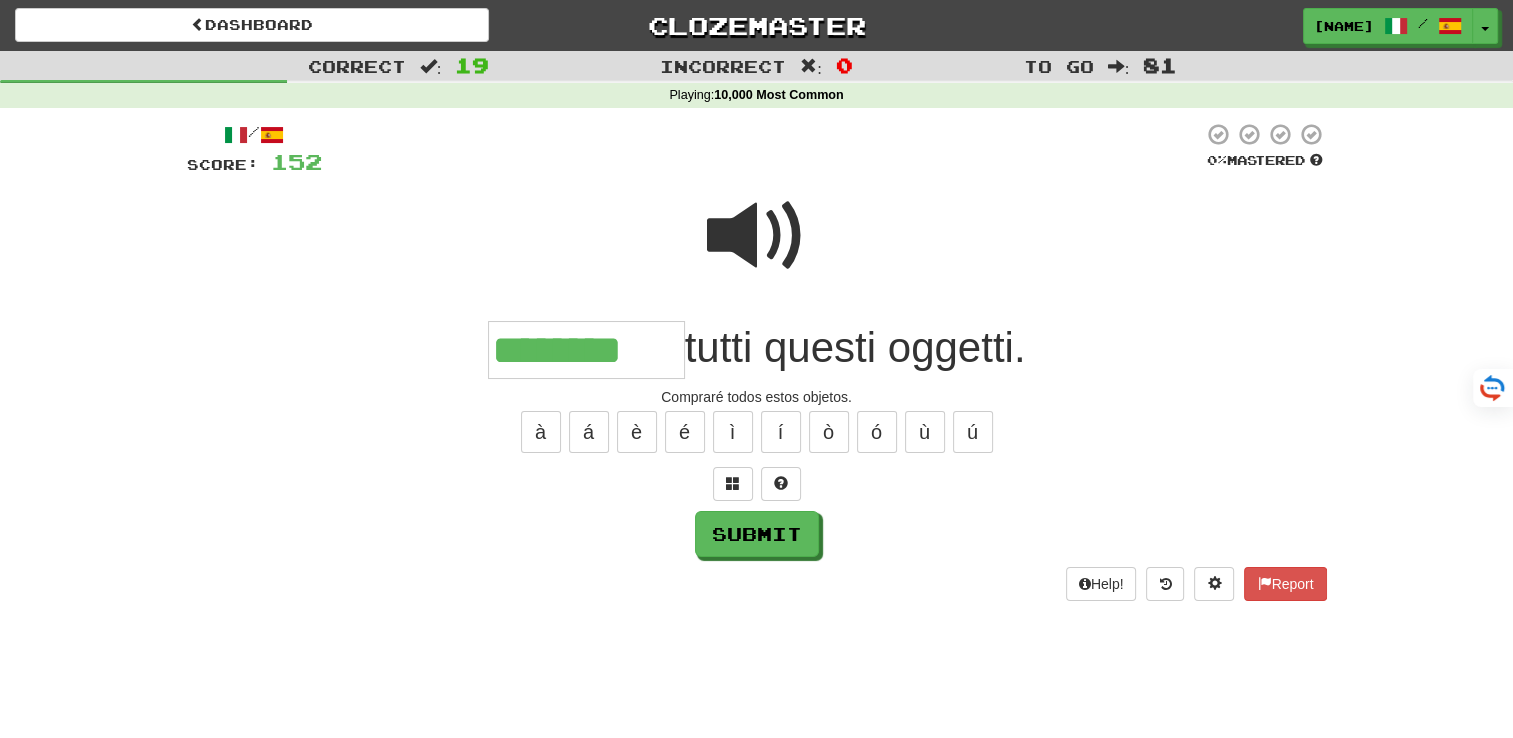 type on "********" 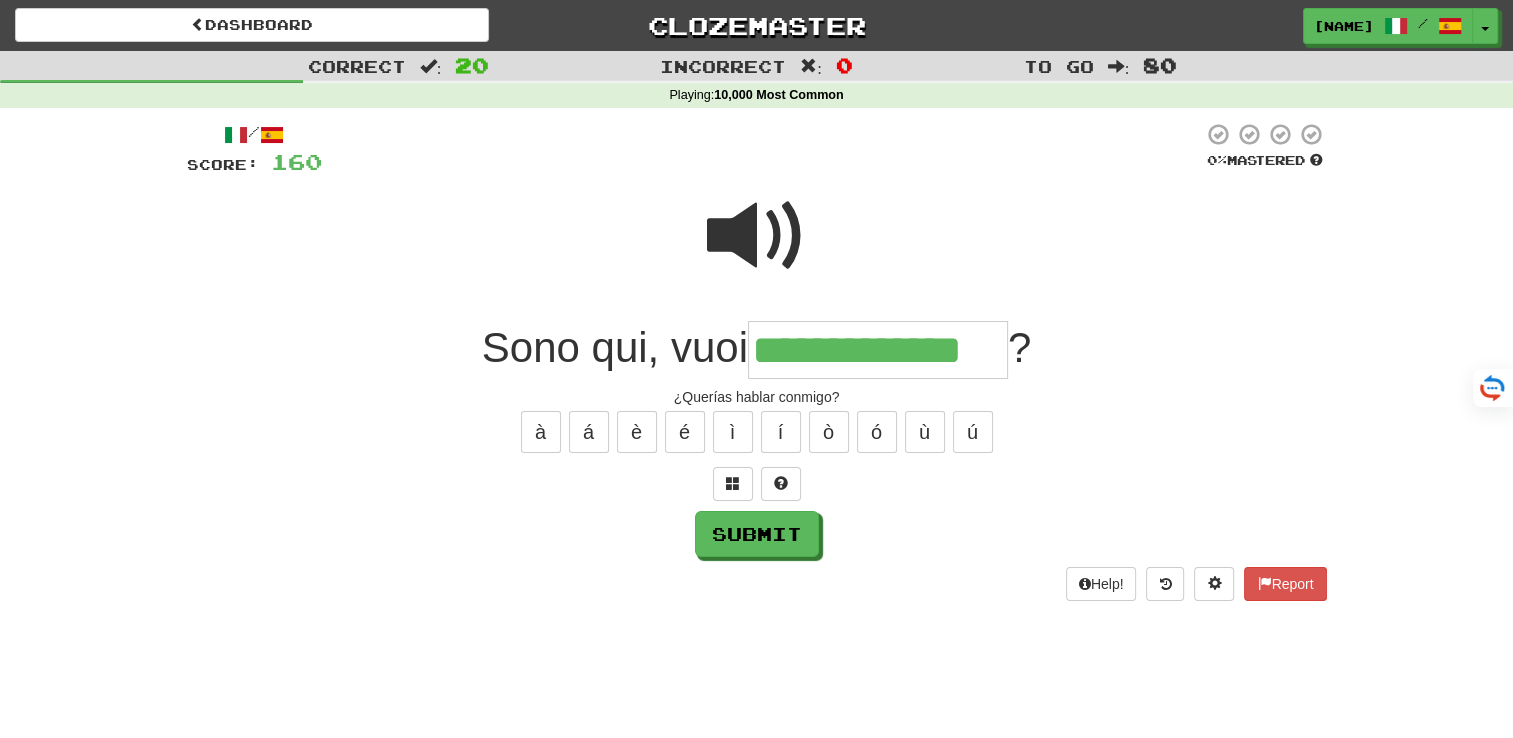 type on "**********" 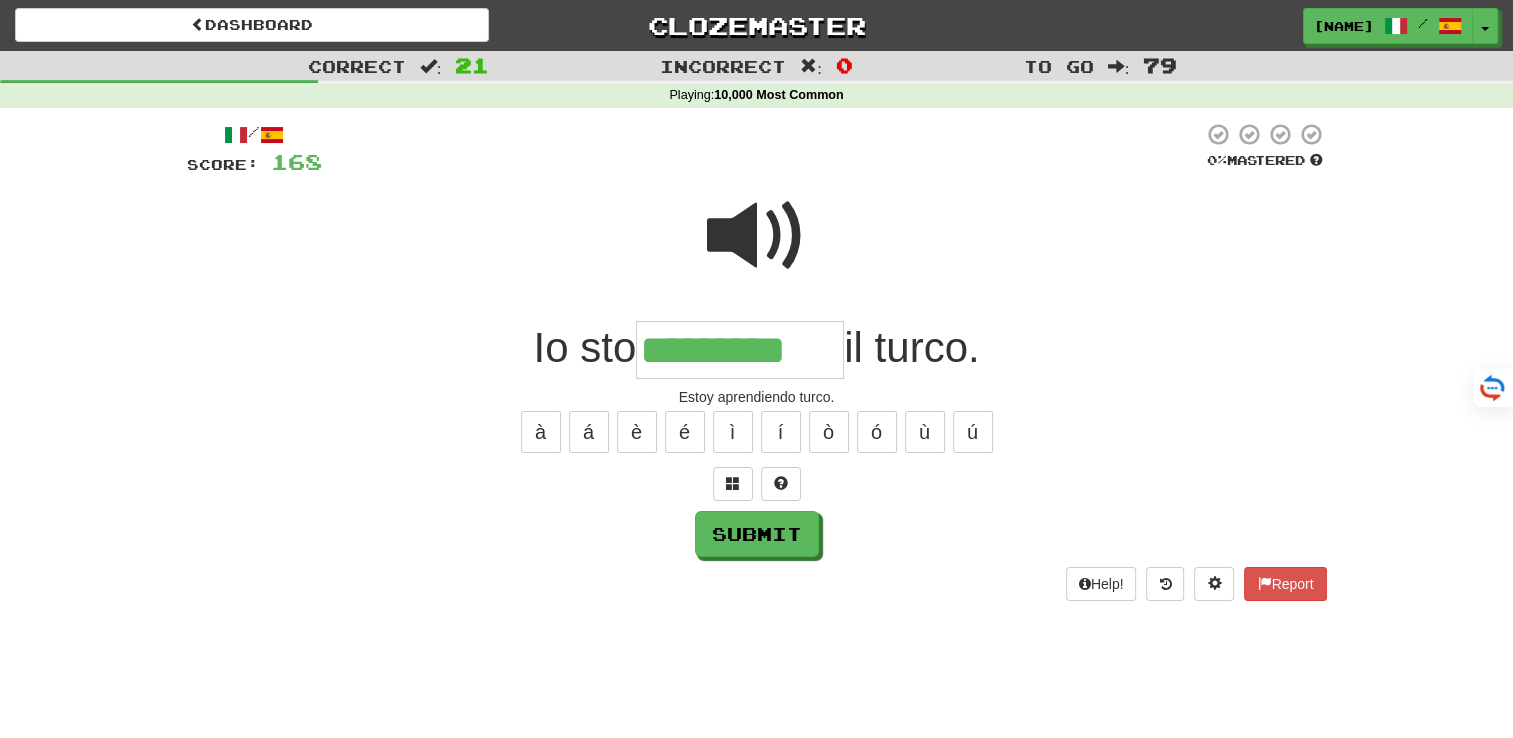 type on "*********" 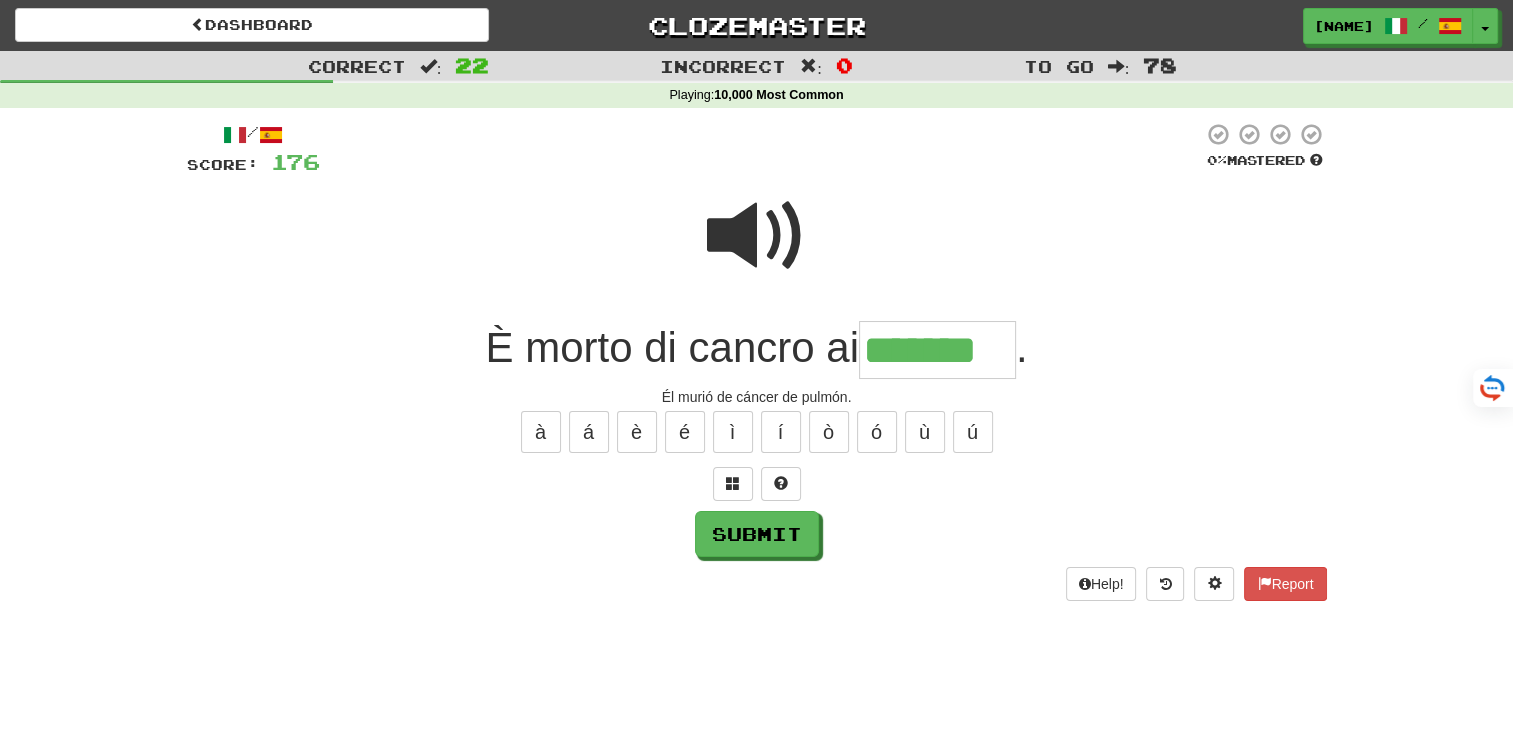 type on "*******" 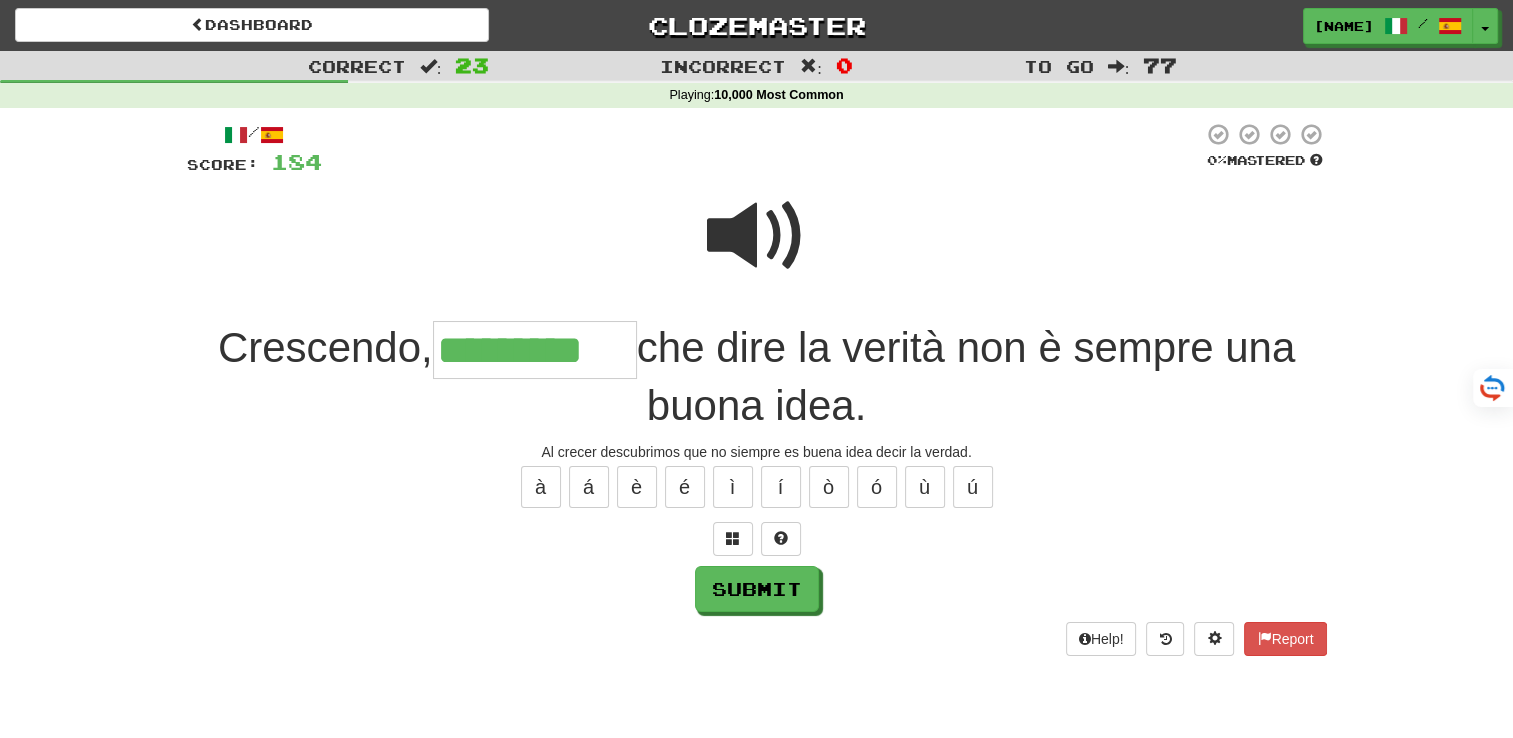 type on "*********" 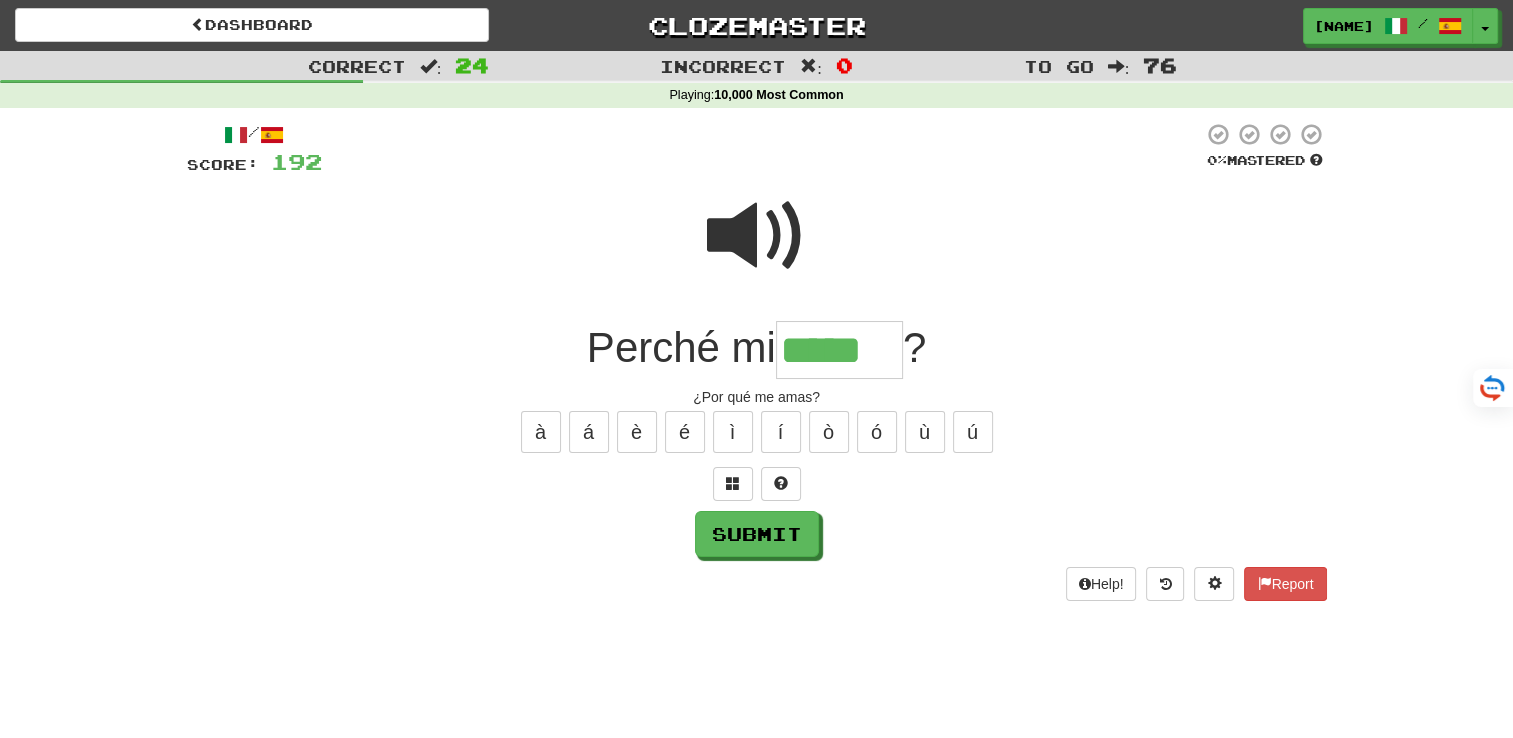 type on "*****" 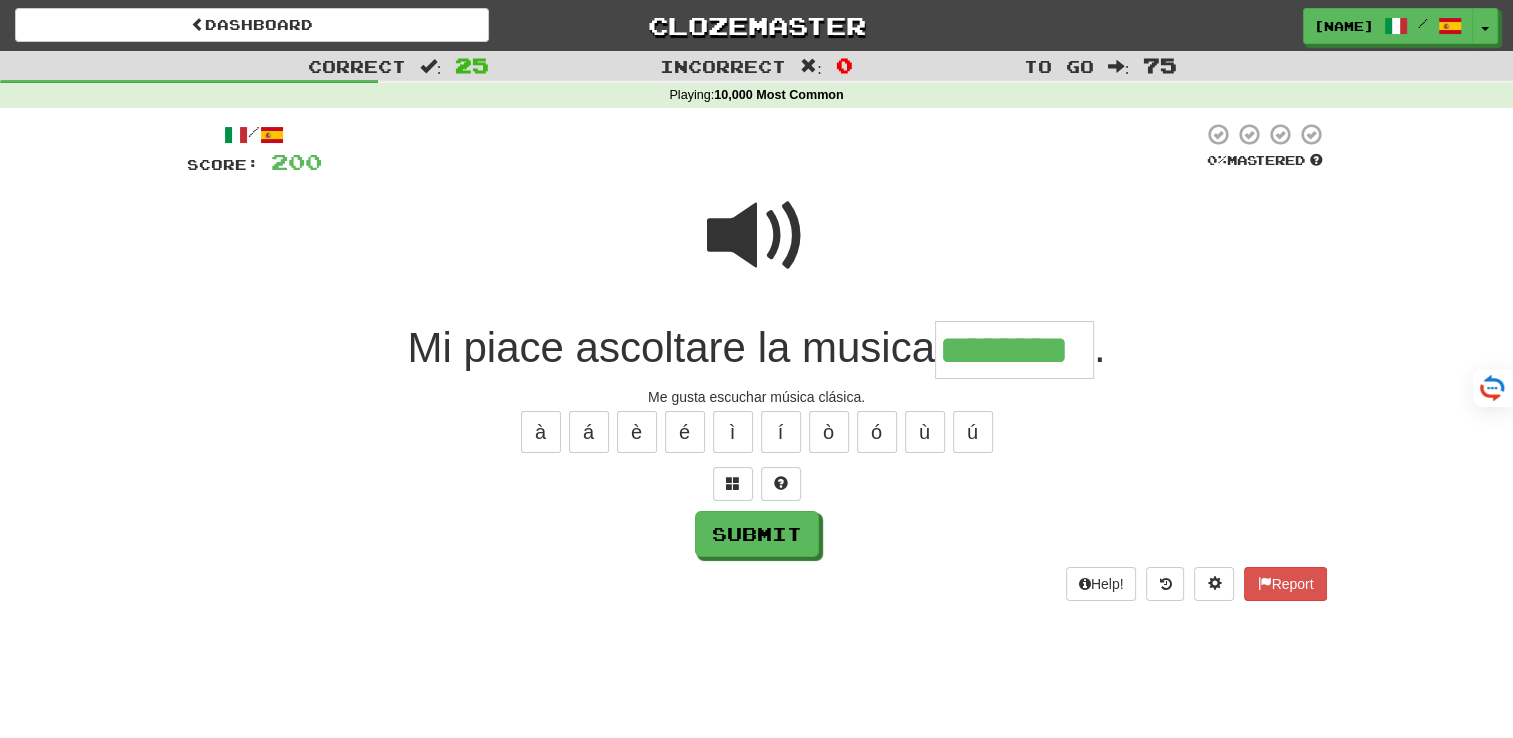 type on "********" 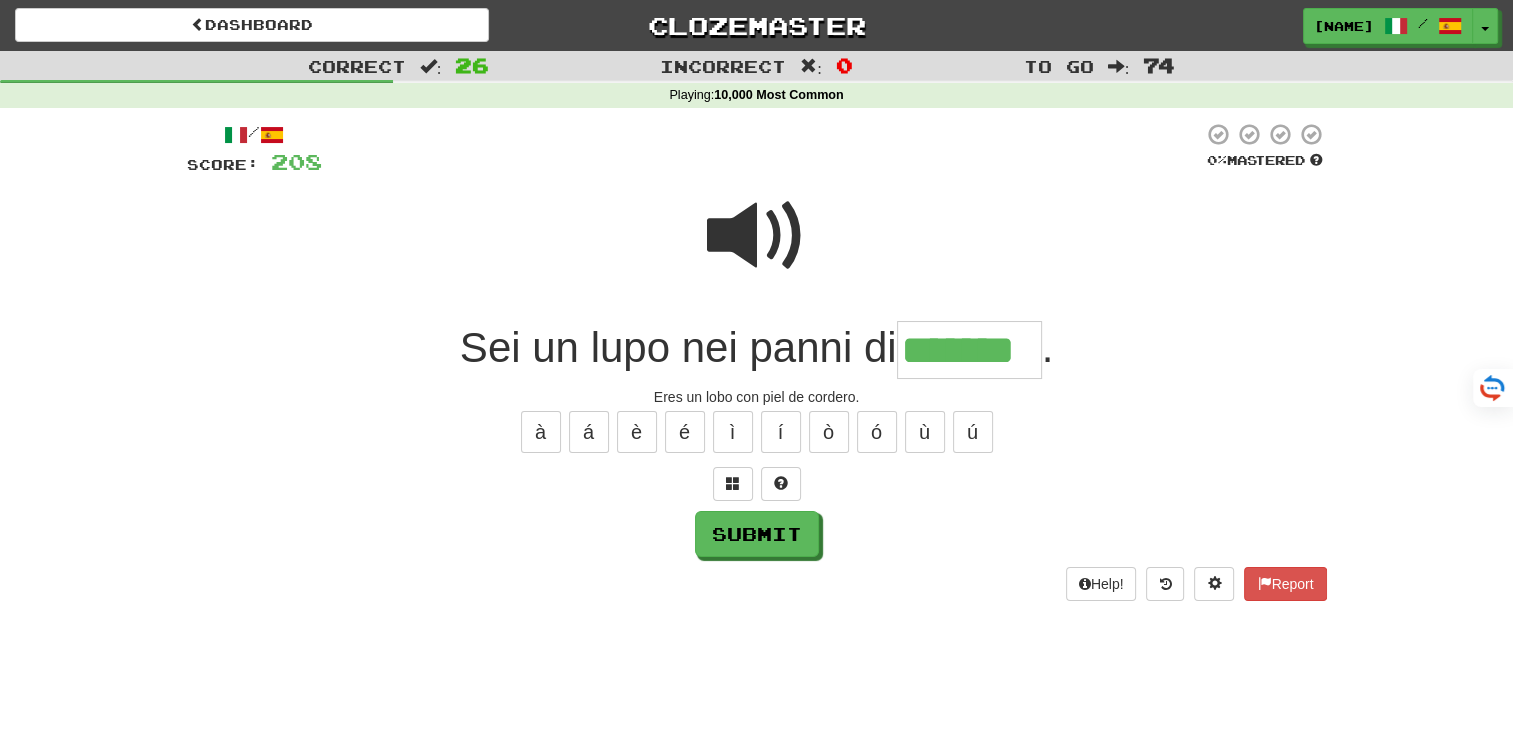 type on "*******" 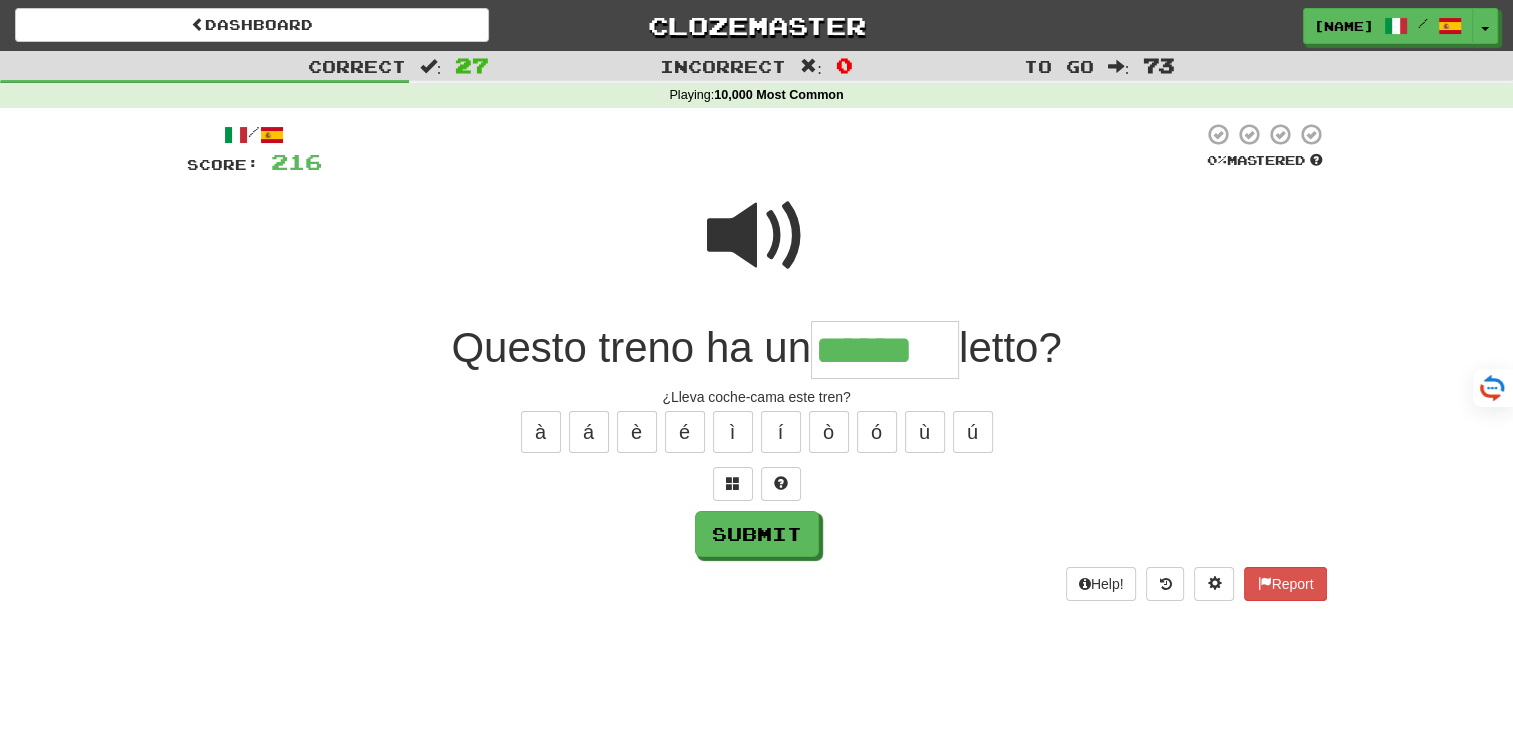 type on "******" 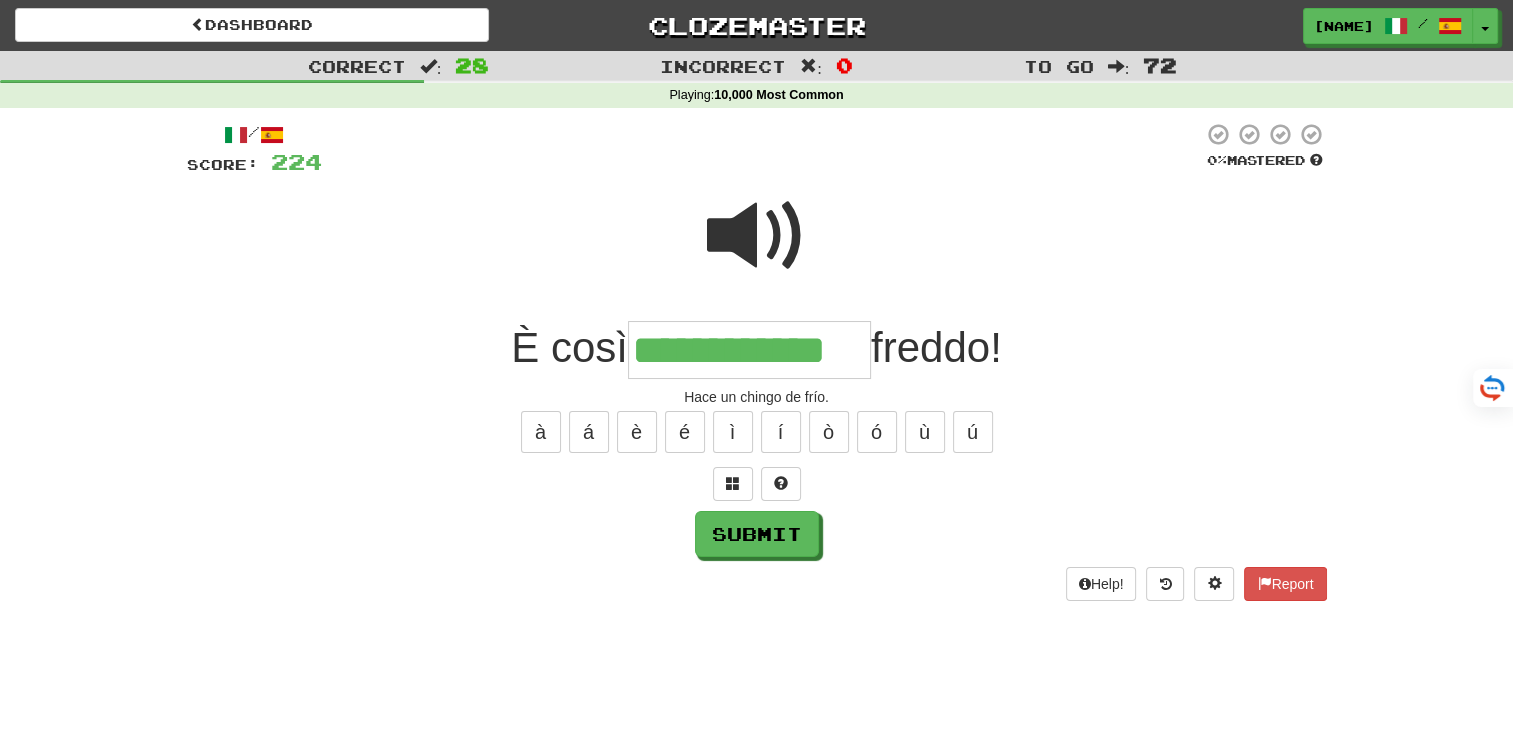 type on "**********" 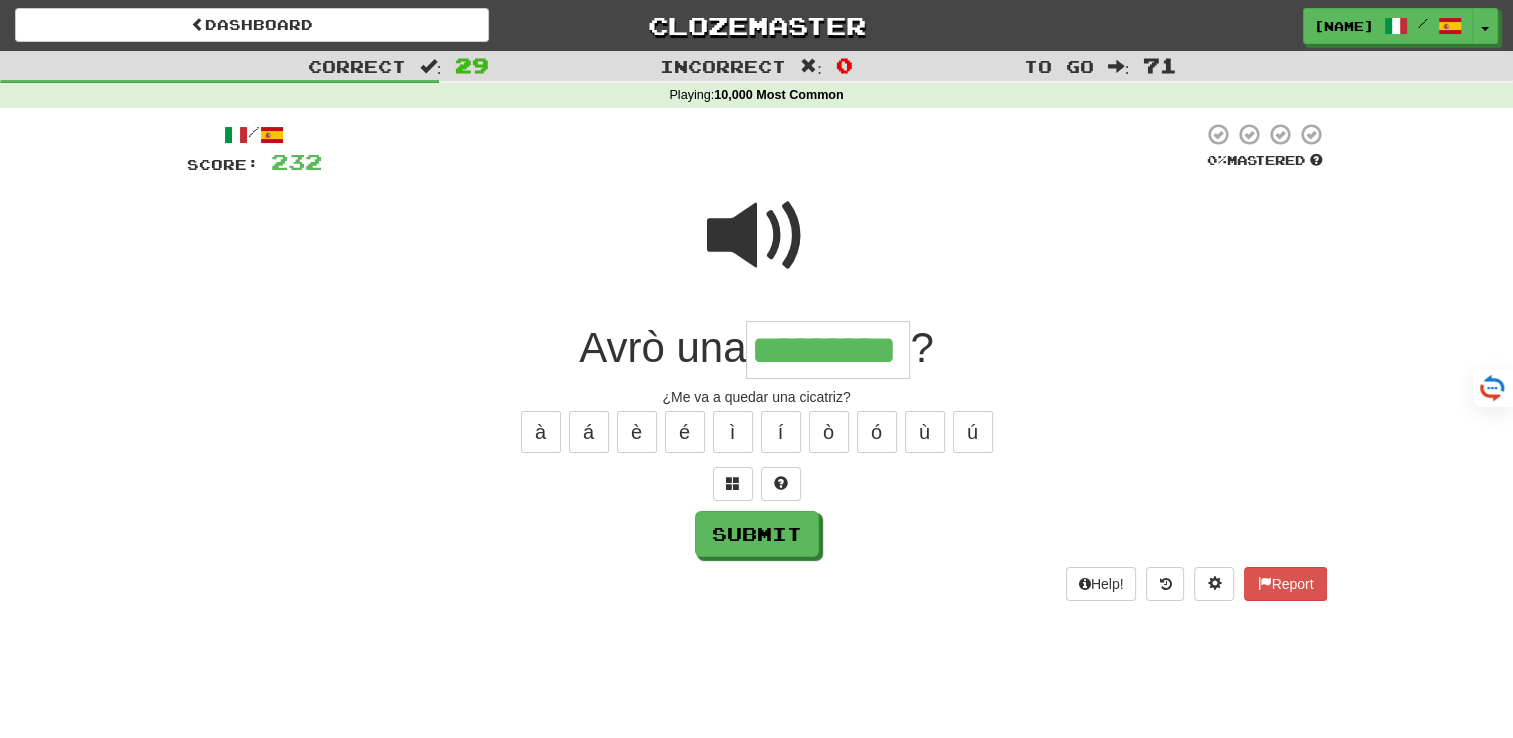 type on "*********" 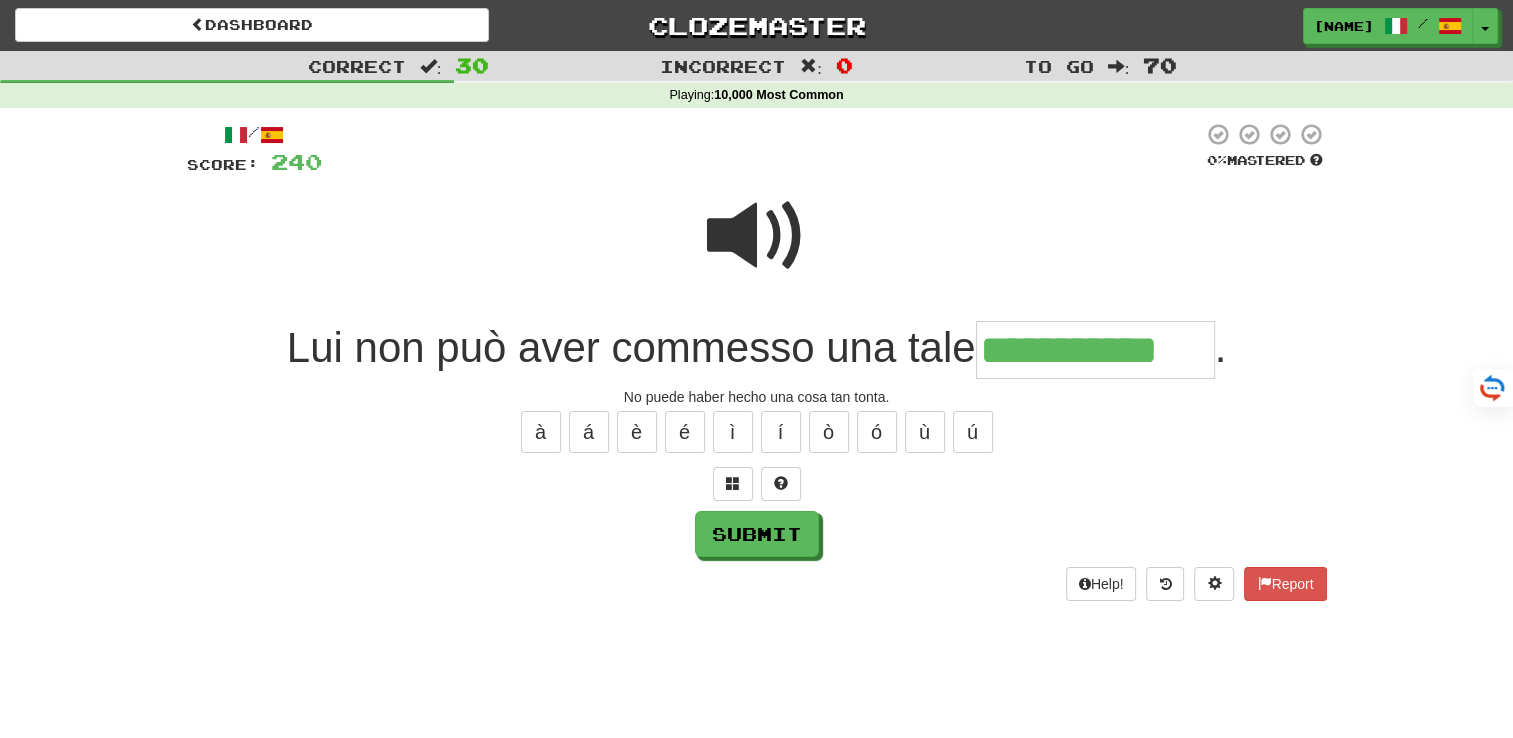 type on "**********" 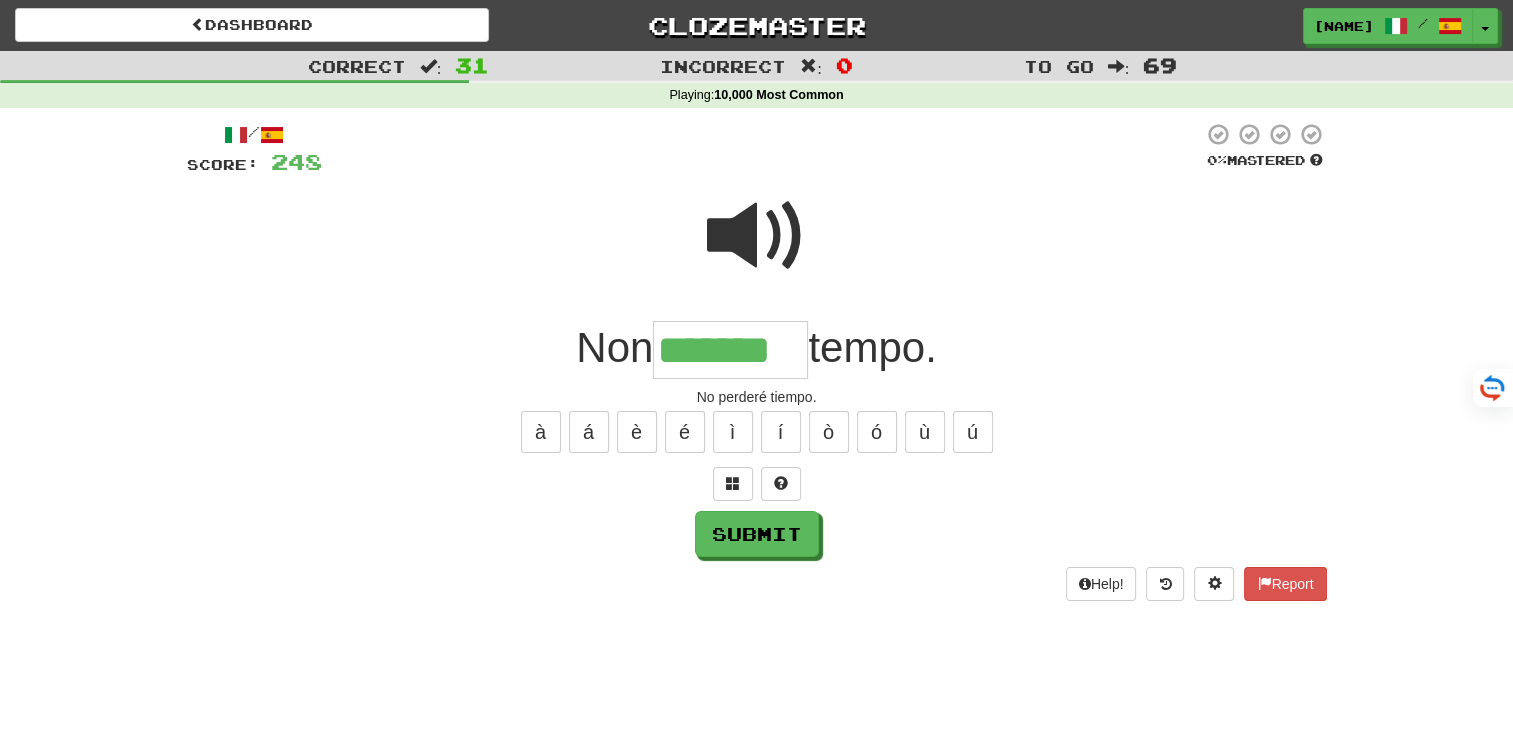 type on "*******" 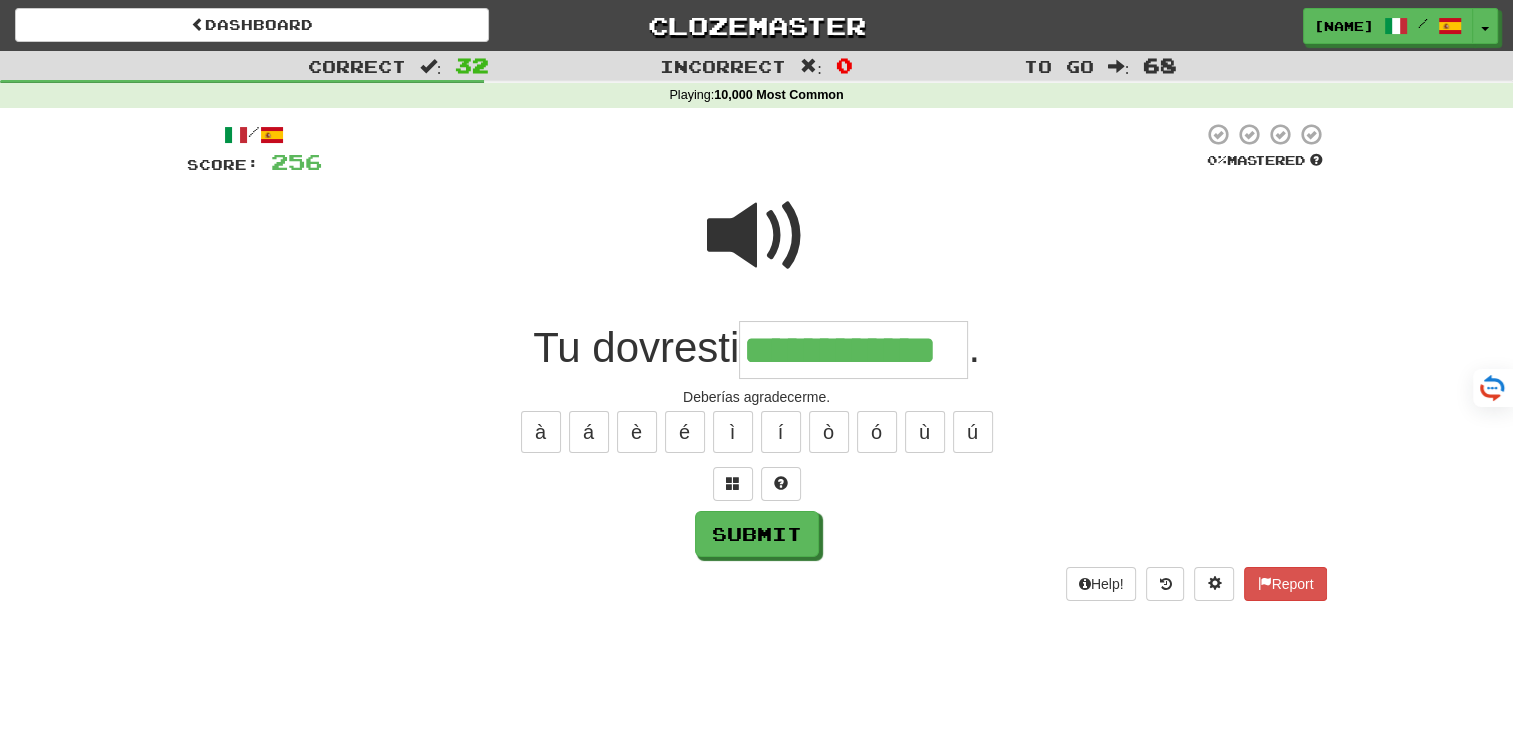type on "**********" 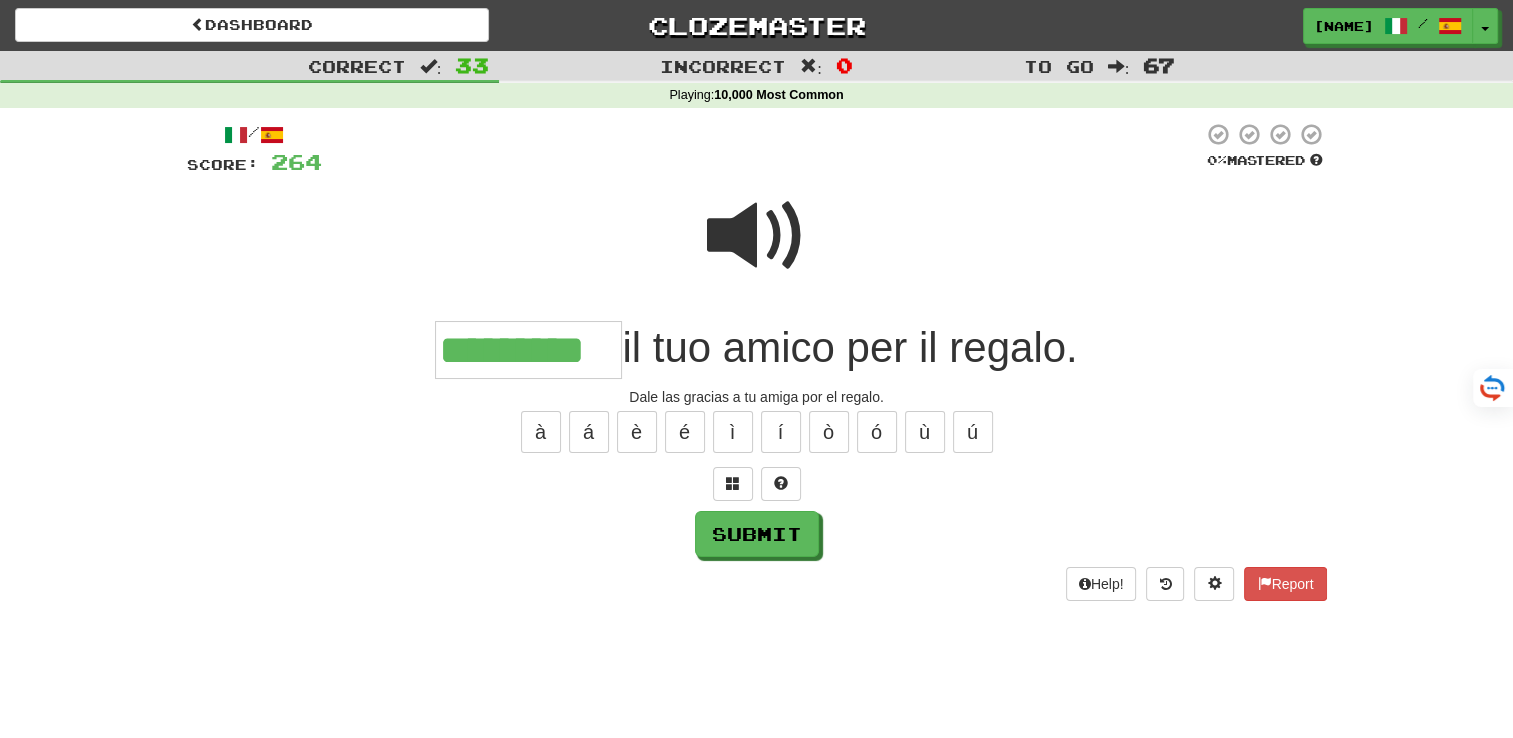 type on "*********" 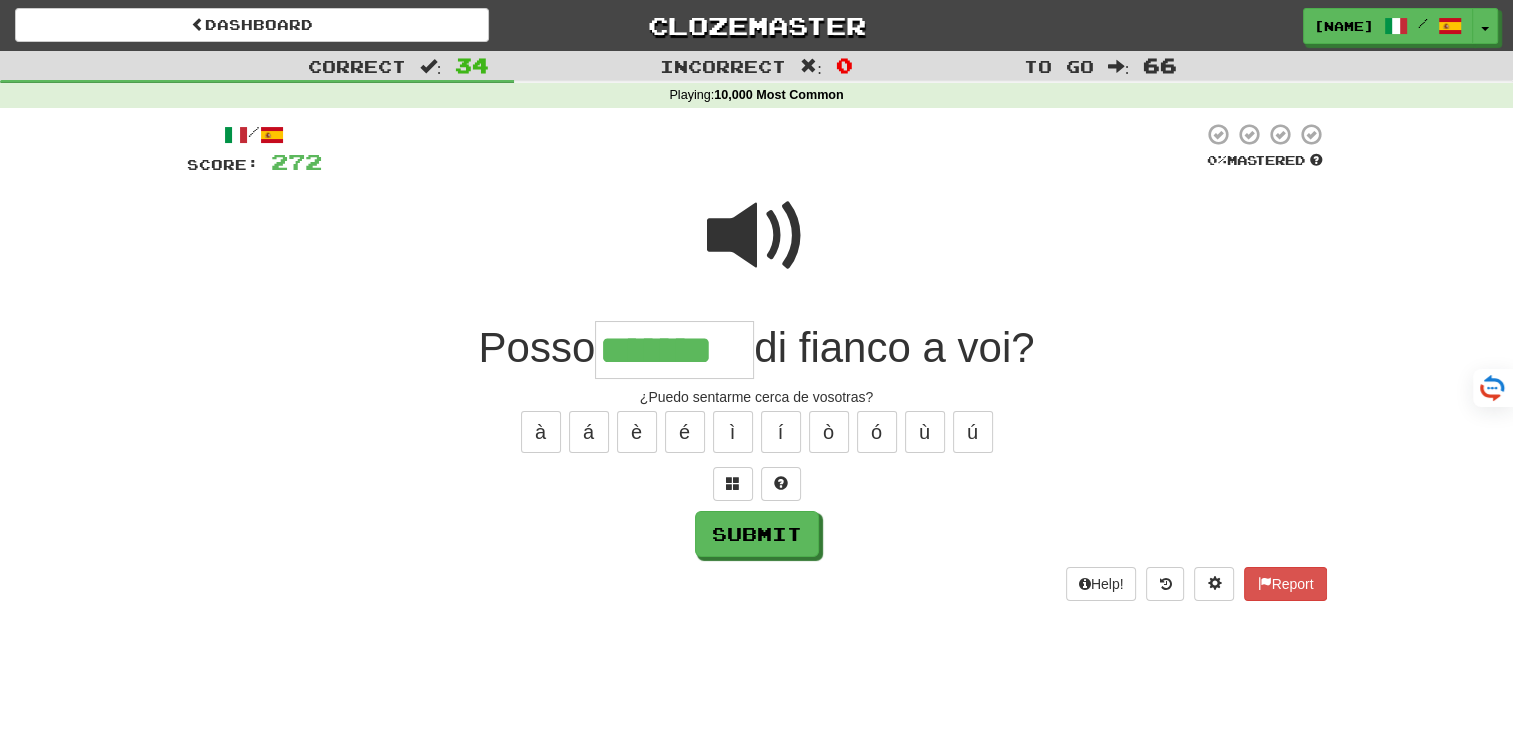 type on "*******" 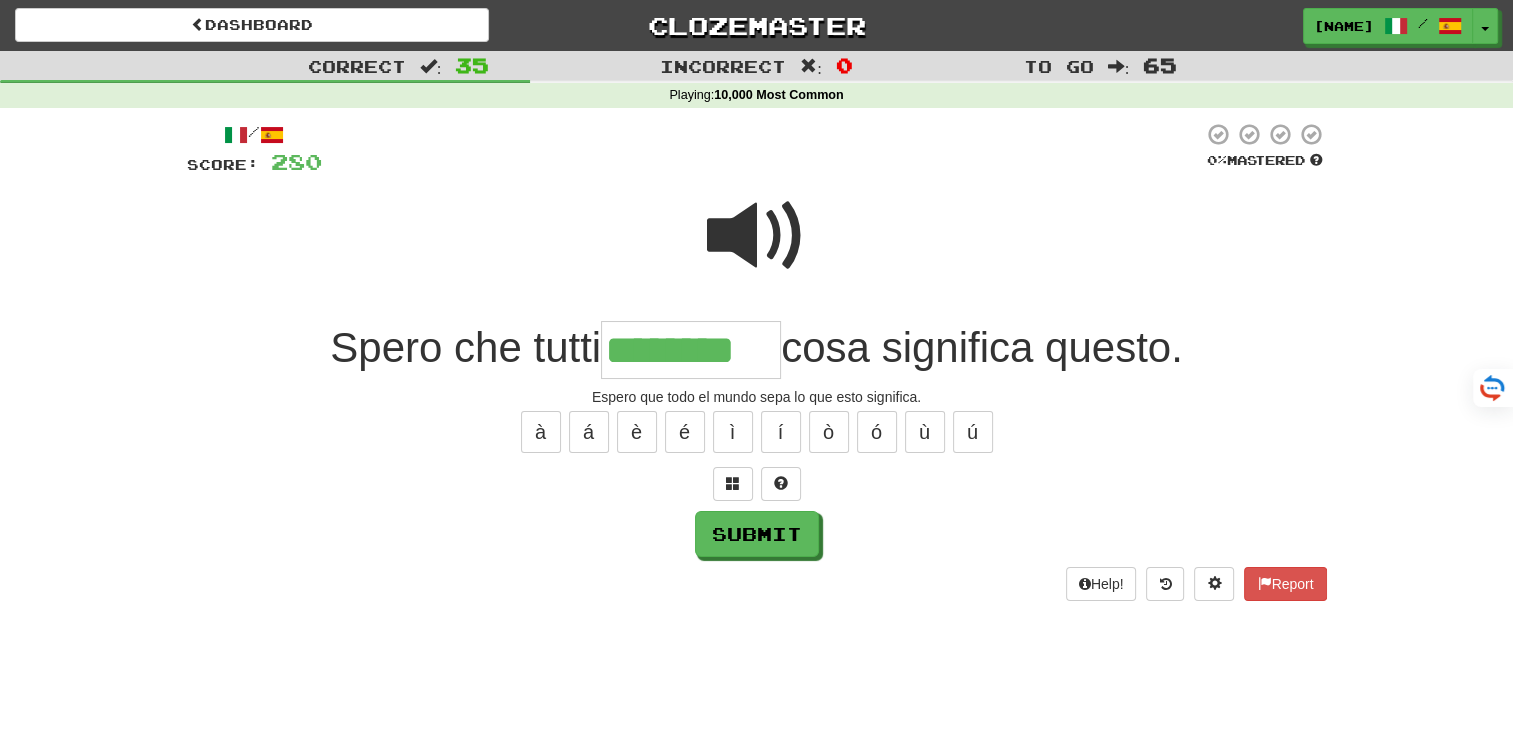 type on "********" 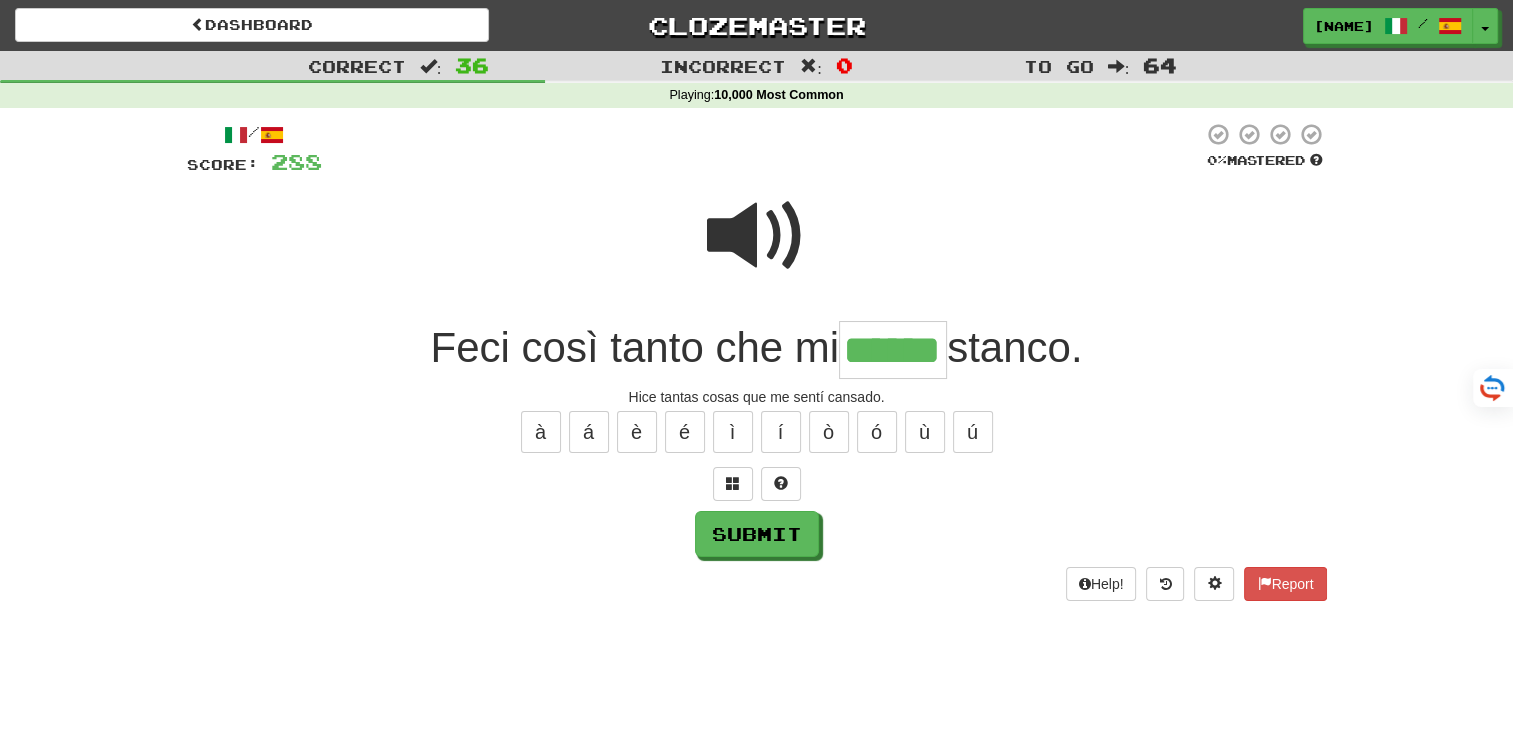 type on "******" 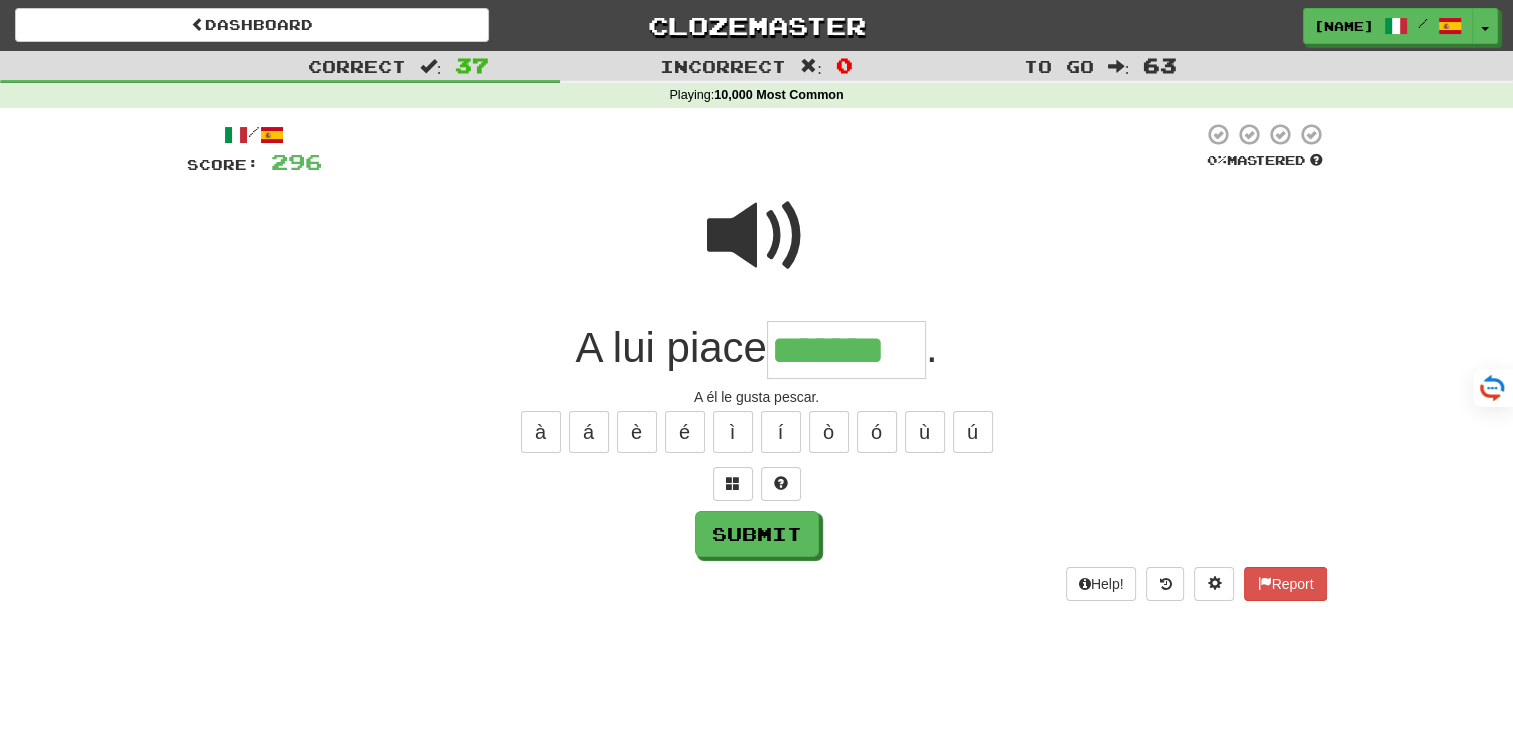 type on "*******" 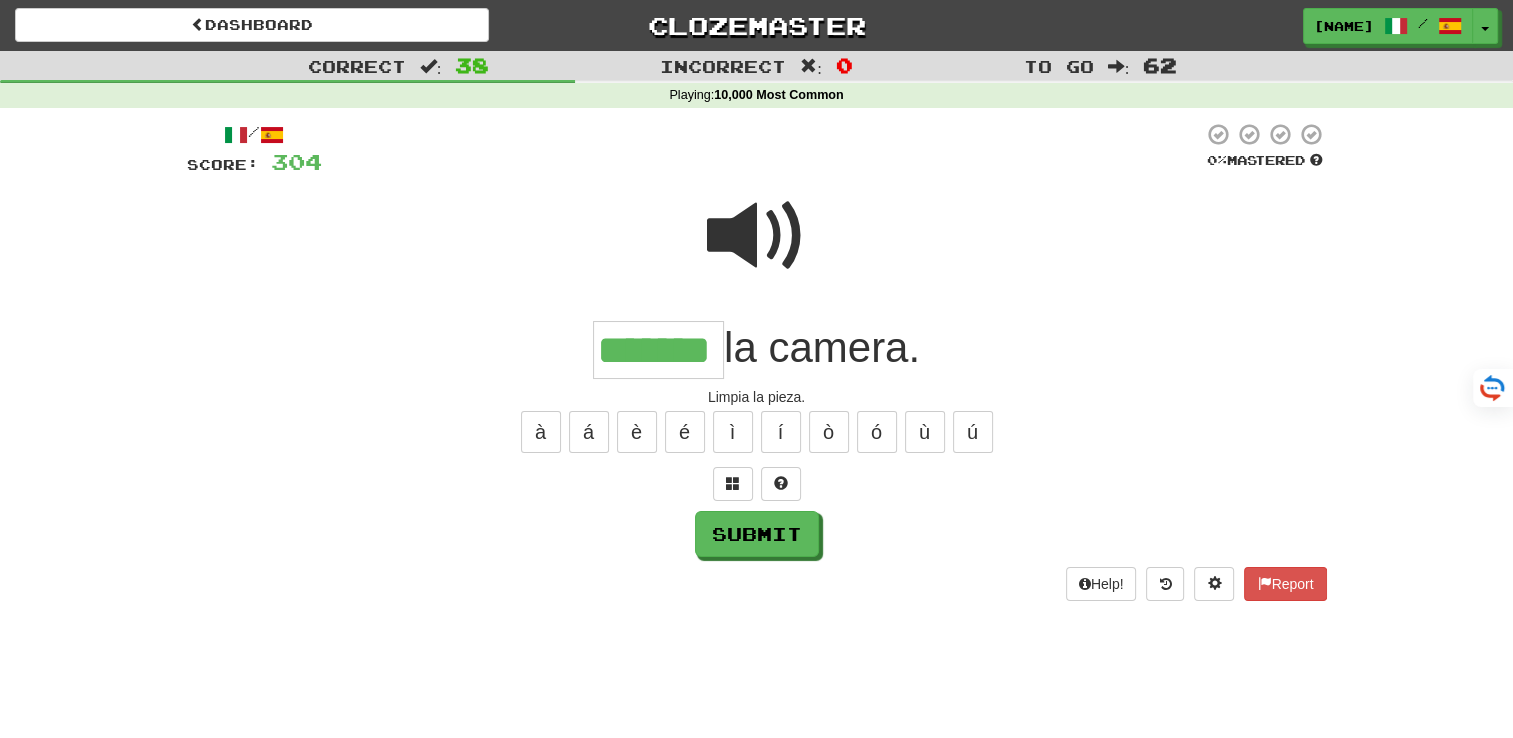 type on "*******" 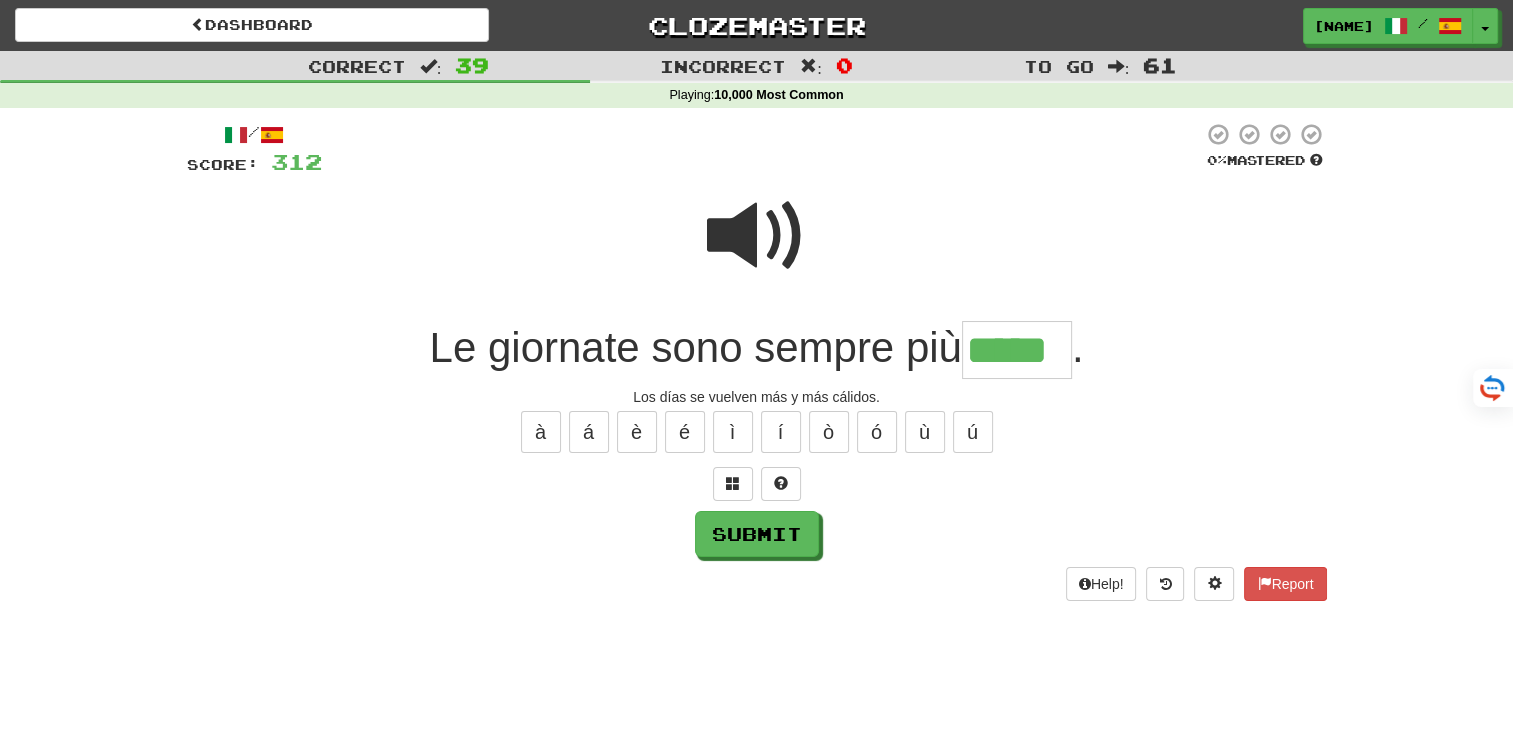 type on "*****" 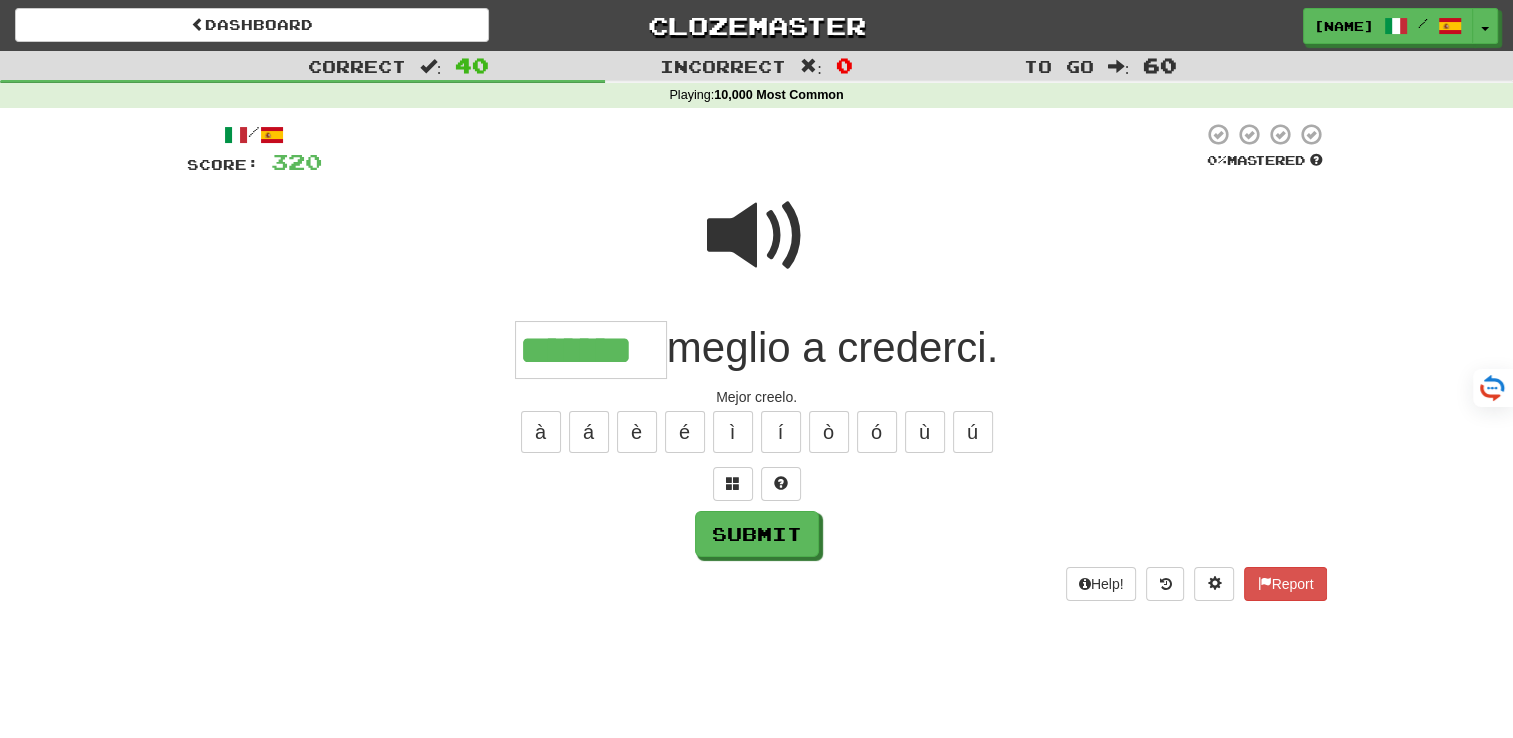 type on "*******" 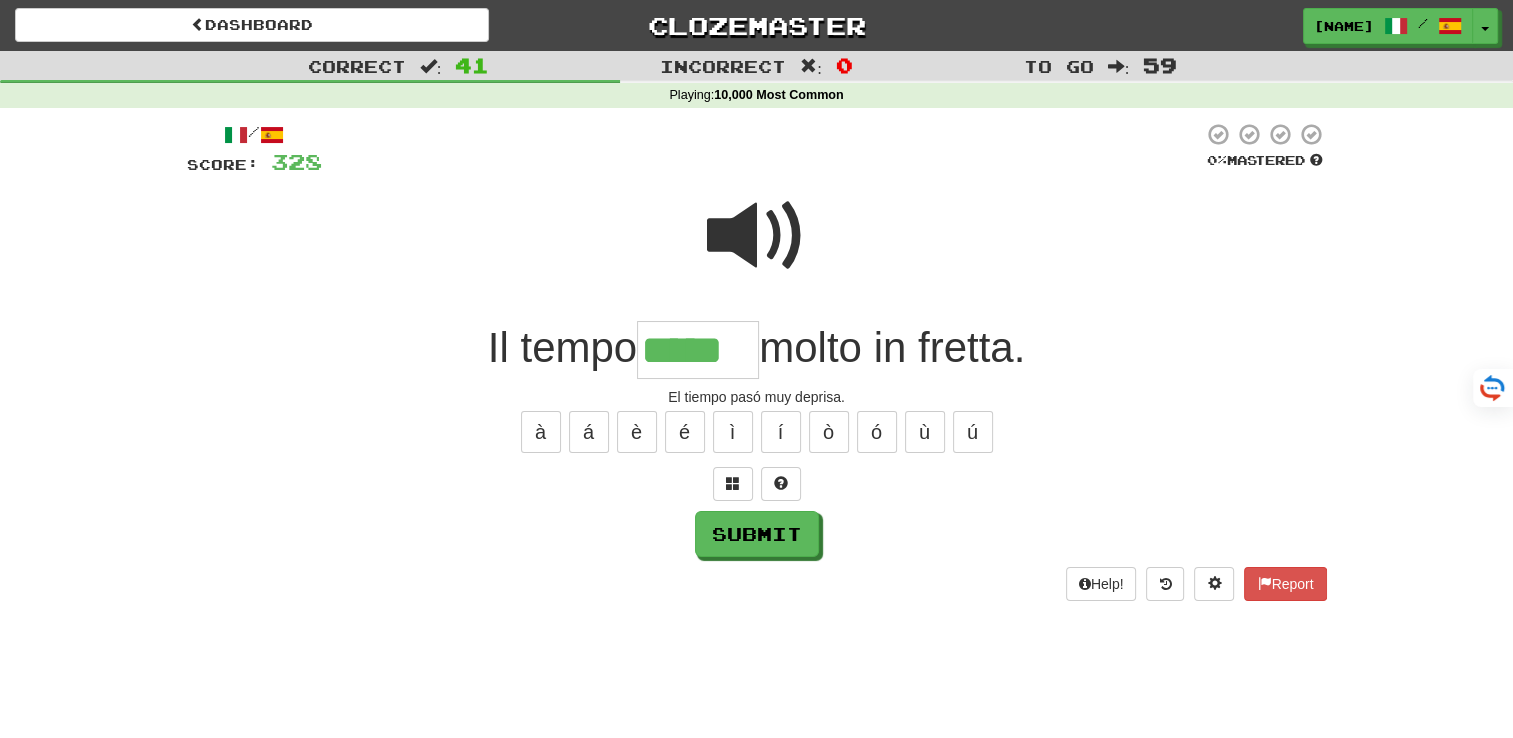 type on "*****" 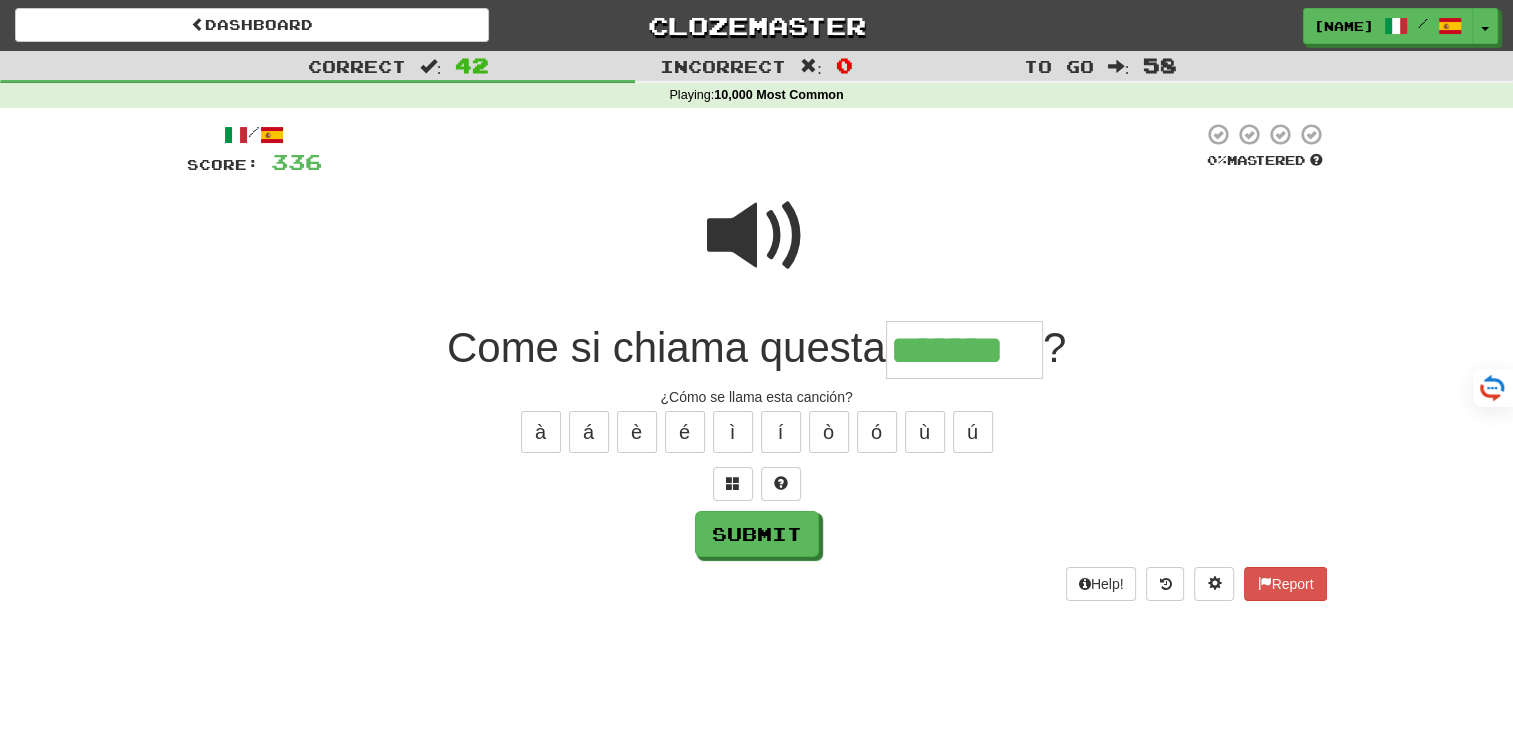 type on "*******" 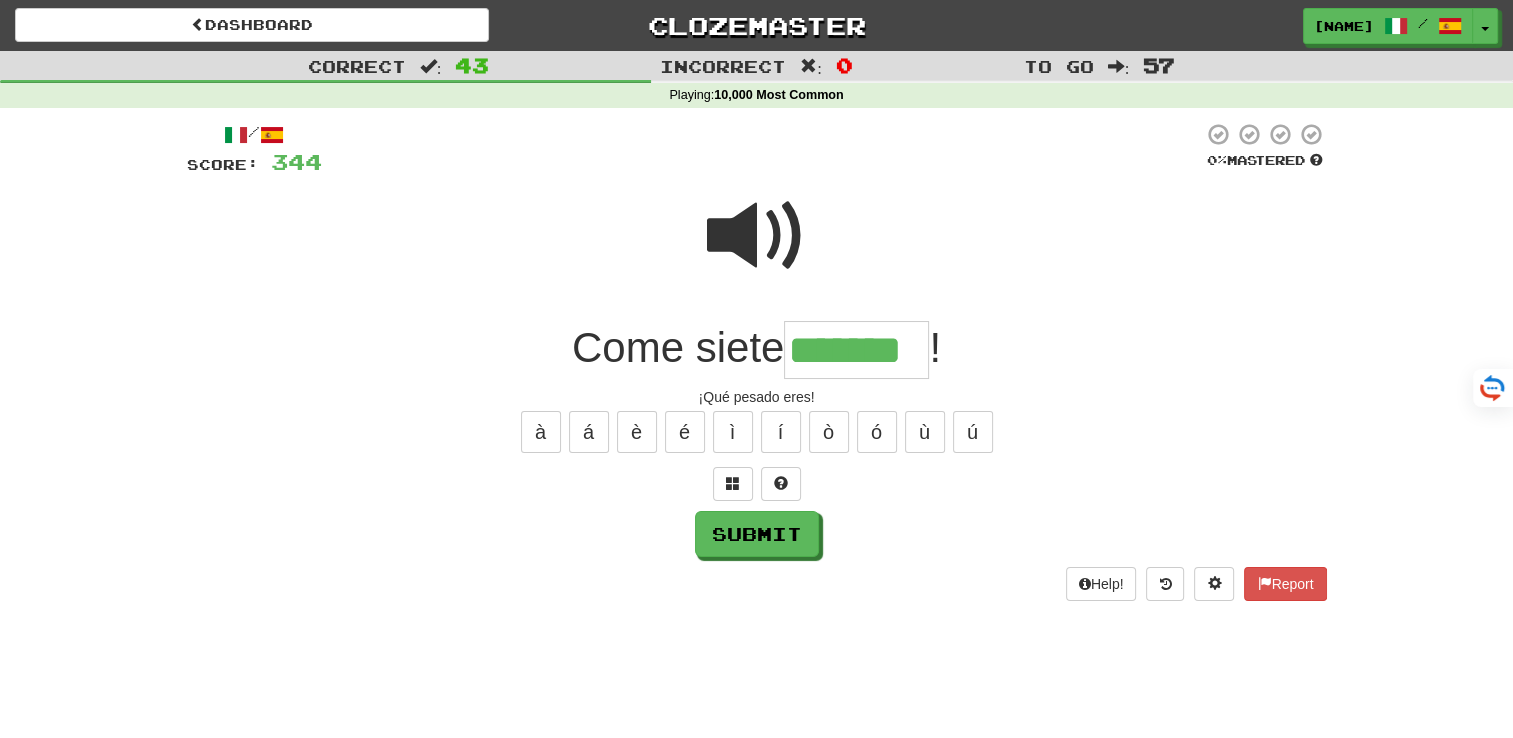 type on "*******" 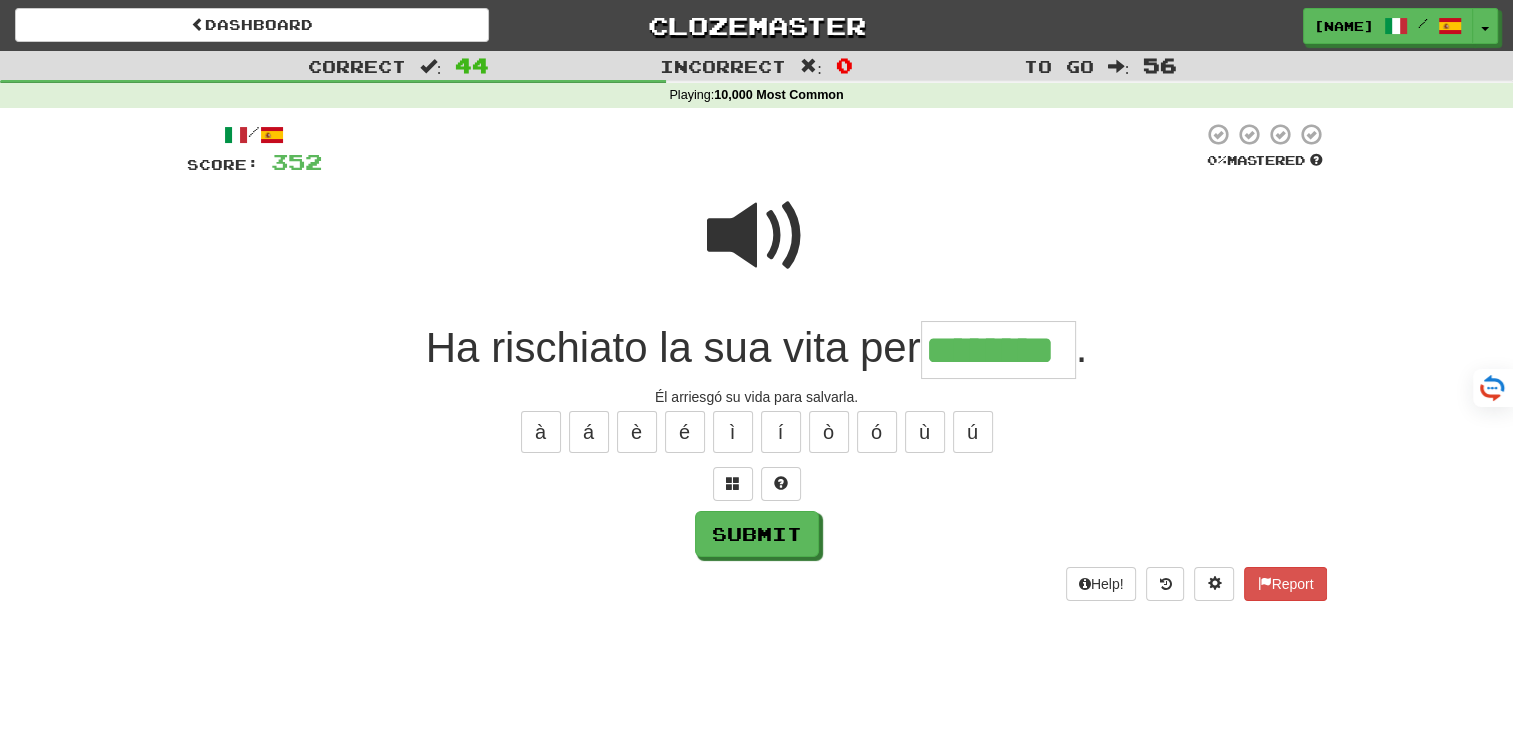 type on "********" 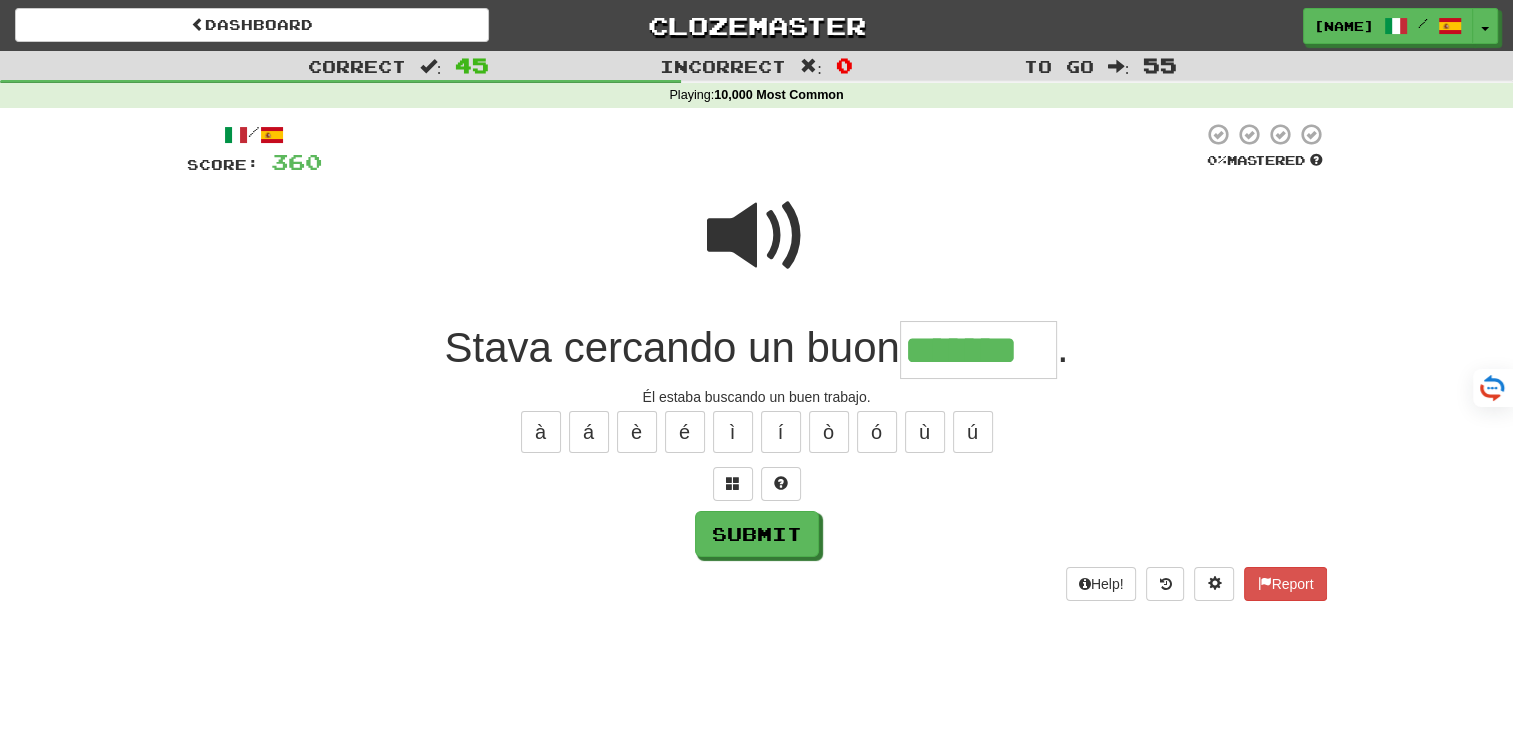 type on "*******" 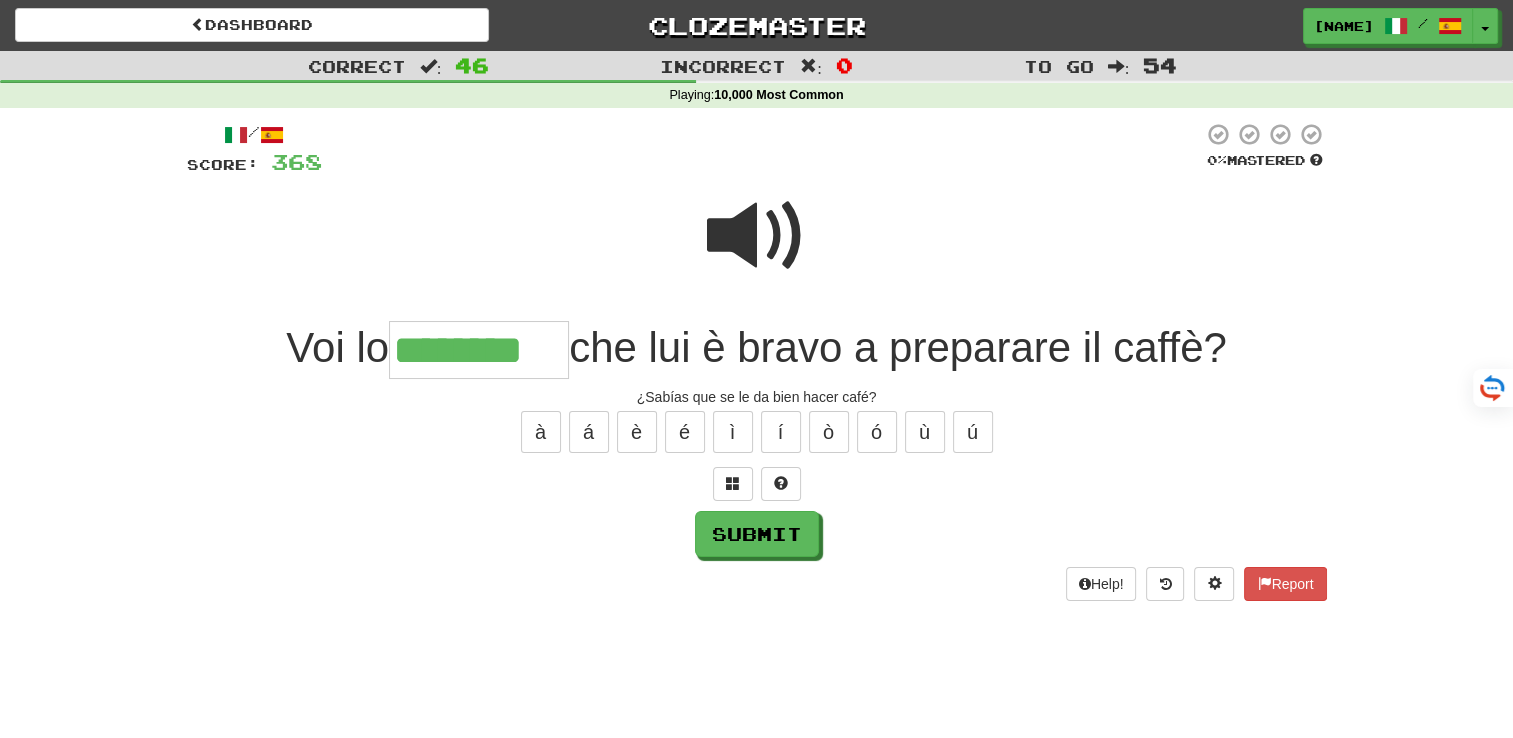 type on "********" 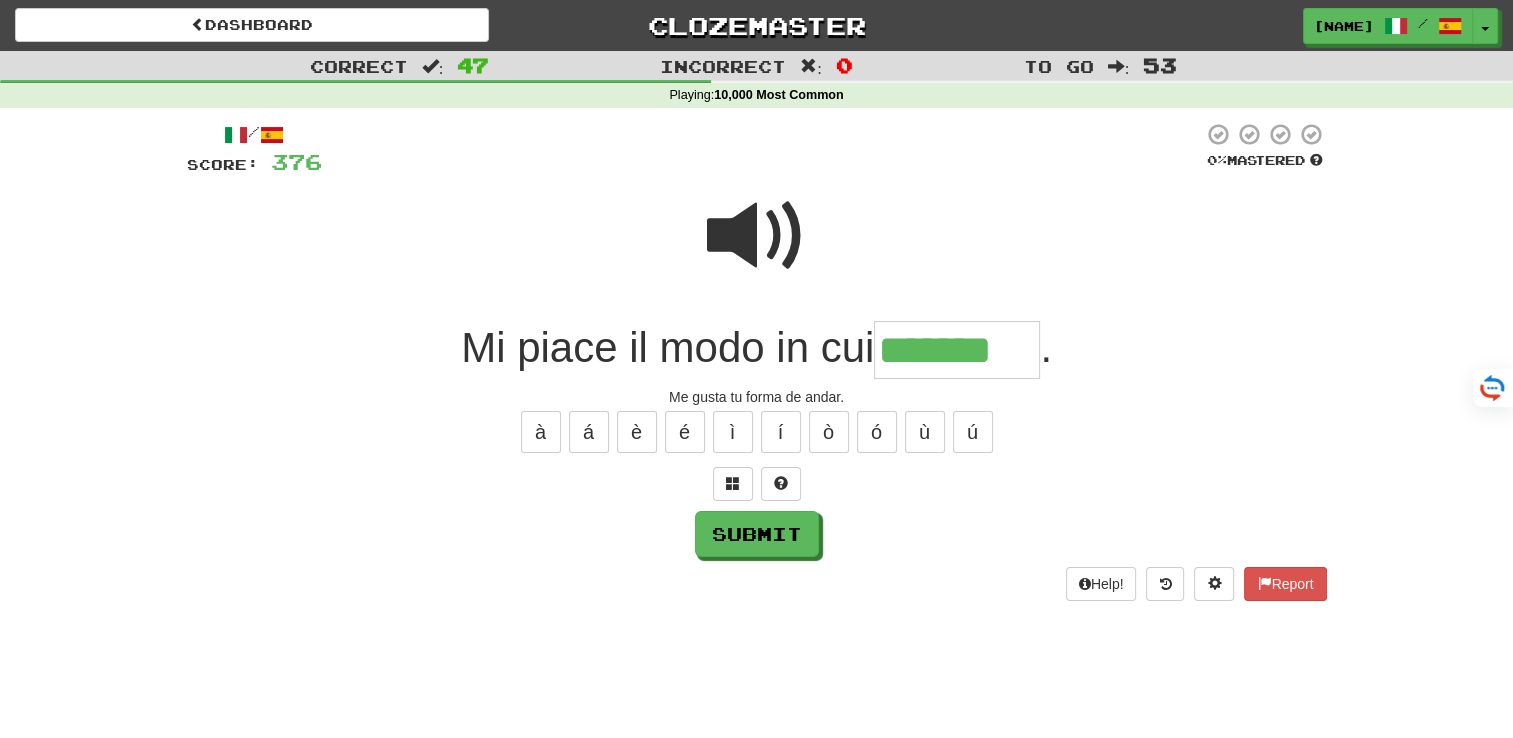 type on "*******" 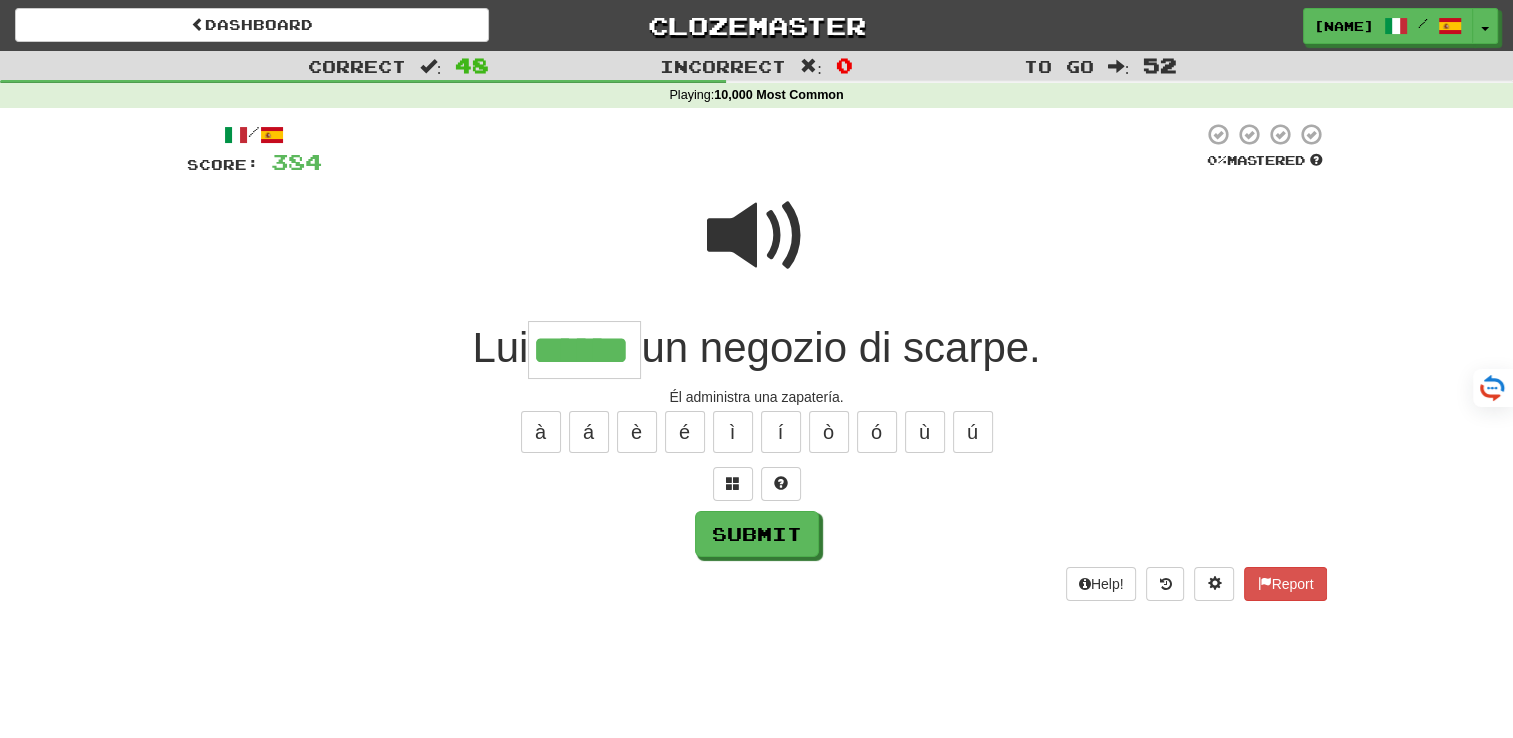 type on "******" 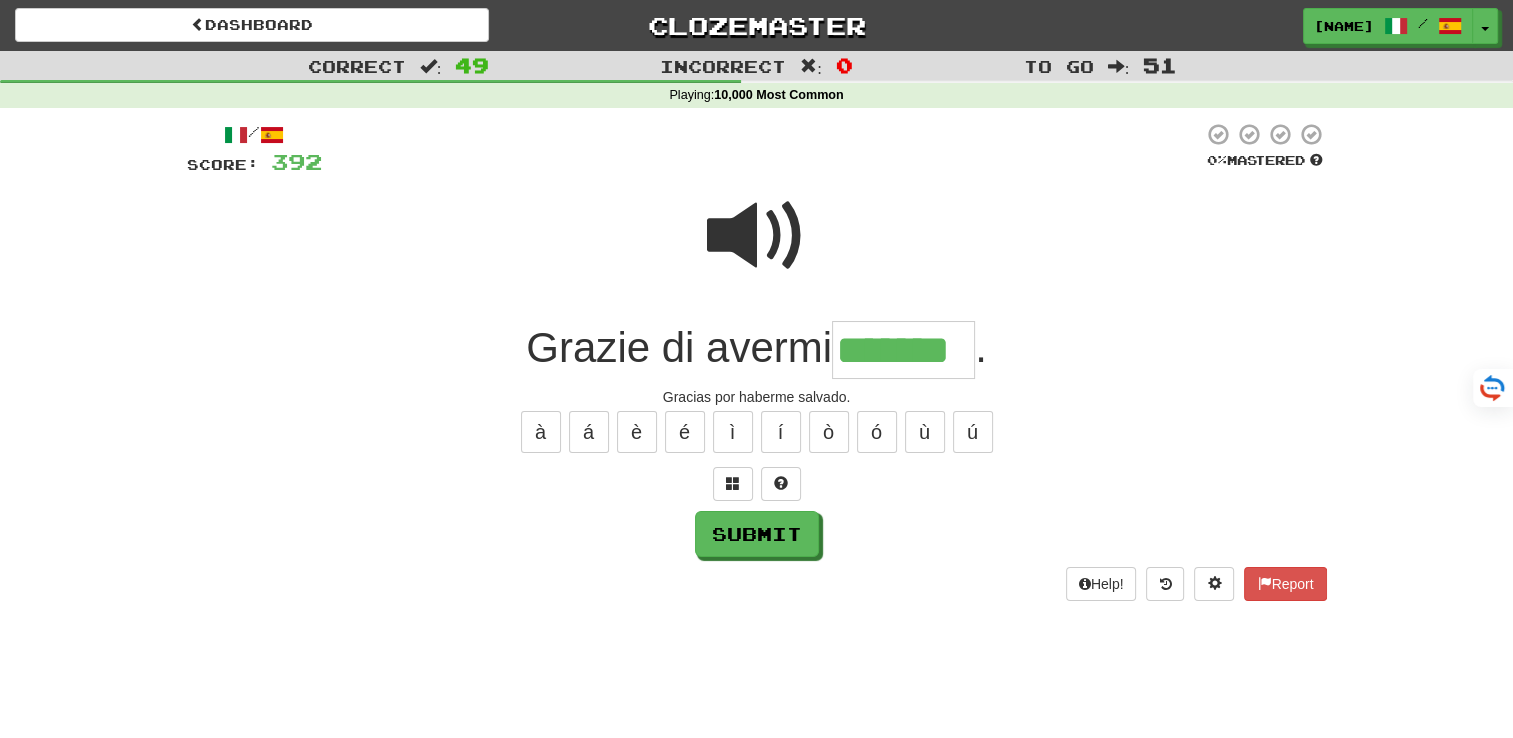 type on "*******" 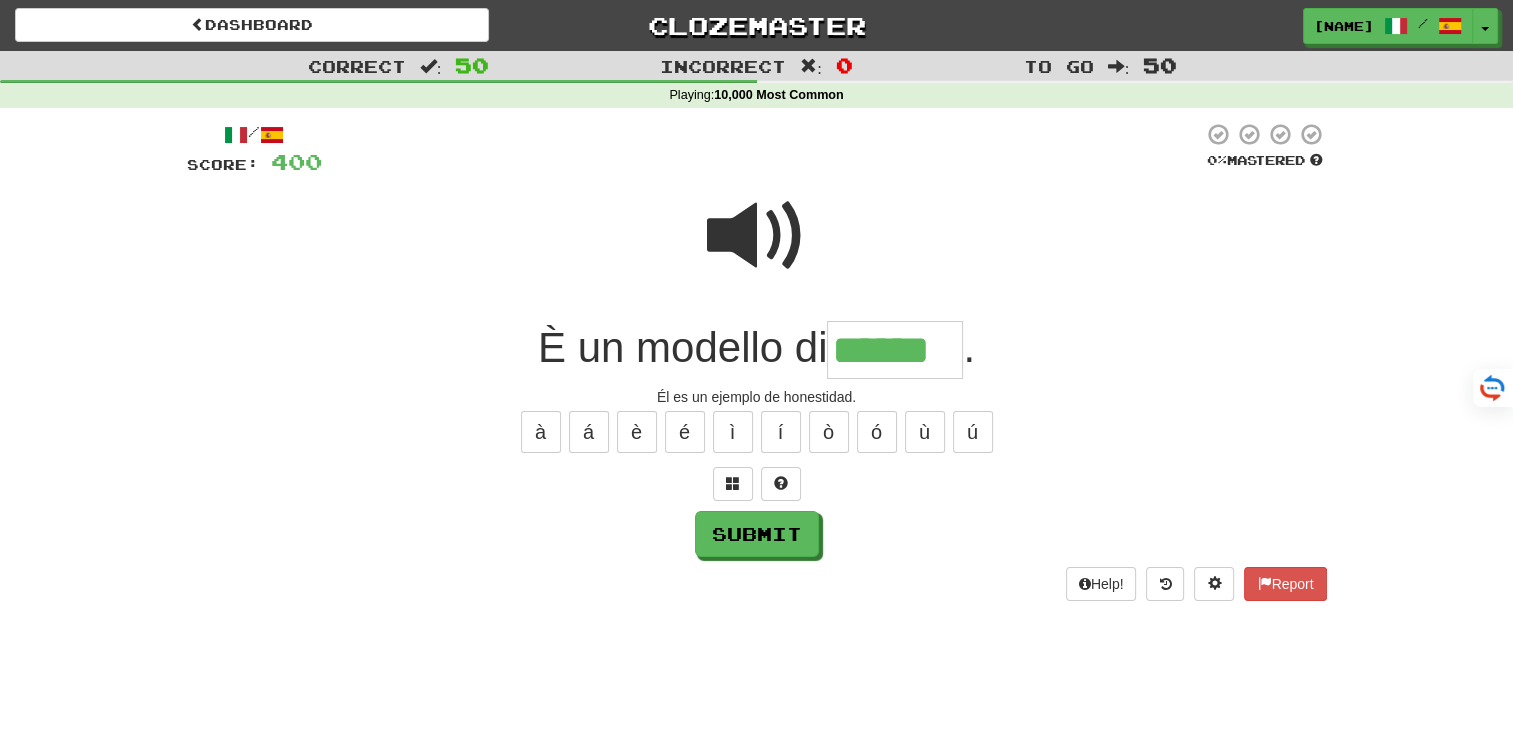 type on "******" 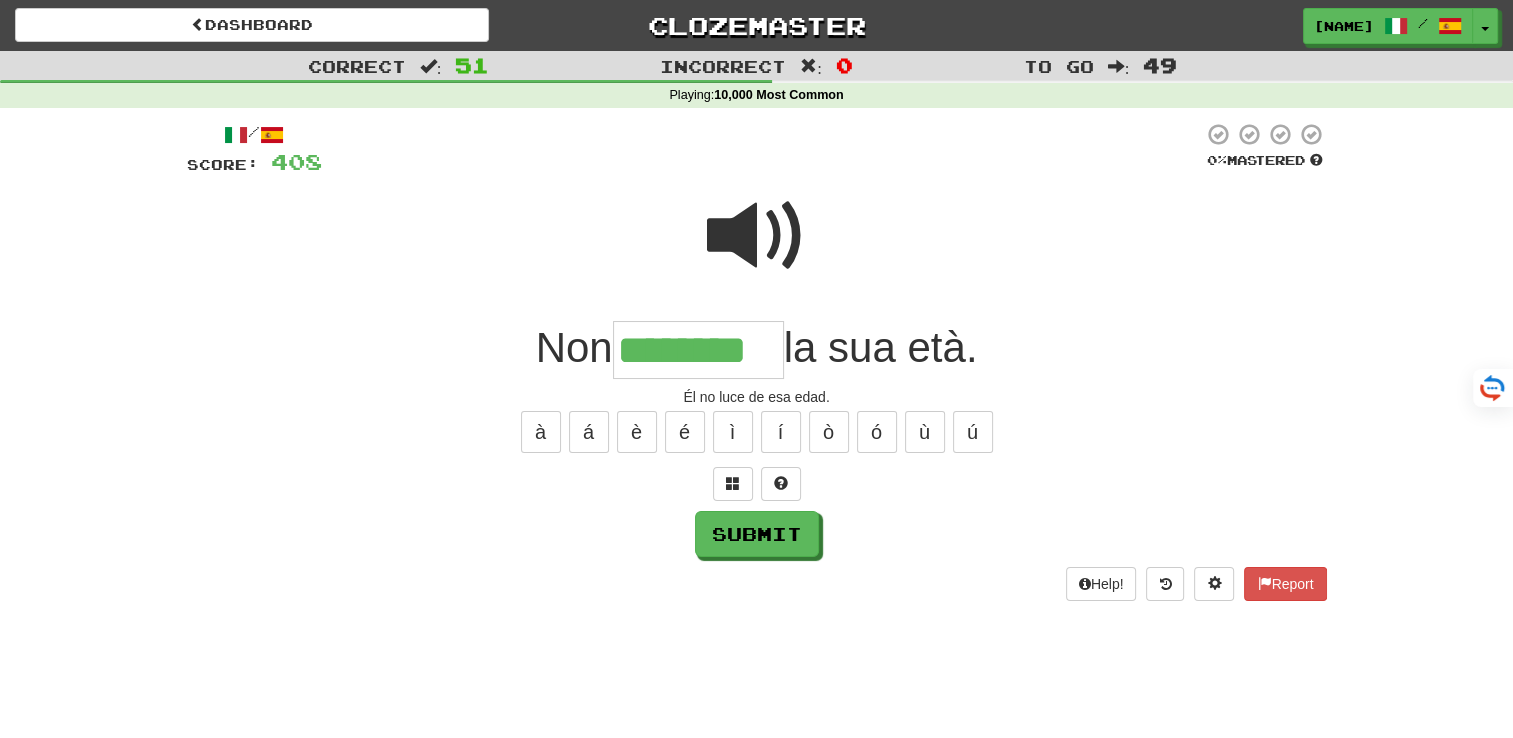 type on "********" 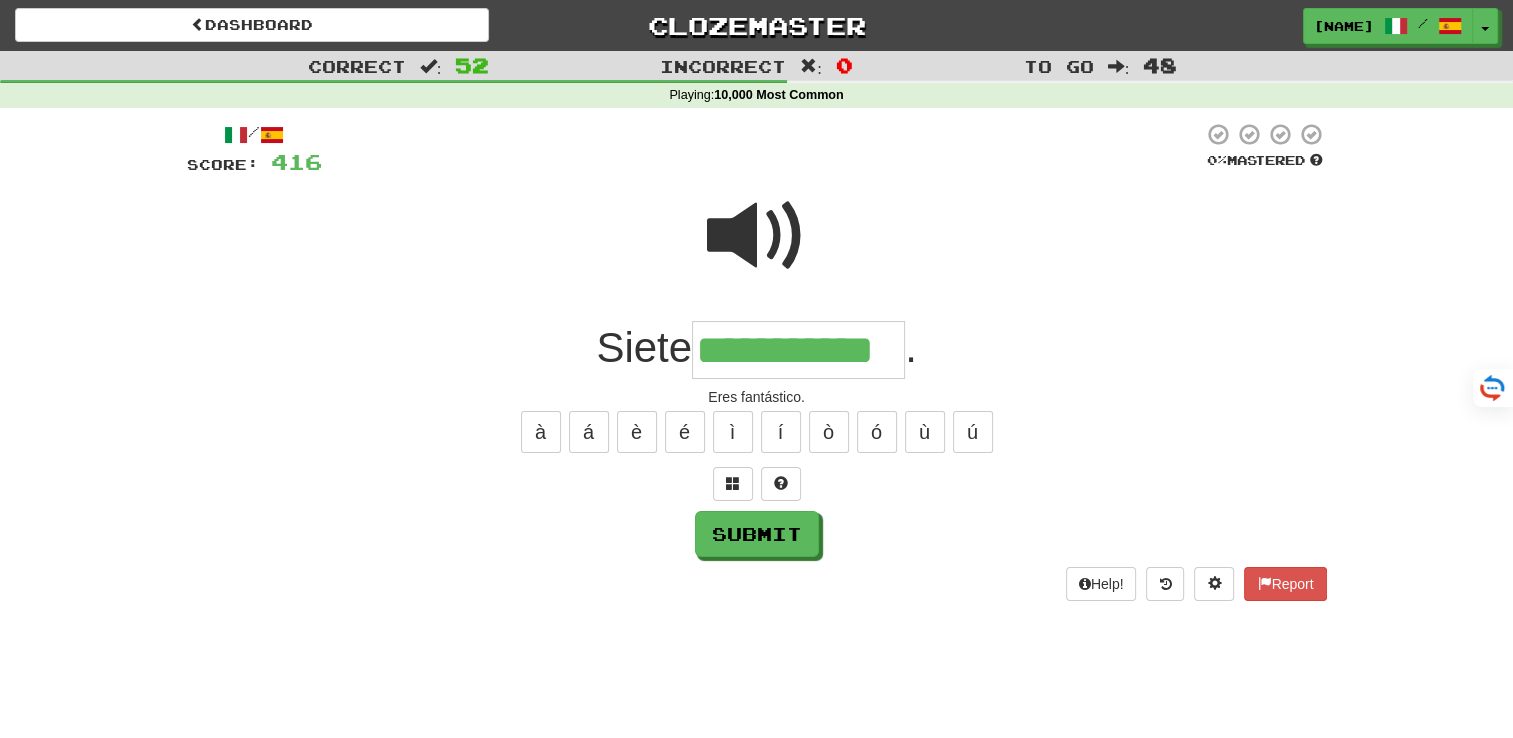 type on "**********" 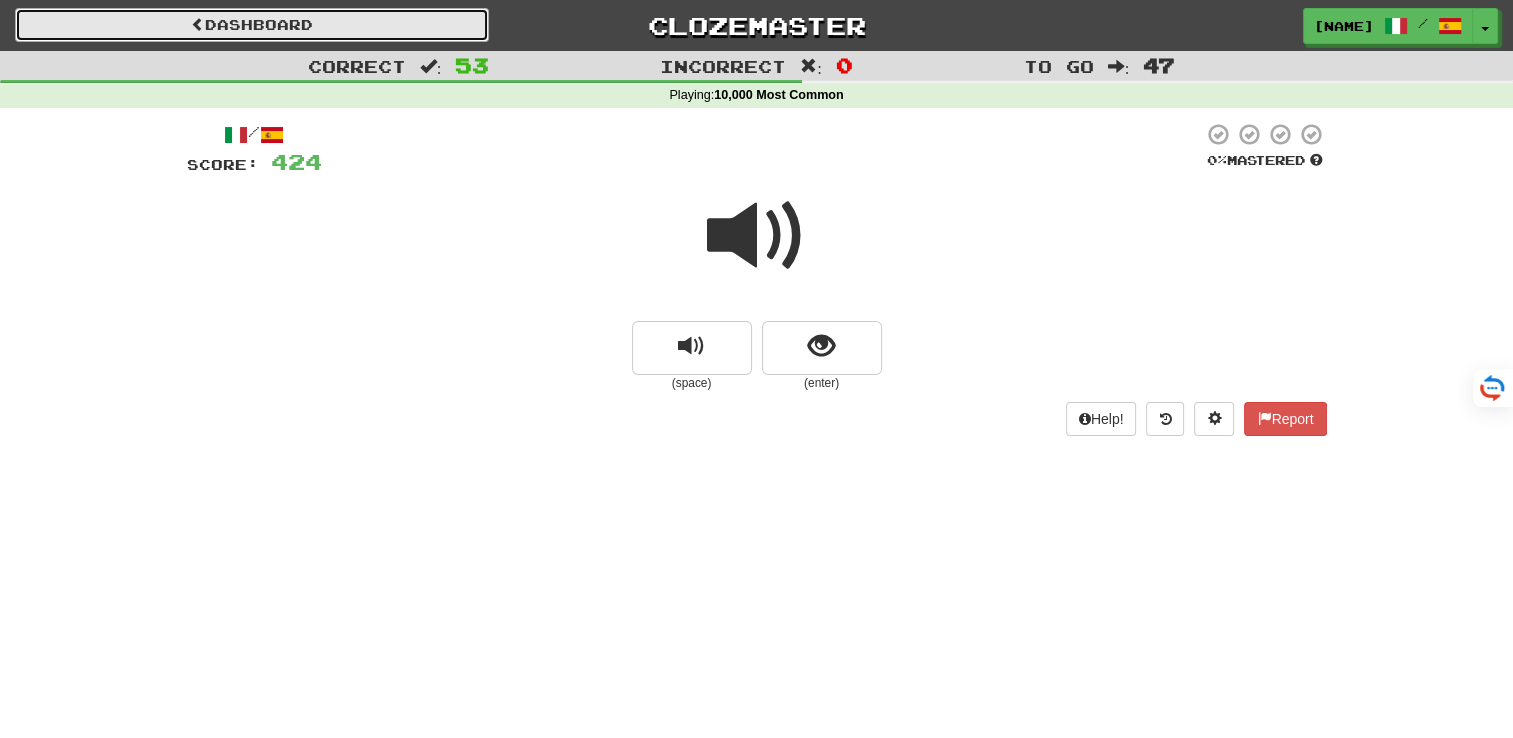click on "Dashboard" at bounding box center [252, 25] 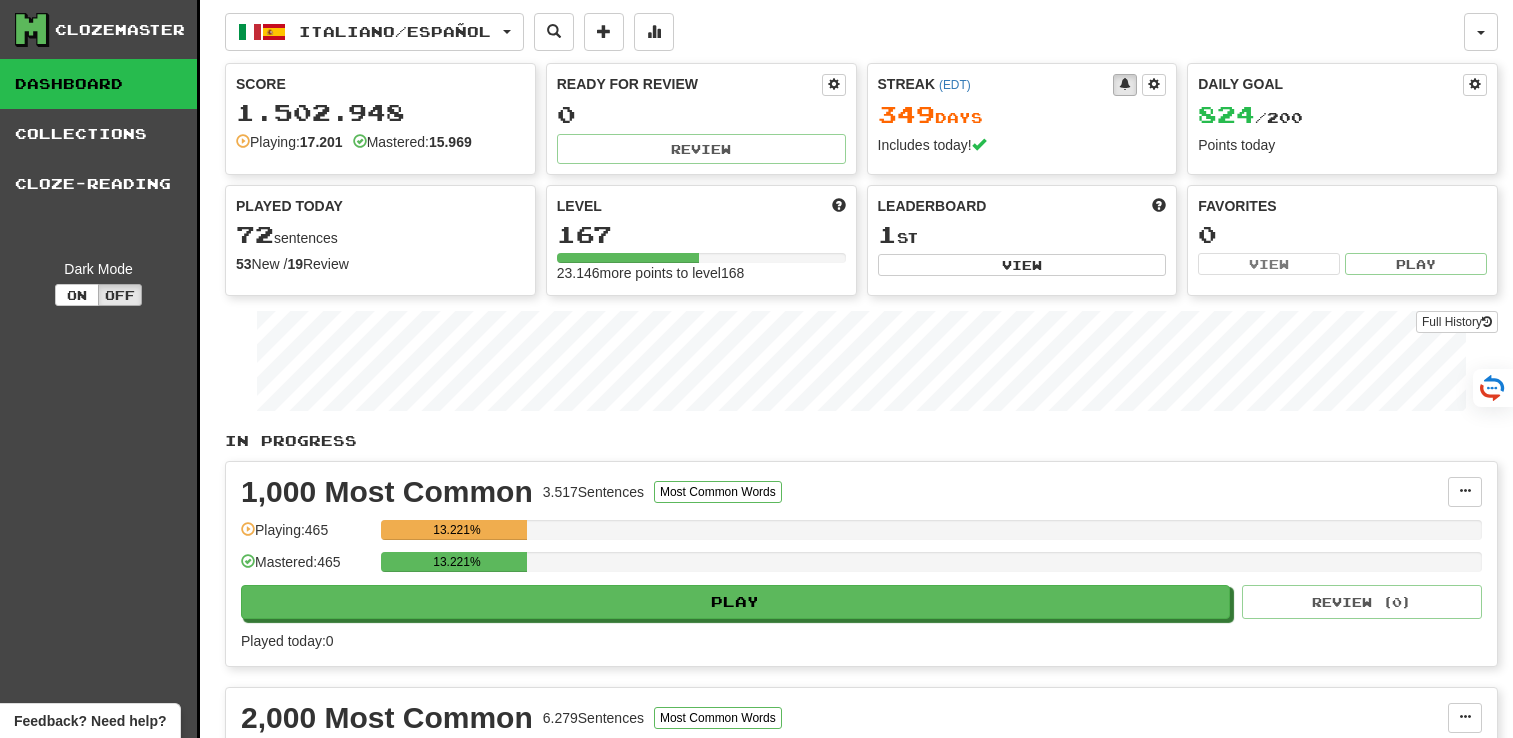 scroll, scrollTop: 0, scrollLeft: 0, axis: both 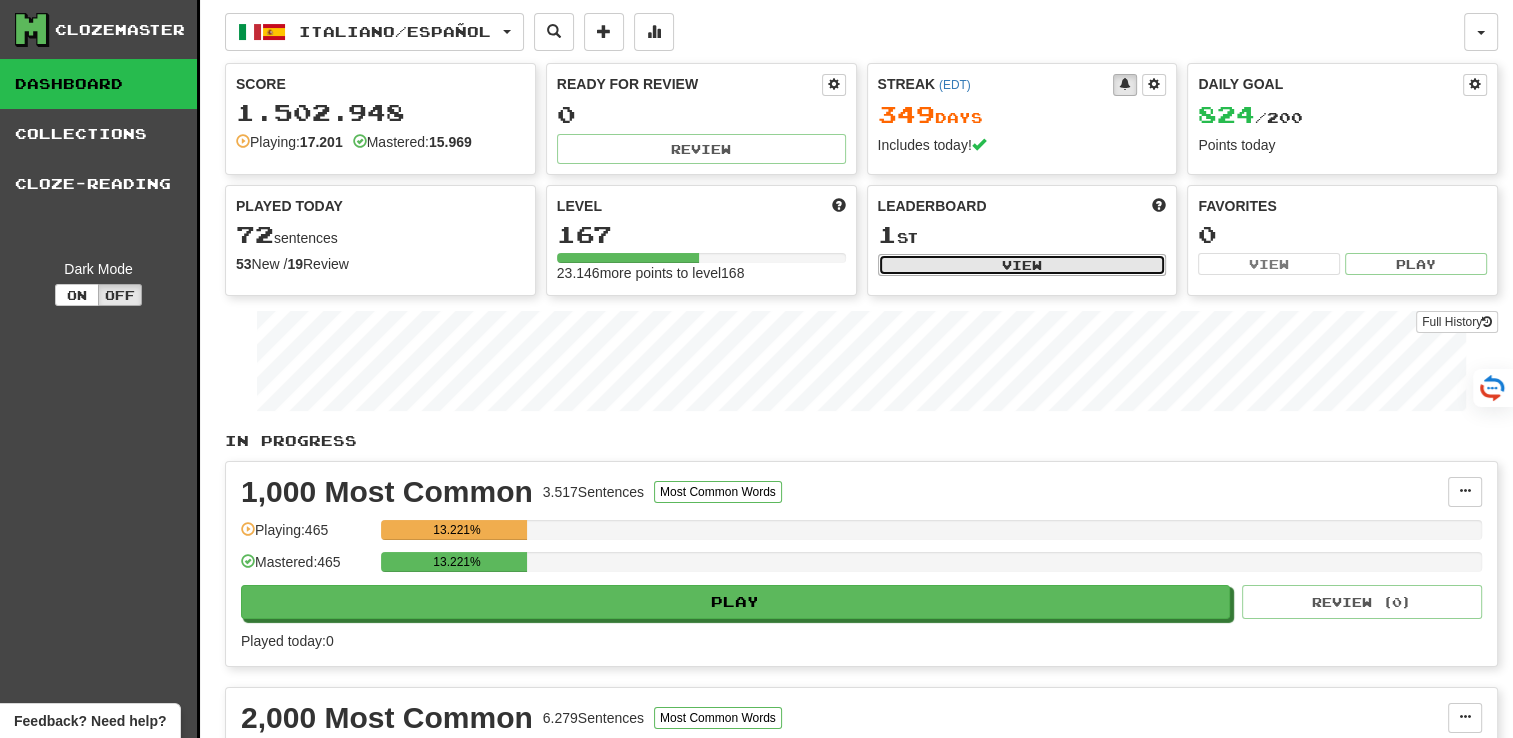 click on "View" at bounding box center (1022, 265) 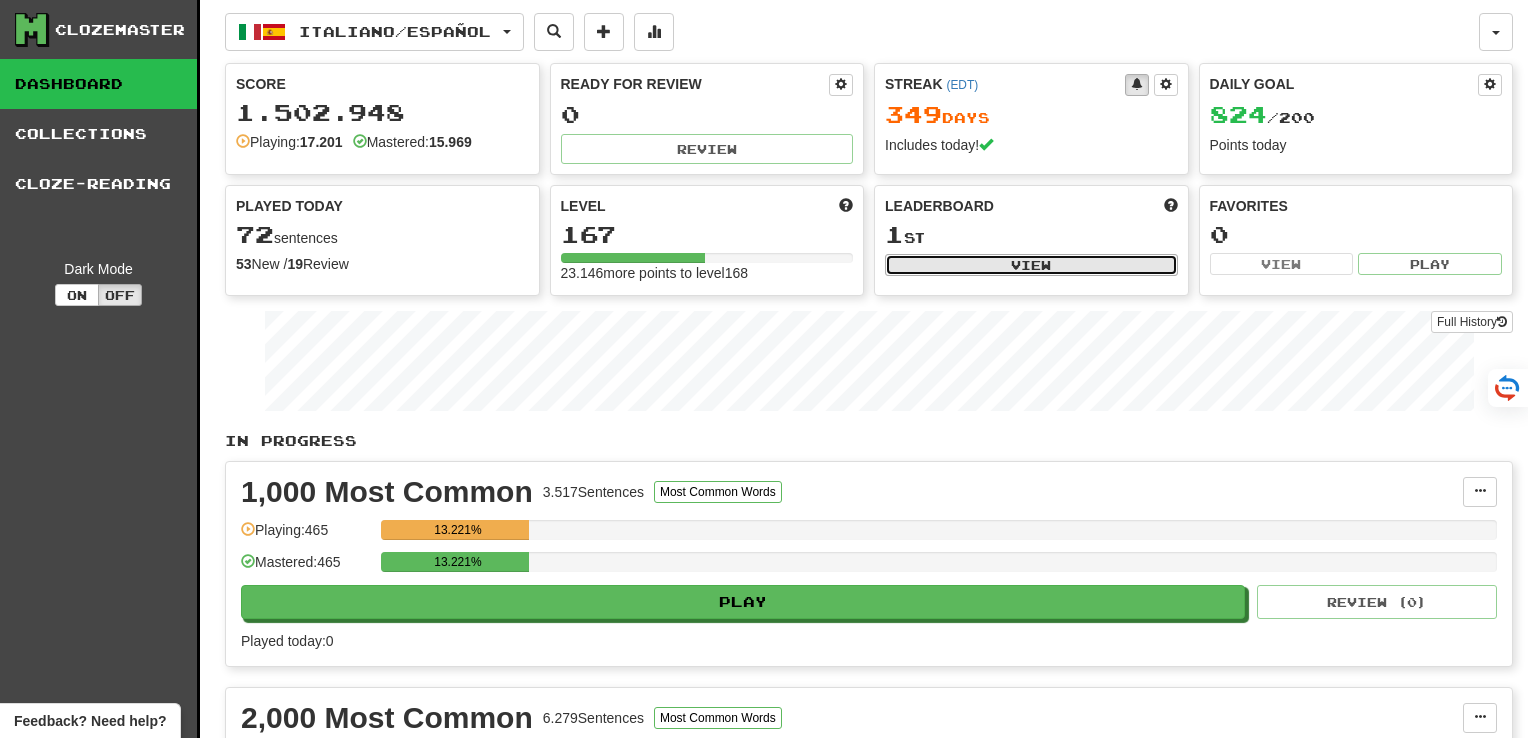 select on "**********" 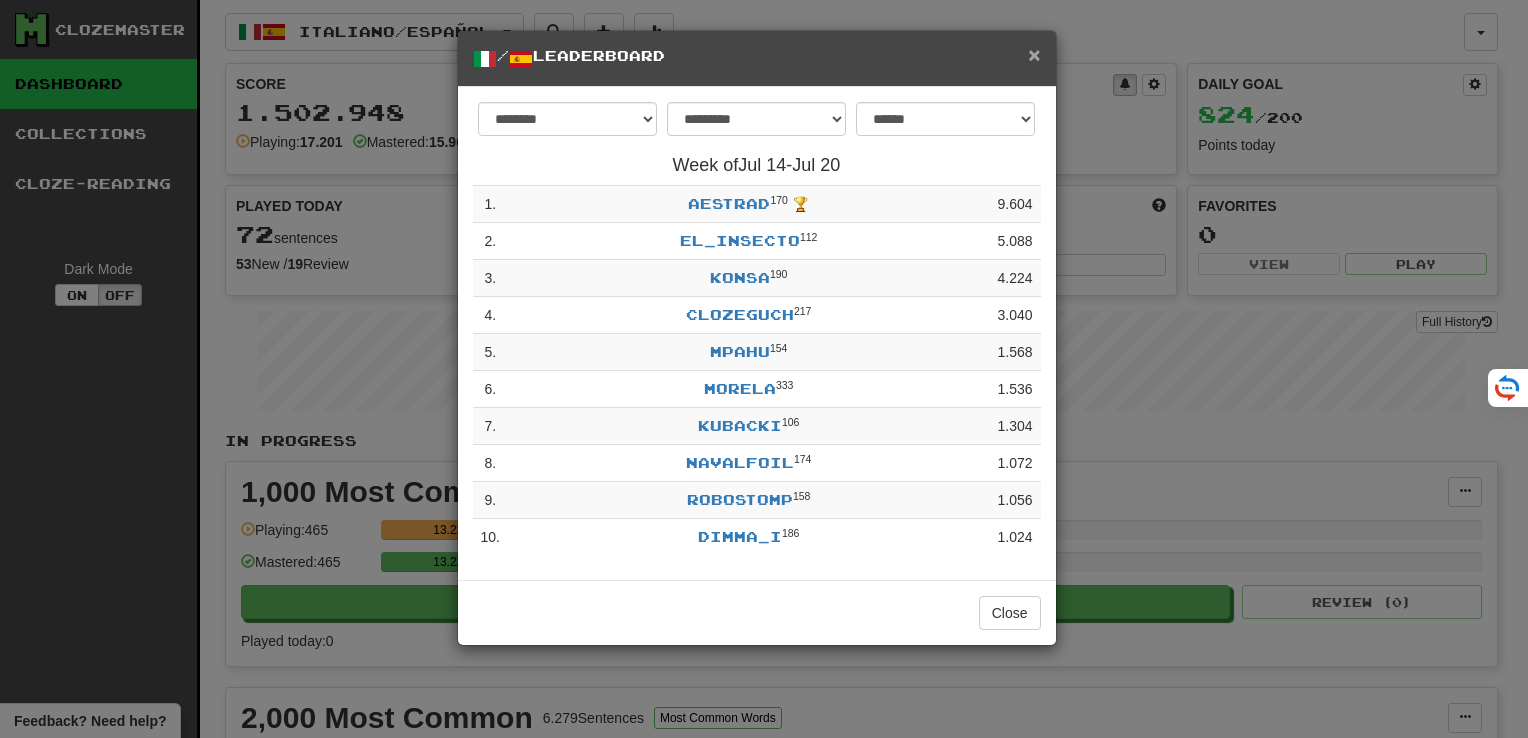 click on "×" at bounding box center (1034, 54) 